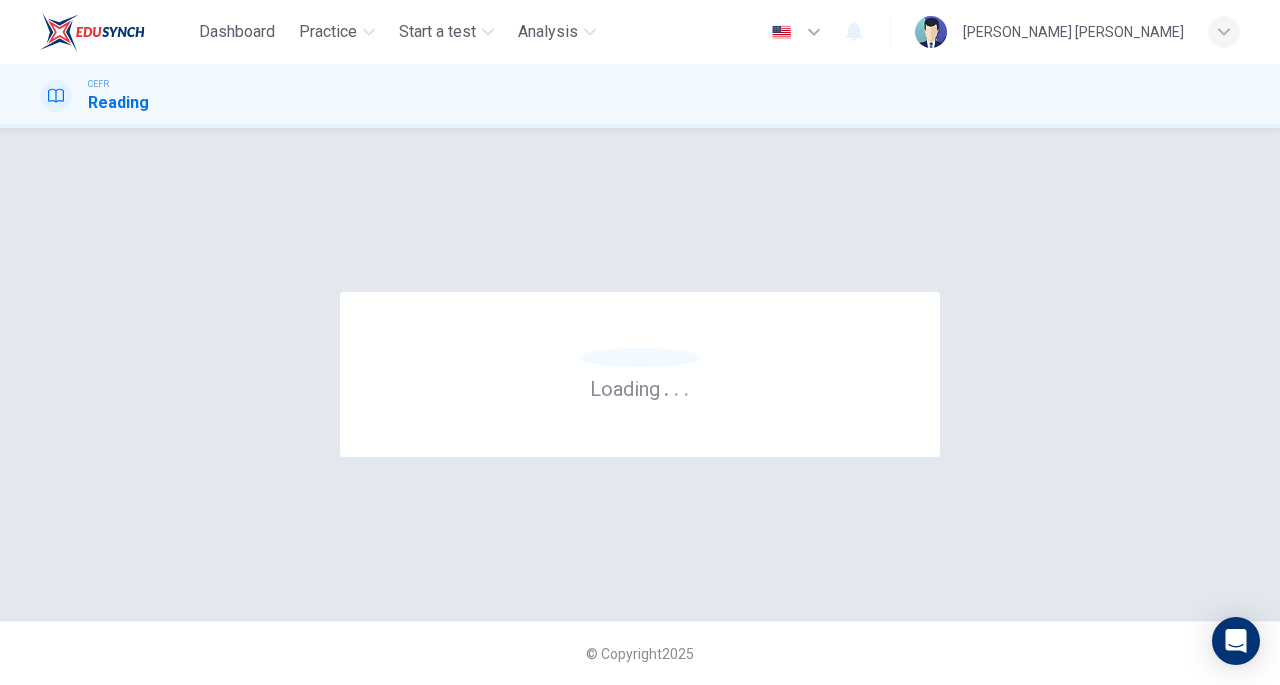 scroll, scrollTop: 0, scrollLeft: 0, axis: both 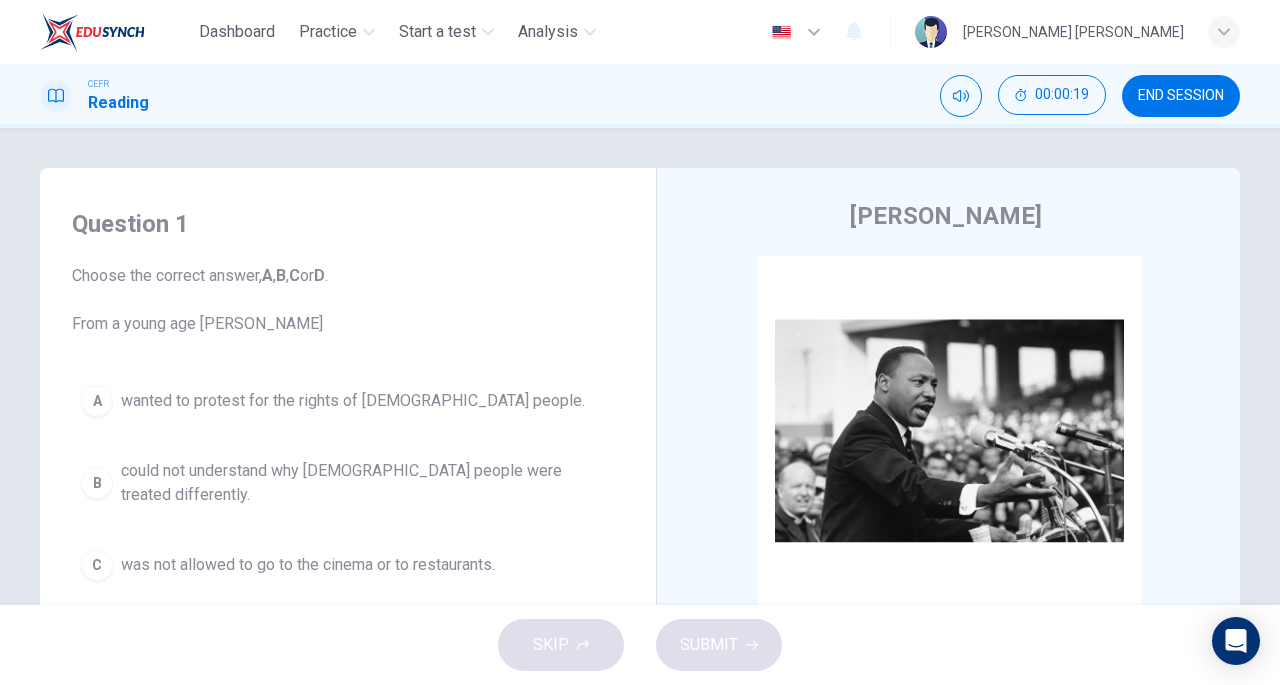 click on "[PERSON_NAME] CLICK TO ZOOM Click to Zoom A B Returning to the South to become [DEMOGRAPHIC_DATA] of a [DEMOGRAPHIC_DATA] in [GEOGRAPHIC_DATA], [US_STATE], [PERSON_NAME] first achieved national renown when he helped mobilise the black boycott of the [PERSON_NAME] bus system in [DATE]. This was organised after [PERSON_NAME], a [DEMOGRAPHIC_DATA] woman, refused to give up her seat on the bus to a [DEMOGRAPHIC_DATA] man – in the segregated south, [DEMOGRAPHIC_DATA] people could only sit at the back of the bus. The 382-day boycott led the bus company to change its regulations, and the Supreme Court declared such segregation unconstitutional. C D E F" at bounding box center [948, 531] 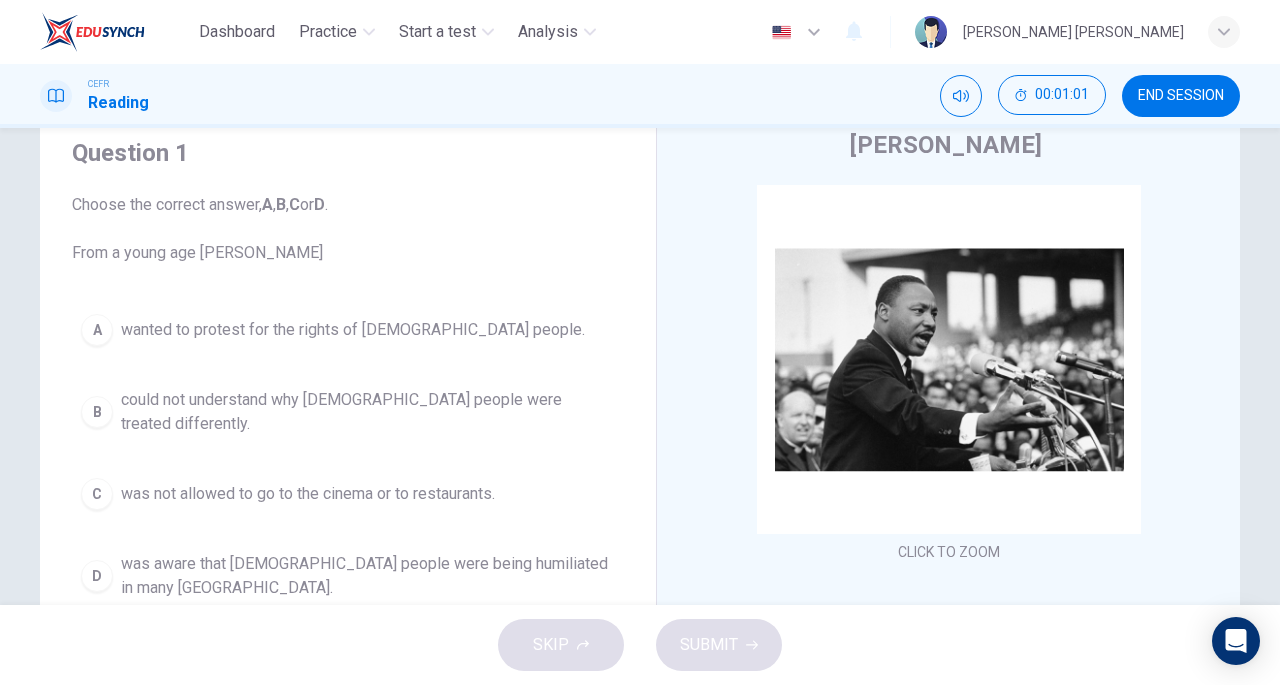 scroll, scrollTop: 298, scrollLeft: 0, axis: vertical 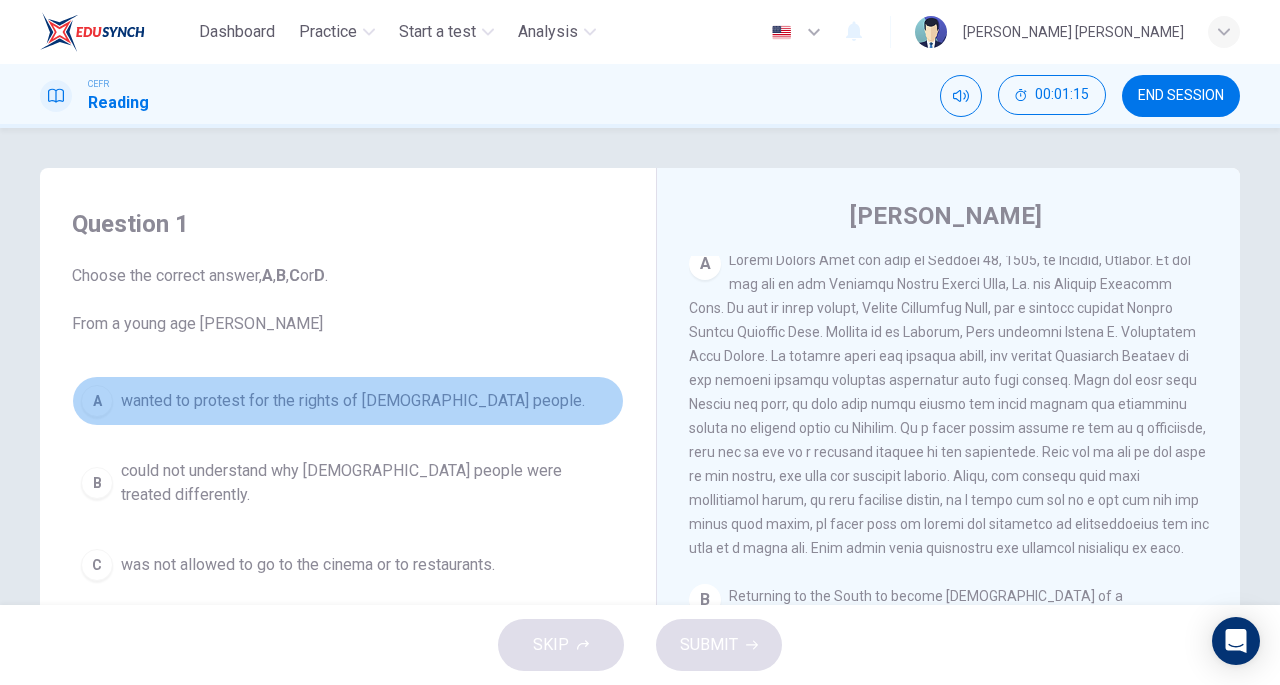 click on "A" at bounding box center (97, 401) 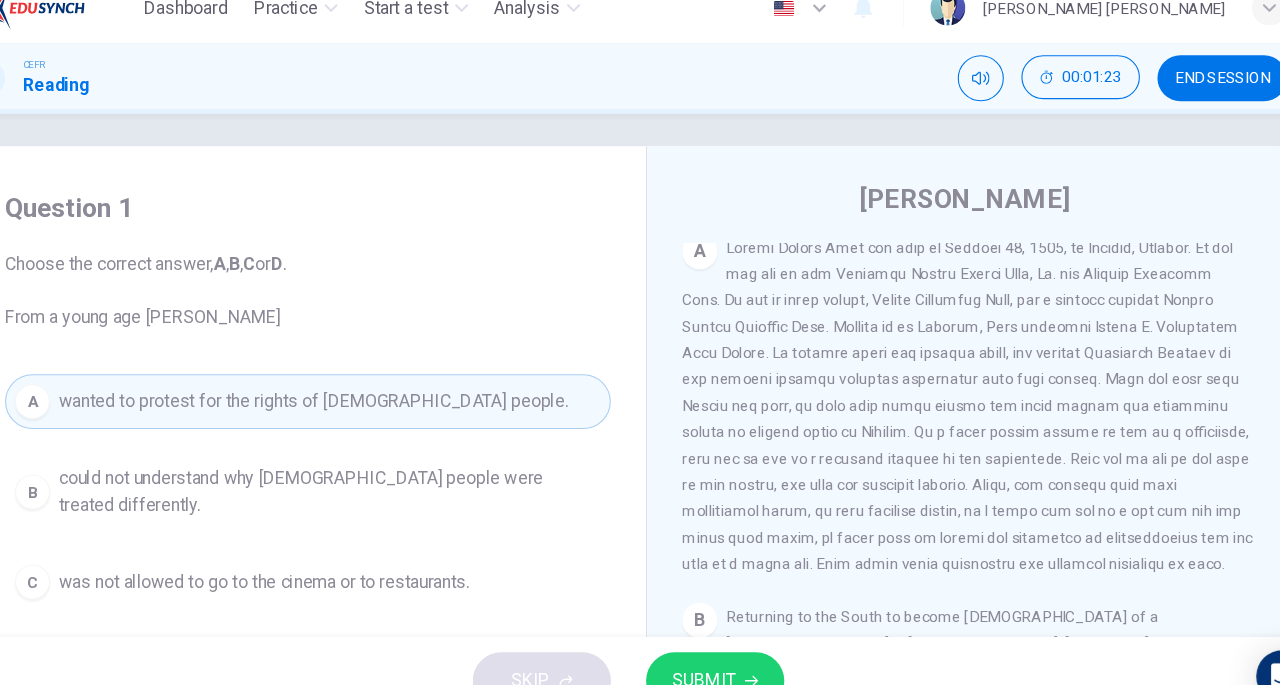 scroll, scrollTop: 14, scrollLeft: 0, axis: vertical 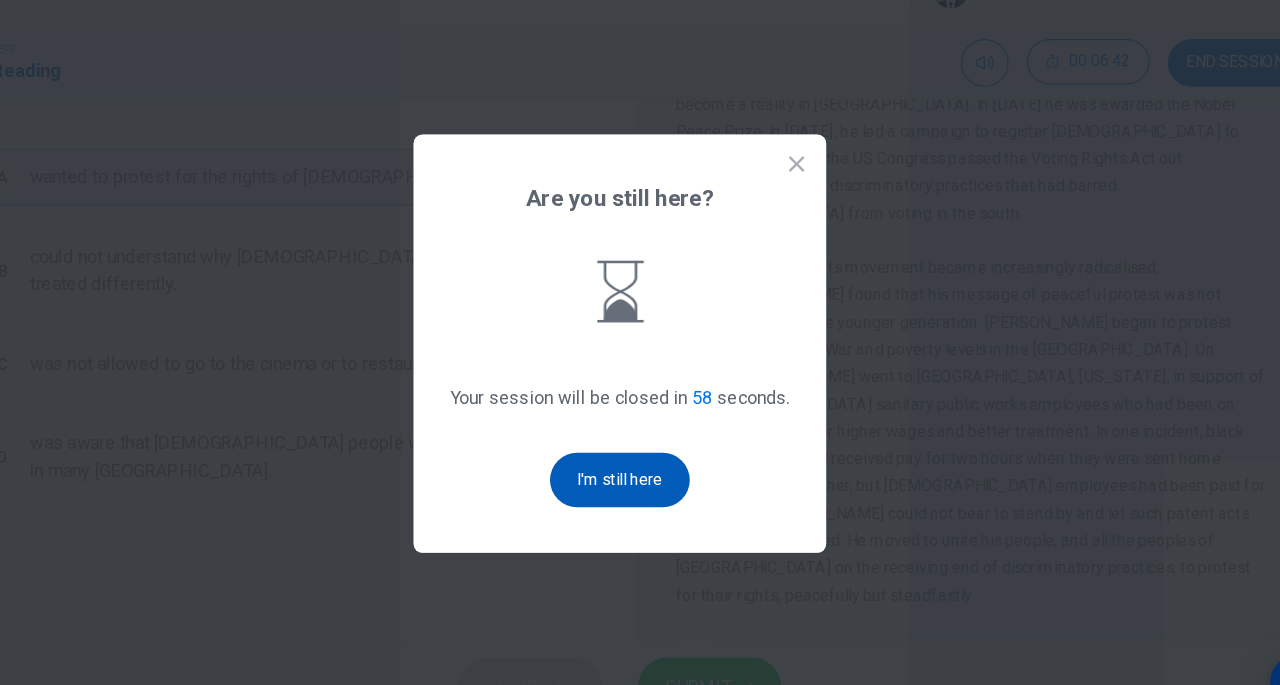 click on "I'm still here" at bounding box center [640, 463] 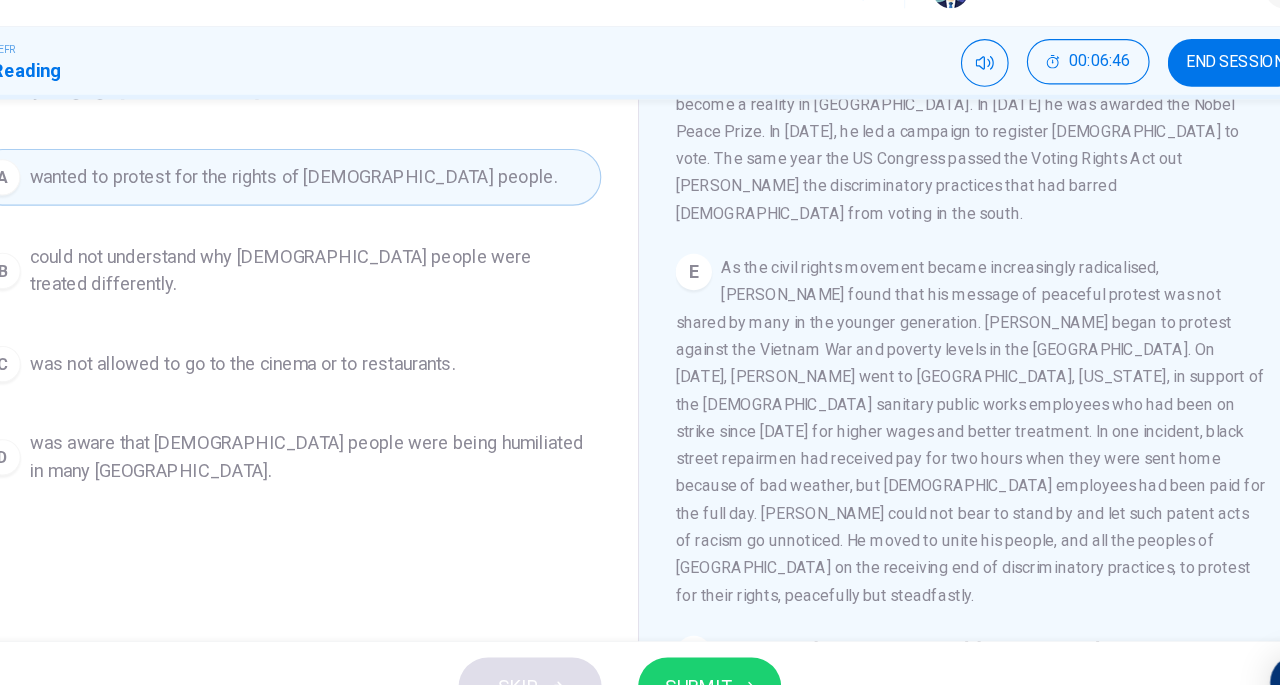 click on "As the civil rights movement became increasingly radicalised, [PERSON_NAME] found that his message of peaceful protest was not shared by many in the younger generation. [PERSON_NAME] began to protest against the Vietnam War and poverty levels in the [GEOGRAPHIC_DATA]. On [DATE], [PERSON_NAME] went to [GEOGRAPHIC_DATA], [US_STATE], in support of the [DEMOGRAPHIC_DATA] sanitary public works employees who had been on strike since [DATE] for higher wages and better treatment. In one incident, black street repairmen had received pay for two hours when they were sent home because of bad weather, but [DEMOGRAPHIC_DATA] employees had been paid for the full day. [PERSON_NAME] could not bear to stand by and let such patent acts of racism go unnoticed. He moved to unite his people, and all the peoples of [GEOGRAPHIC_DATA] on the receiving end of discriminatory practices, to protest for their rights, peacefully but steadfastly." at bounding box center (948, 420) 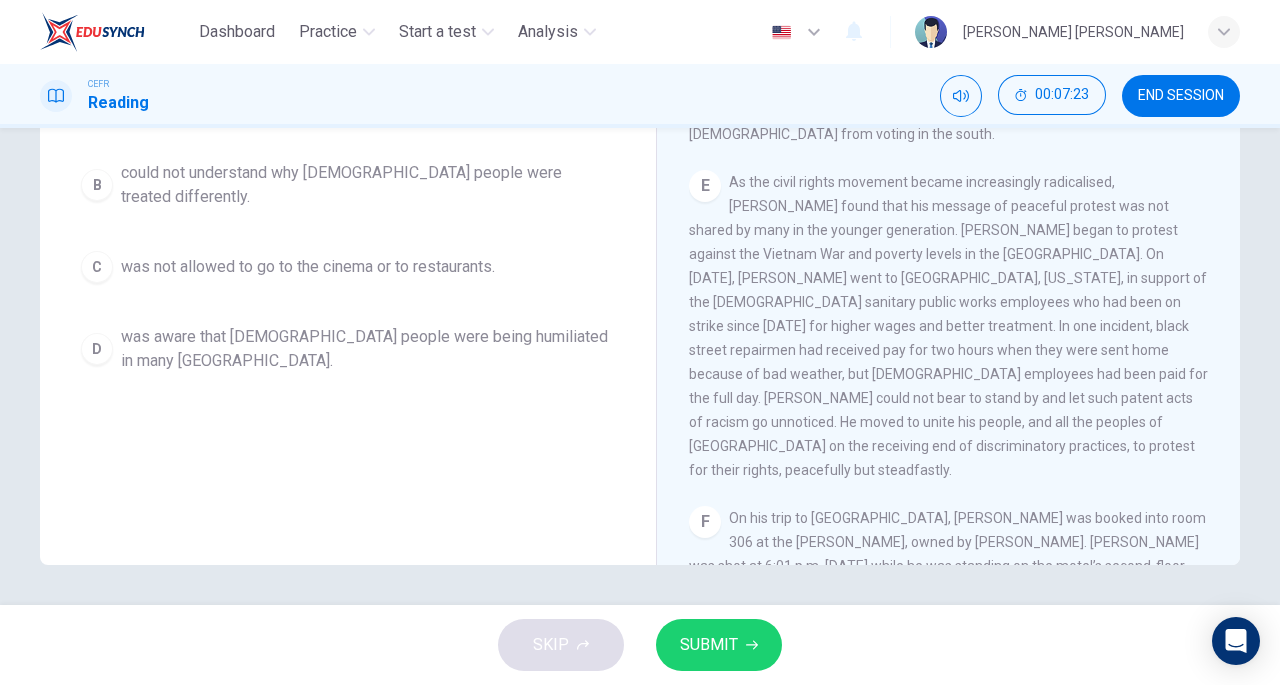 scroll, scrollTop: 298, scrollLeft: 0, axis: vertical 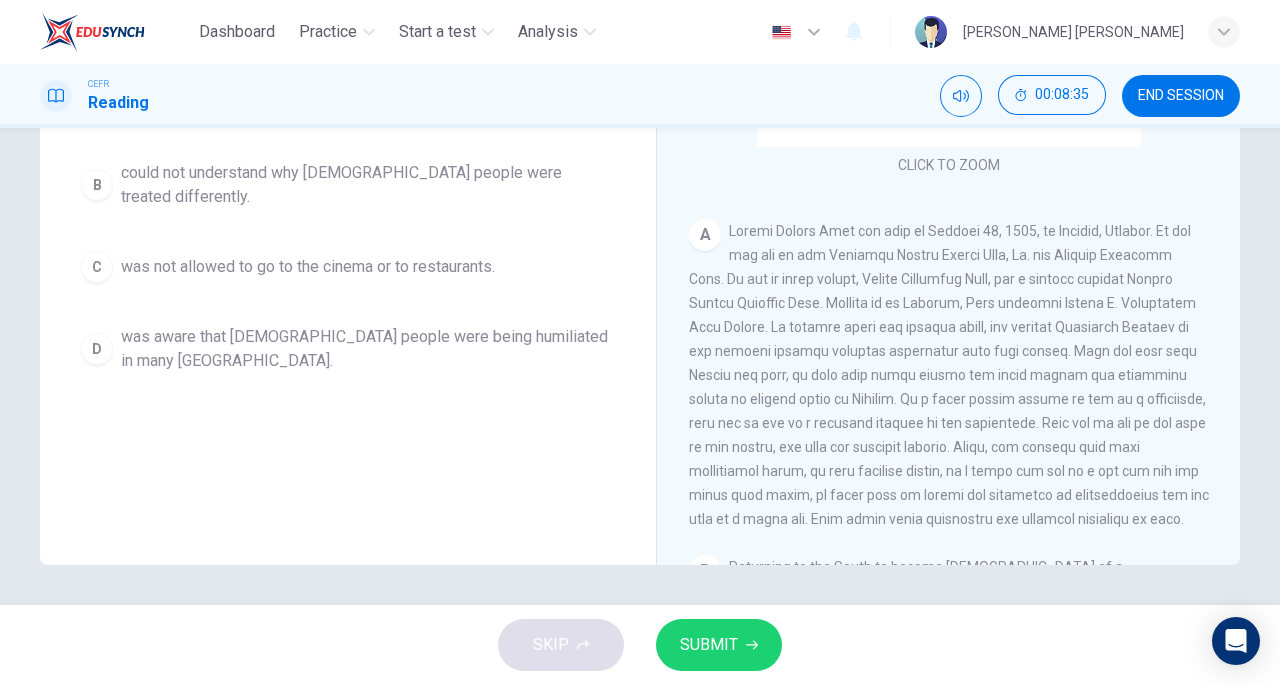 click at bounding box center [949, 375] 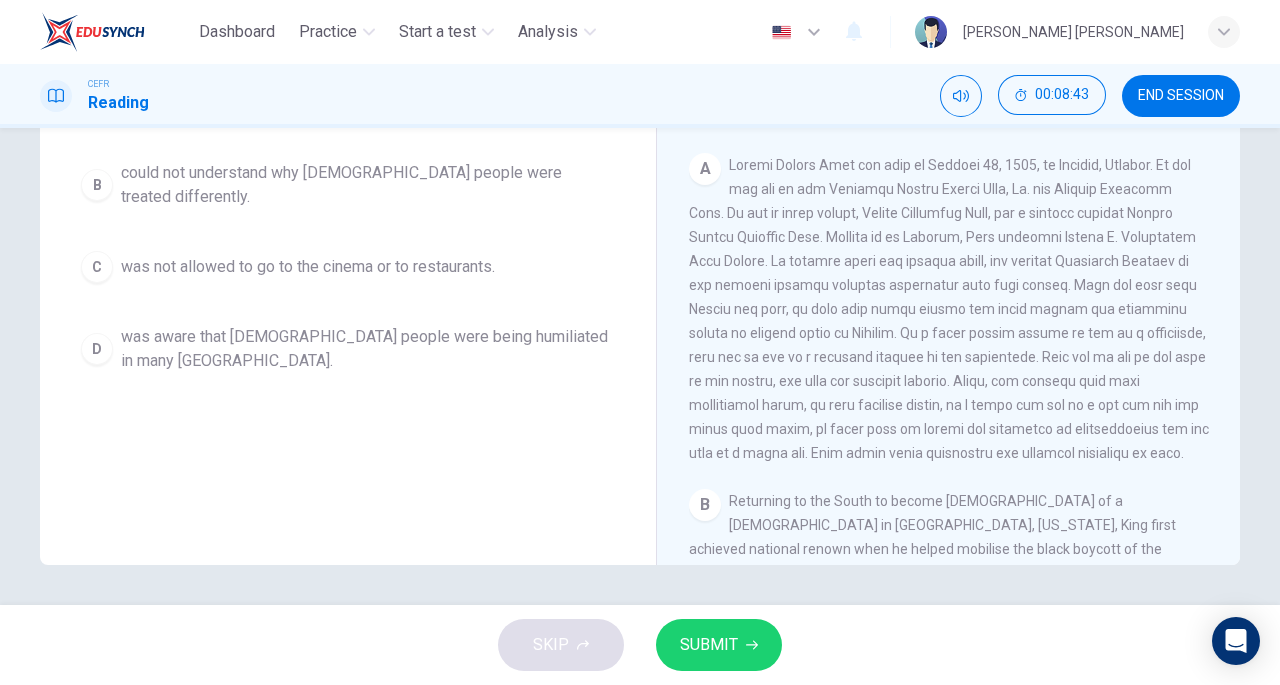 scroll, scrollTop: 228, scrollLeft: 0, axis: vertical 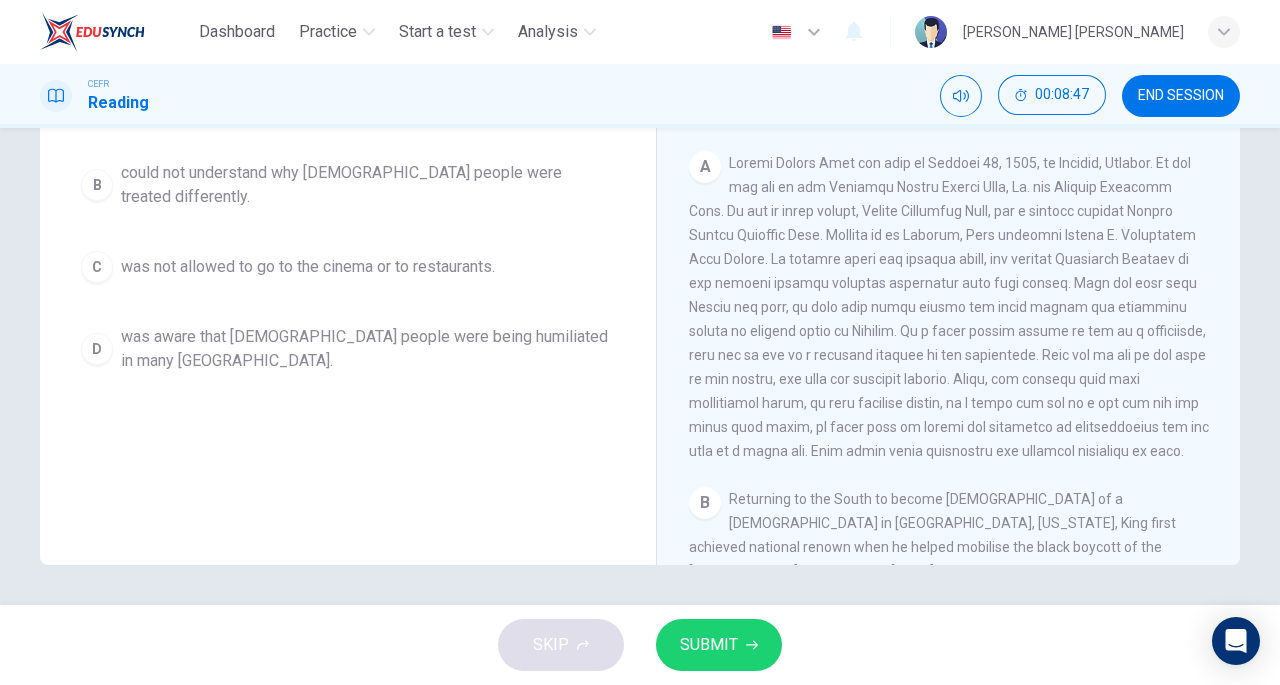 drag, startPoint x: 1065, startPoint y: 289, endPoint x: 1077, endPoint y: 309, distance: 23.323807 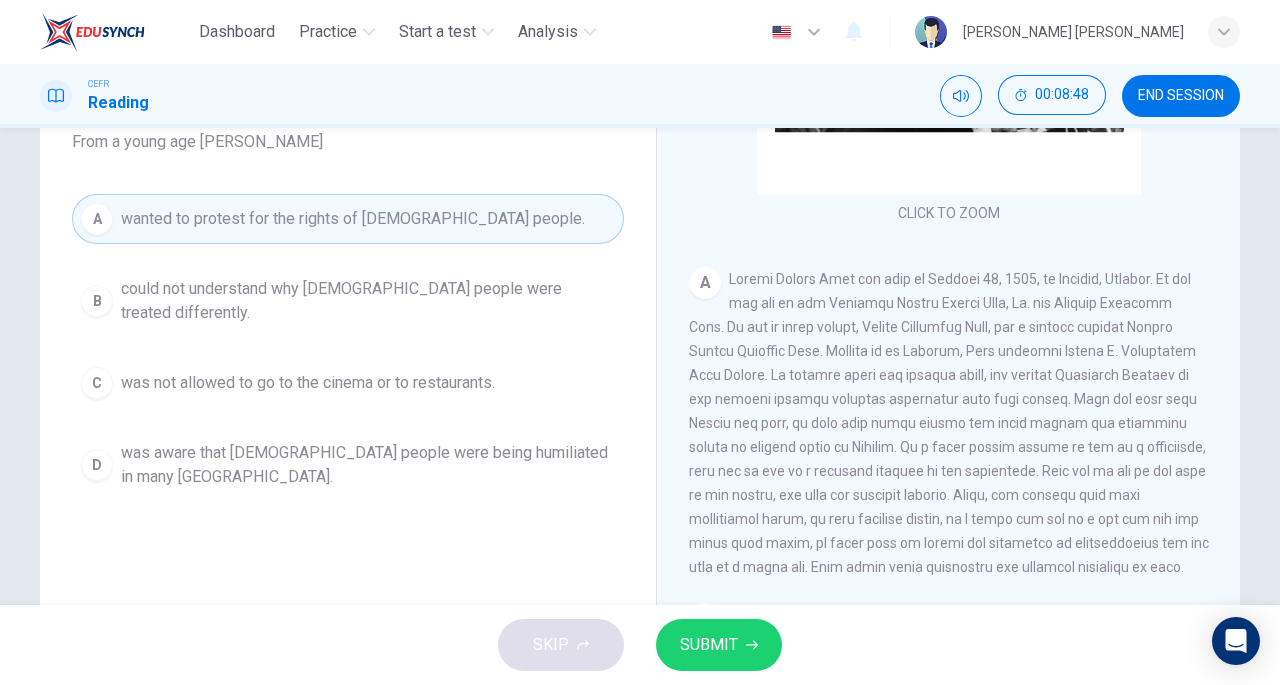 scroll, scrollTop: 182, scrollLeft: 0, axis: vertical 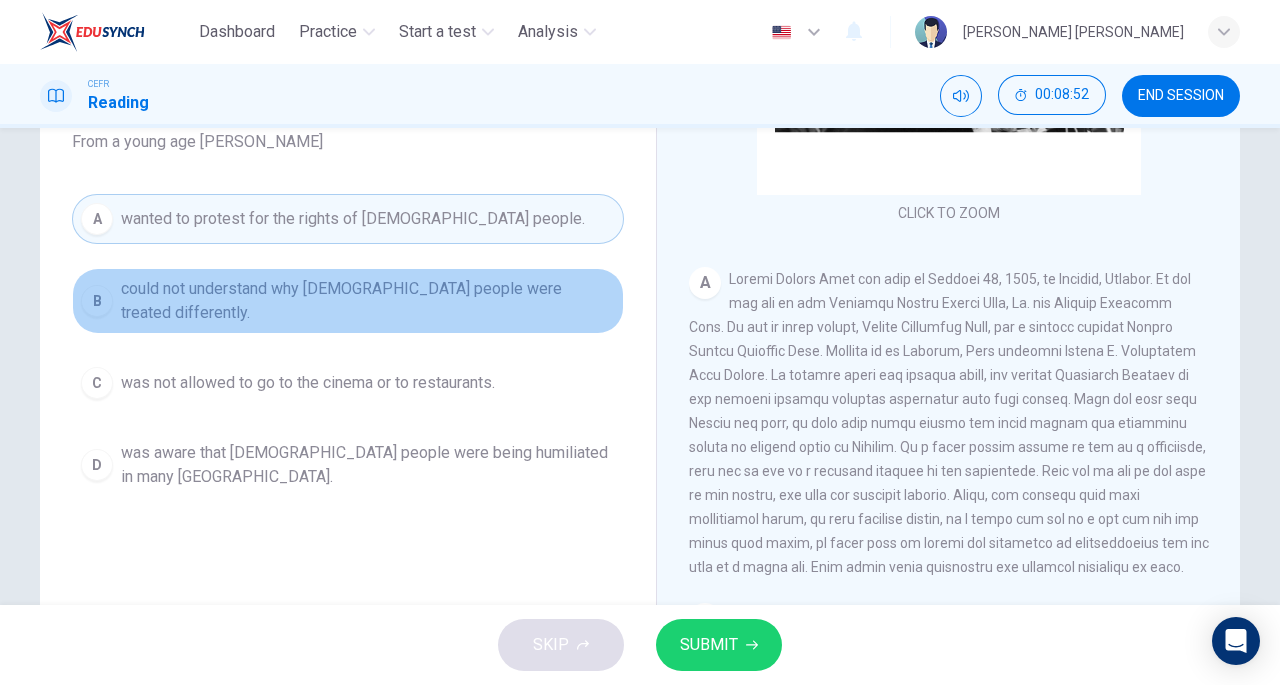 click on "could not understand why [DEMOGRAPHIC_DATA] people were treated differently." at bounding box center [368, 301] 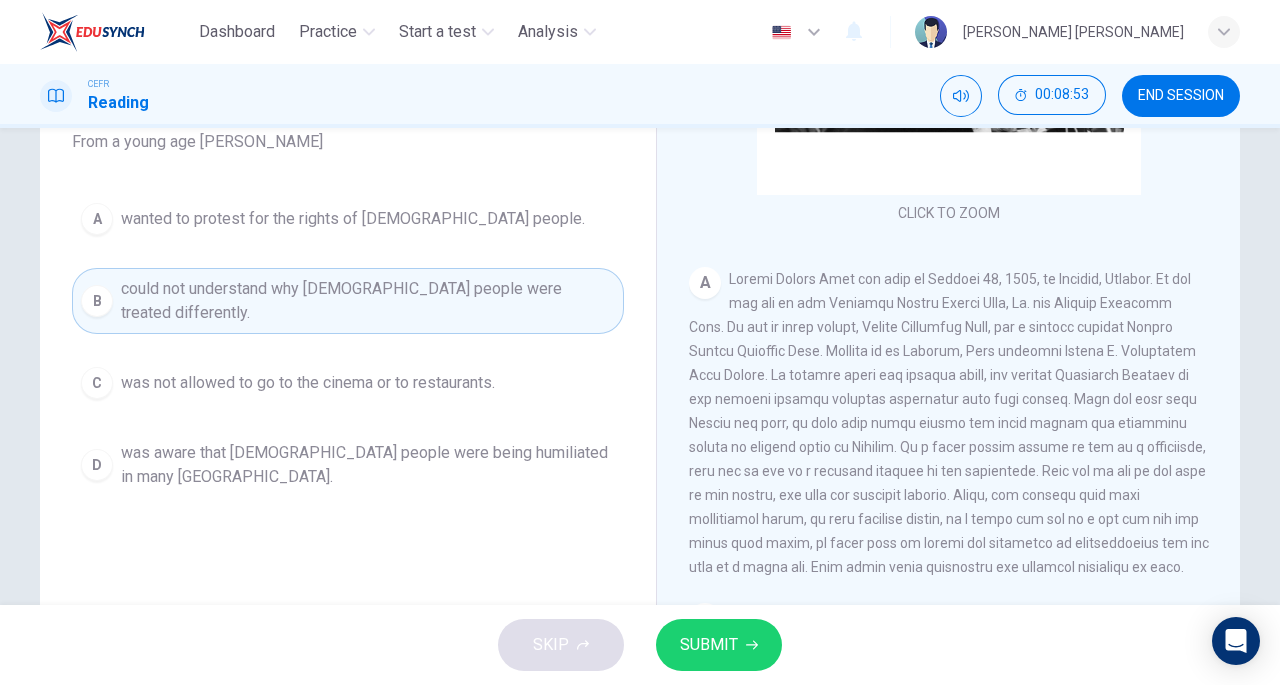 click on "SUBMIT" at bounding box center (719, 645) 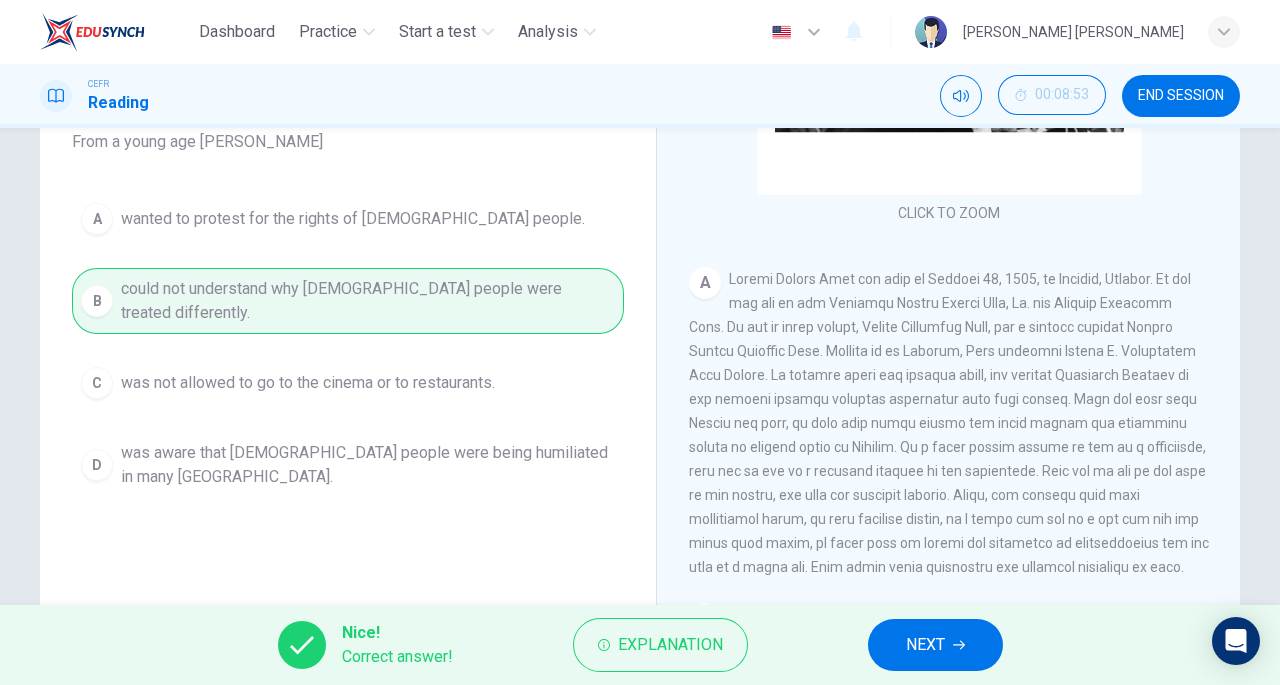 click 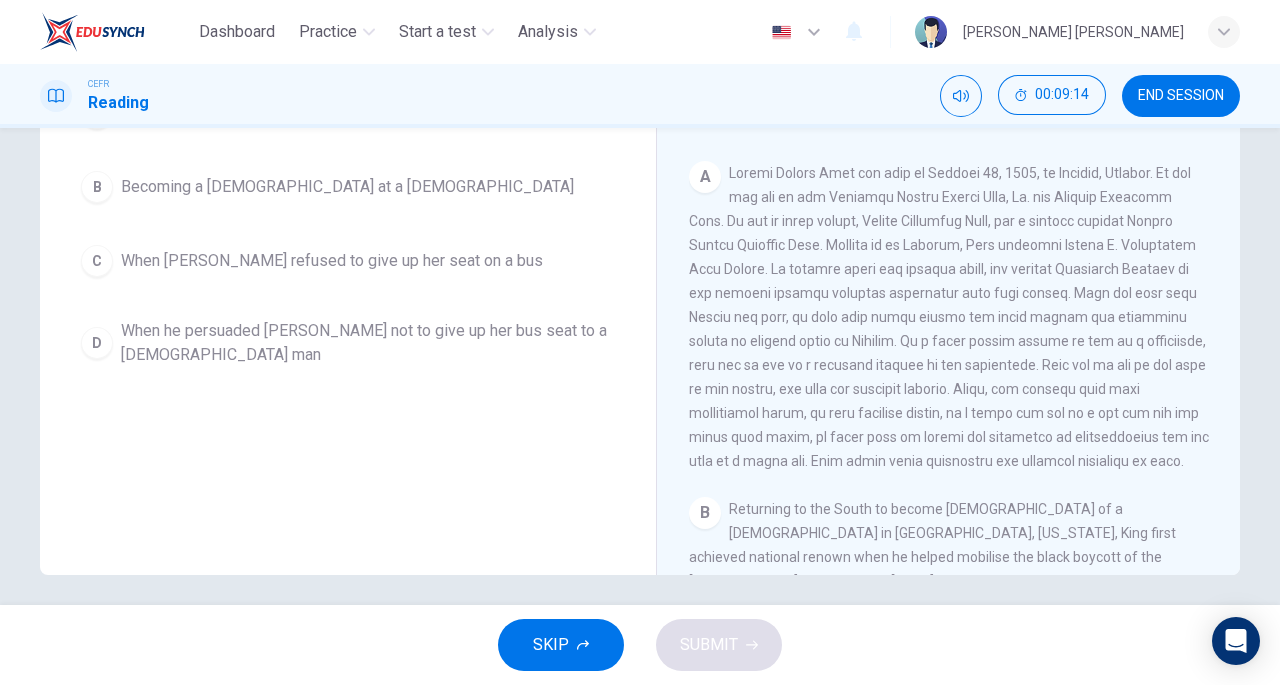 scroll, scrollTop: 298, scrollLeft: 0, axis: vertical 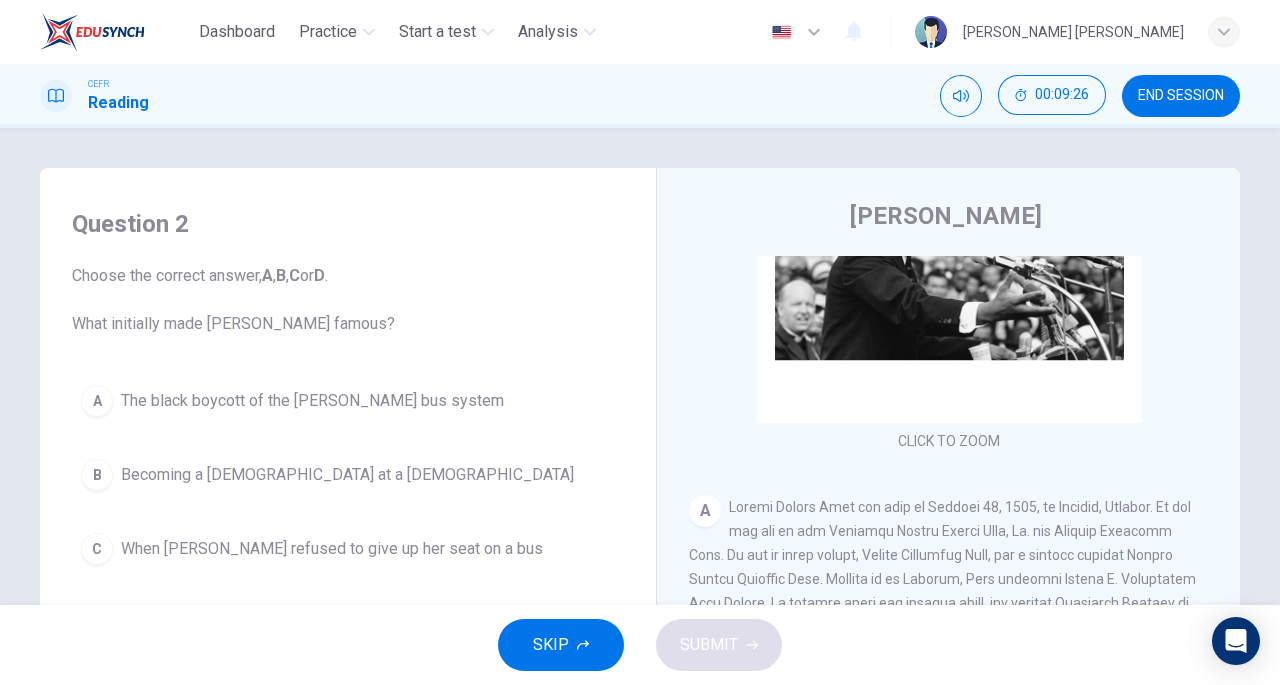 click on "The black boycott of the [PERSON_NAME] bus system" at bounding box center [312, 401] 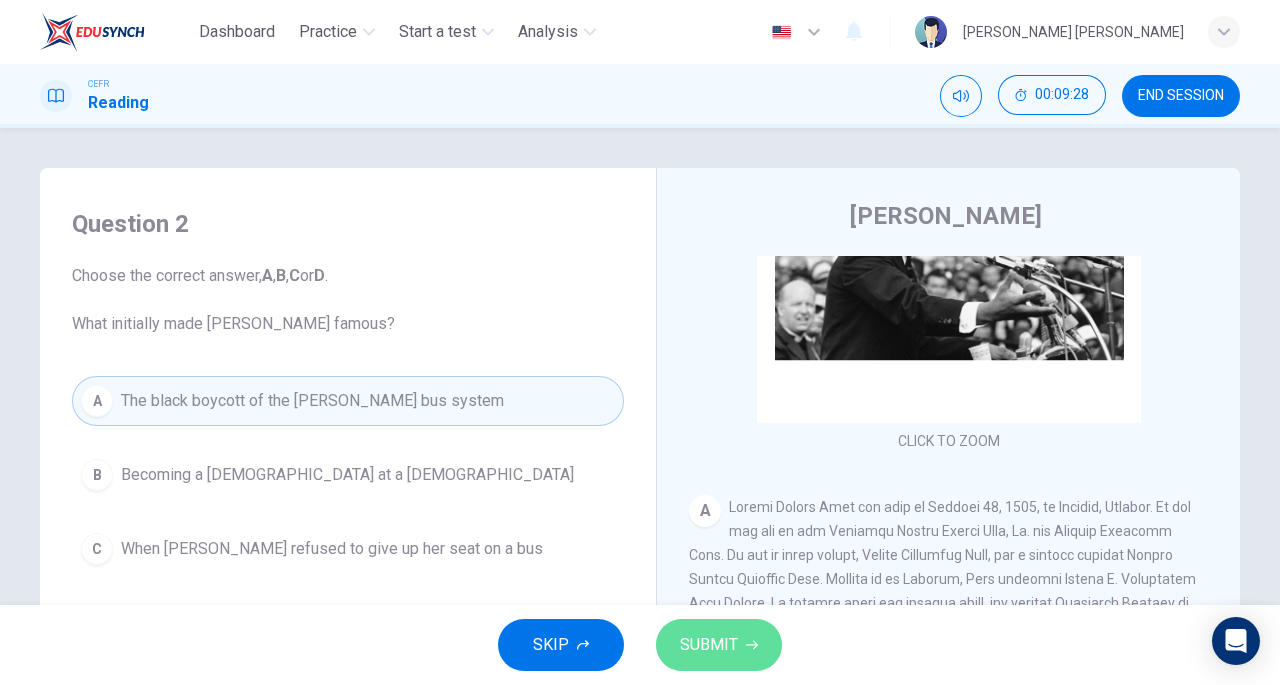 click on "SUBMIT" at bounding box center [709, 645] 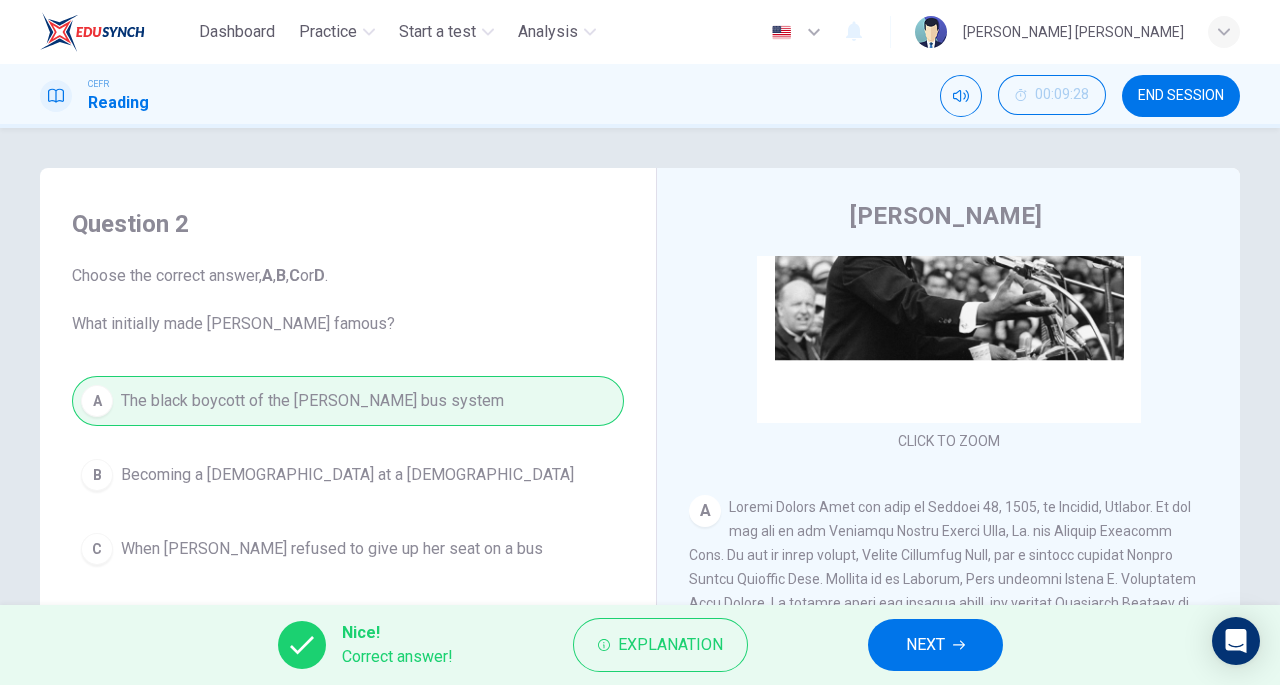 click on "NEXT" at bounding box center [935, 645] 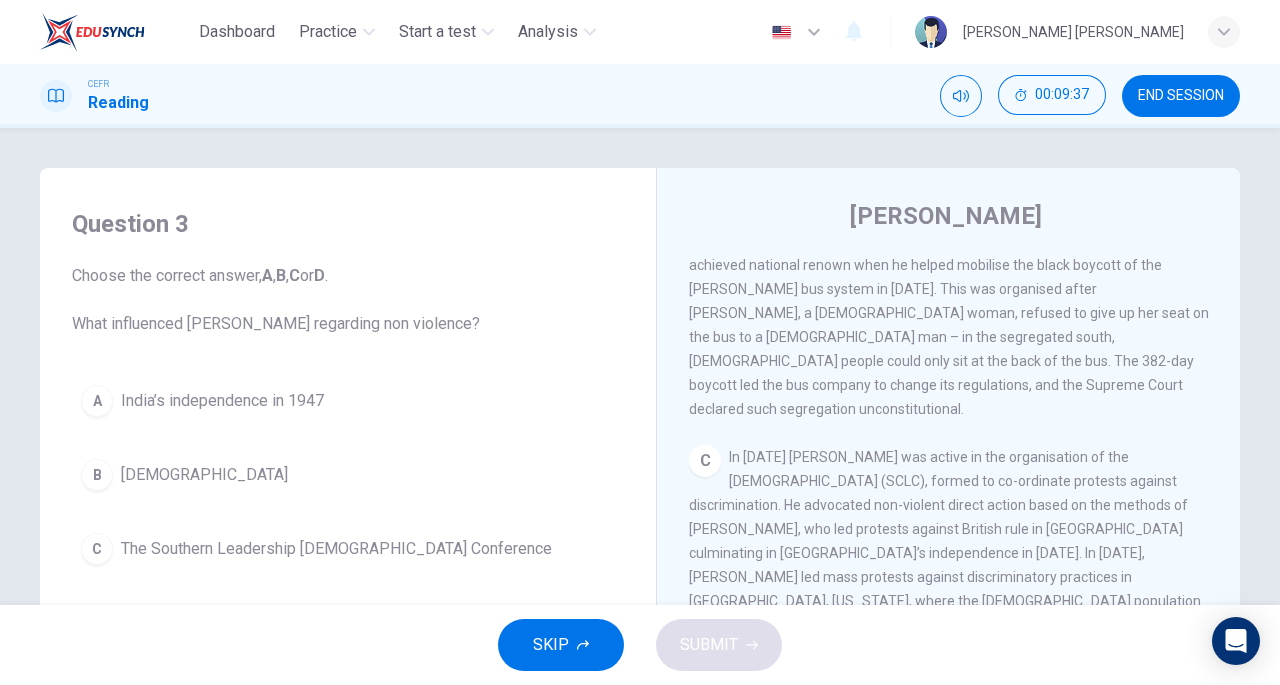 scroll, scrollTop: 808, scrollLeft: 0, axis: vertical 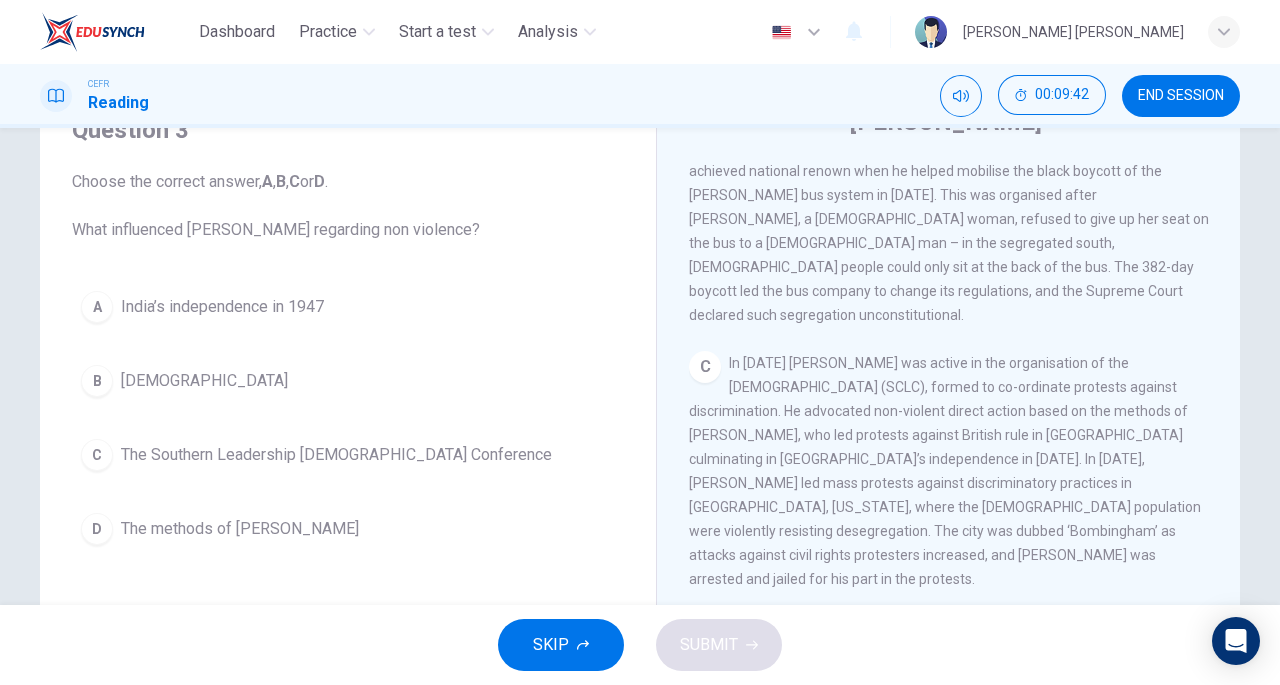 click on "A India’s independence in [DATE] B [DEMOGRAPHIC_DATA] C The Southern Leadership [DEMOGRAPHIC_DATA] Conference D The methods of [PERSON_NAME]" at bounding box center (348, 418) 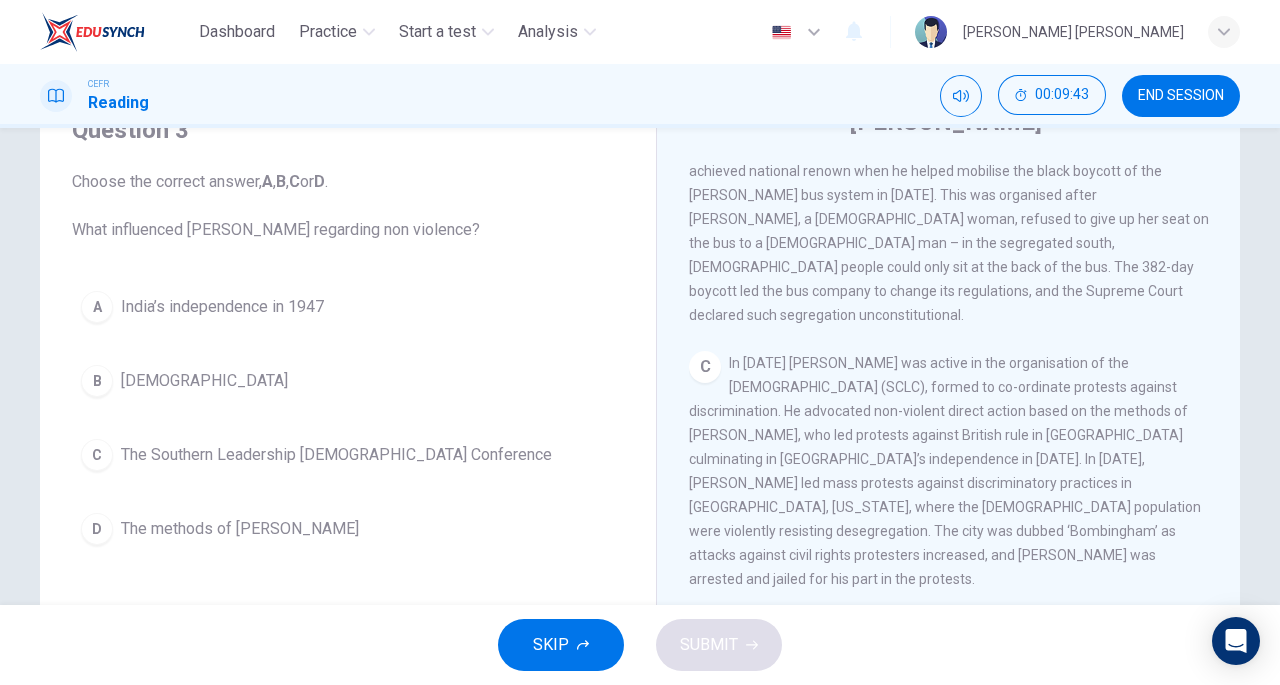 click on "The methods of [PERSON_NAME]" at bounding box center (240, 529) 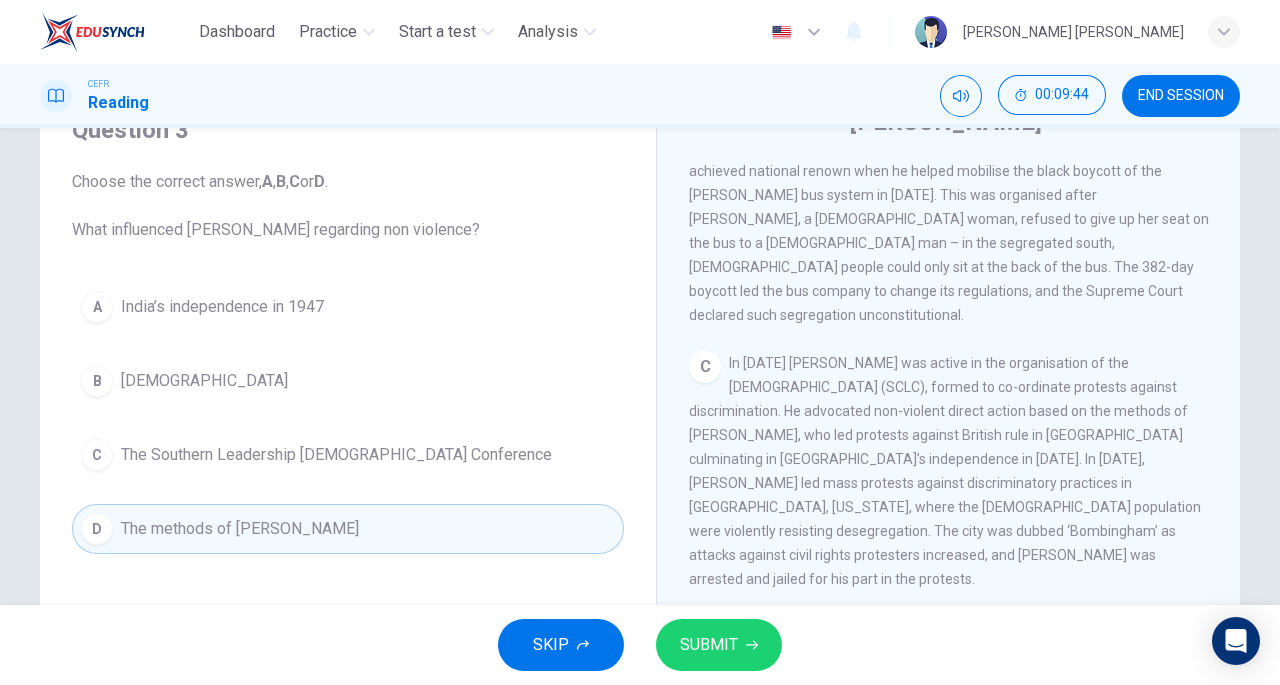 click on "SUBMIT" at bounding box center (719, 645) 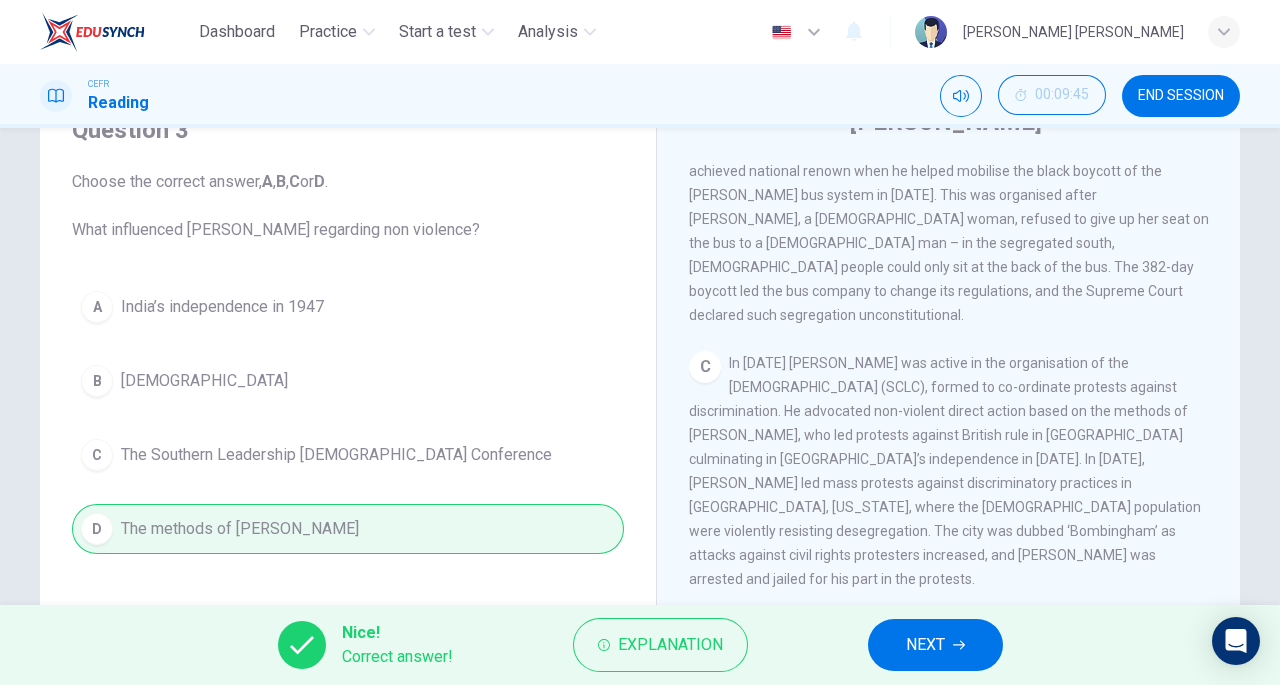 click on "NEXT" at bounding box center [935, 645] 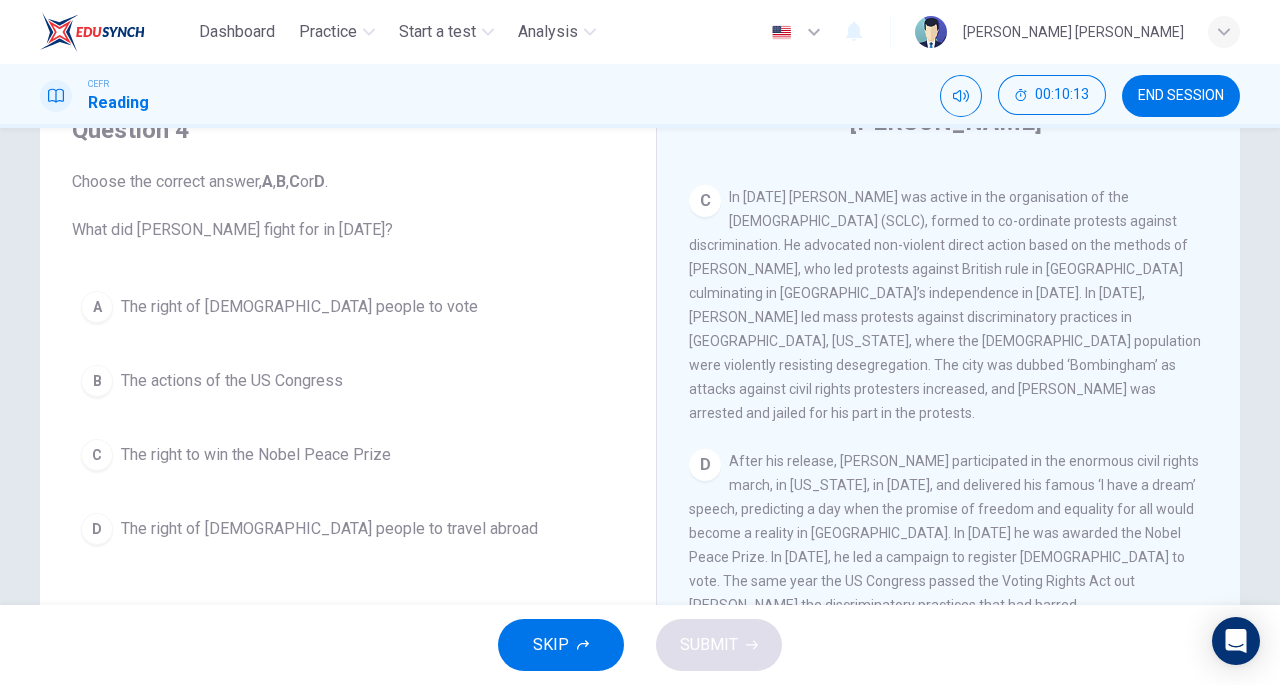 scroll, scrollTop: 976, scrollLeft: 0, axis: vertical 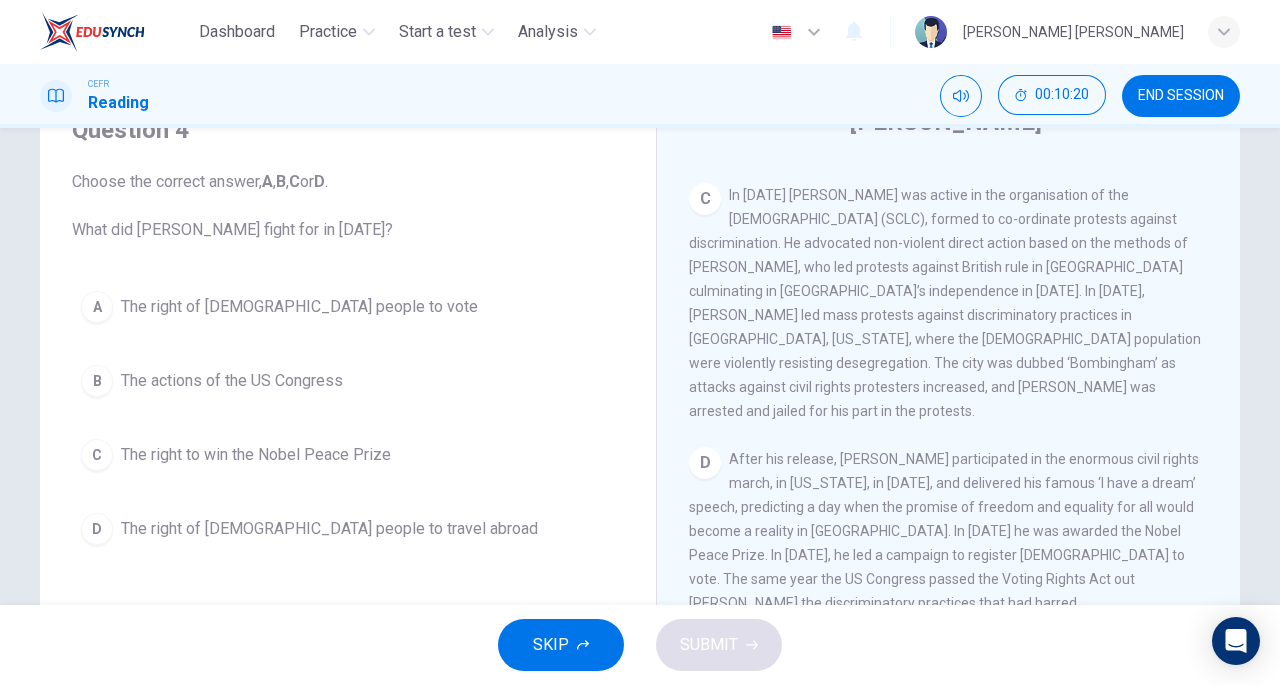 click on "The right of [DEMOGRAPHIC_DATA] people to vote" at bounding box center [299, 307] 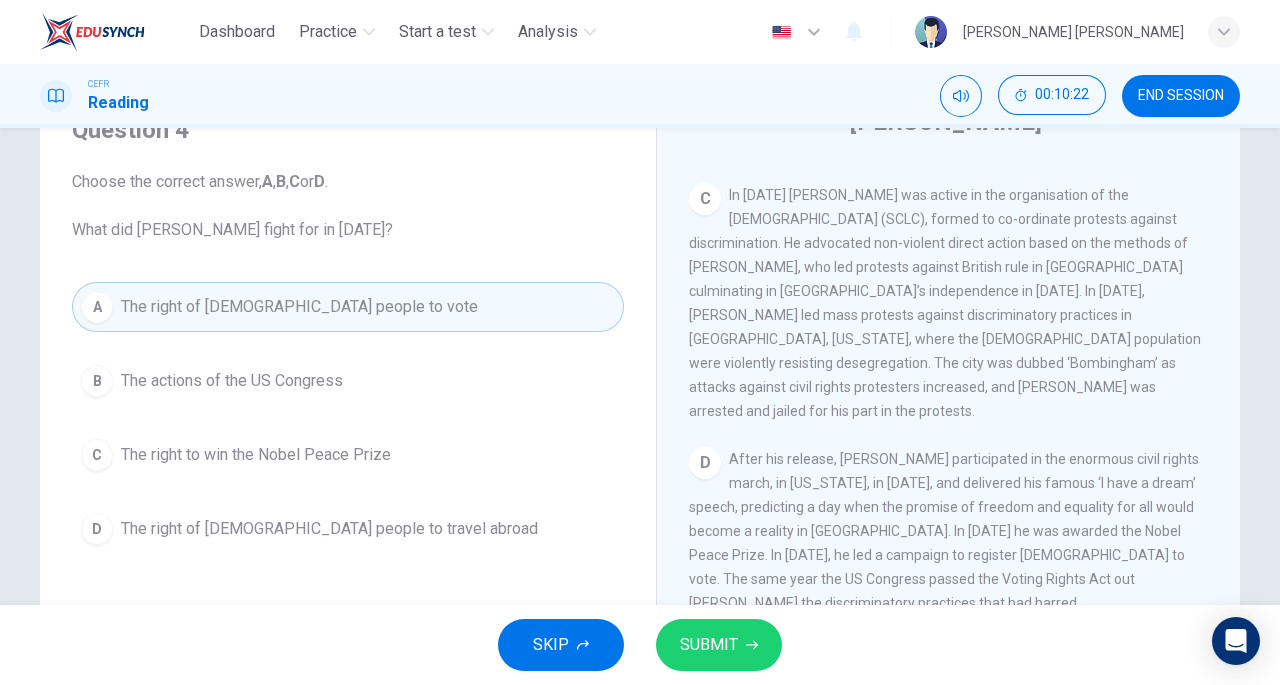 click on "SUBMIT" at bounding box center [709, 645] 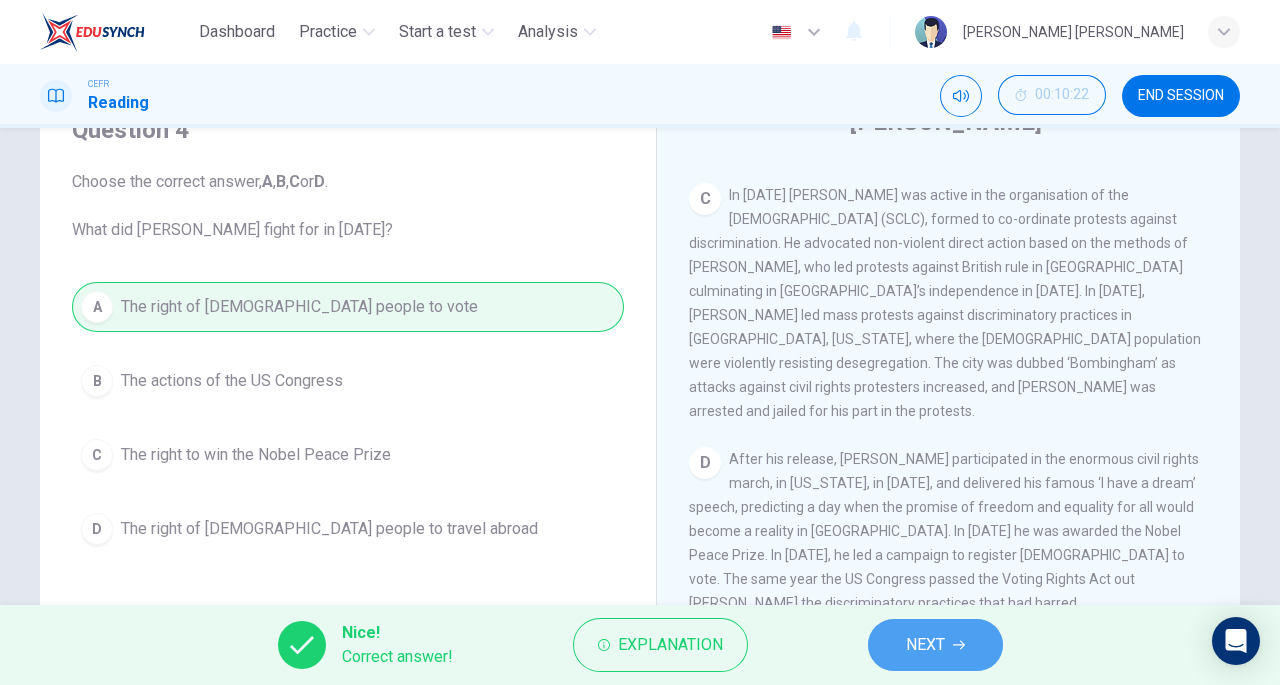 click on "NEXT" at bounding box center (925, 645) 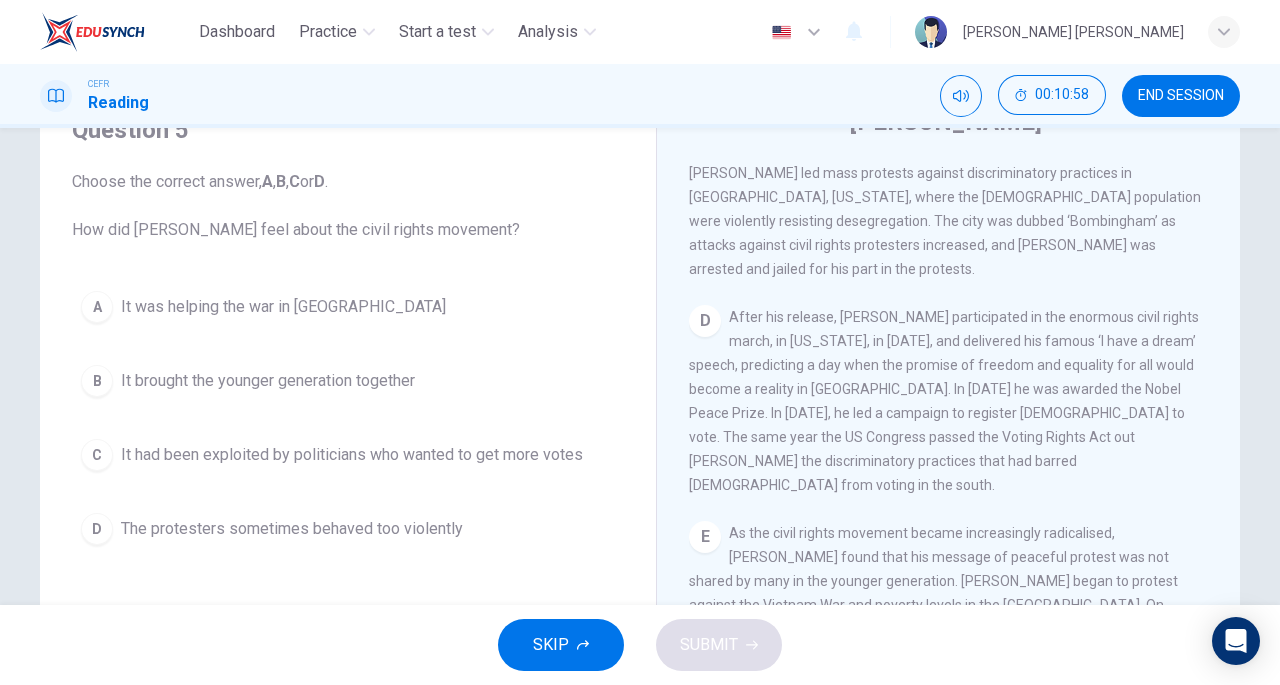 scroll, scrollTop: 1152, scrollLeft: 0, axis: vertical 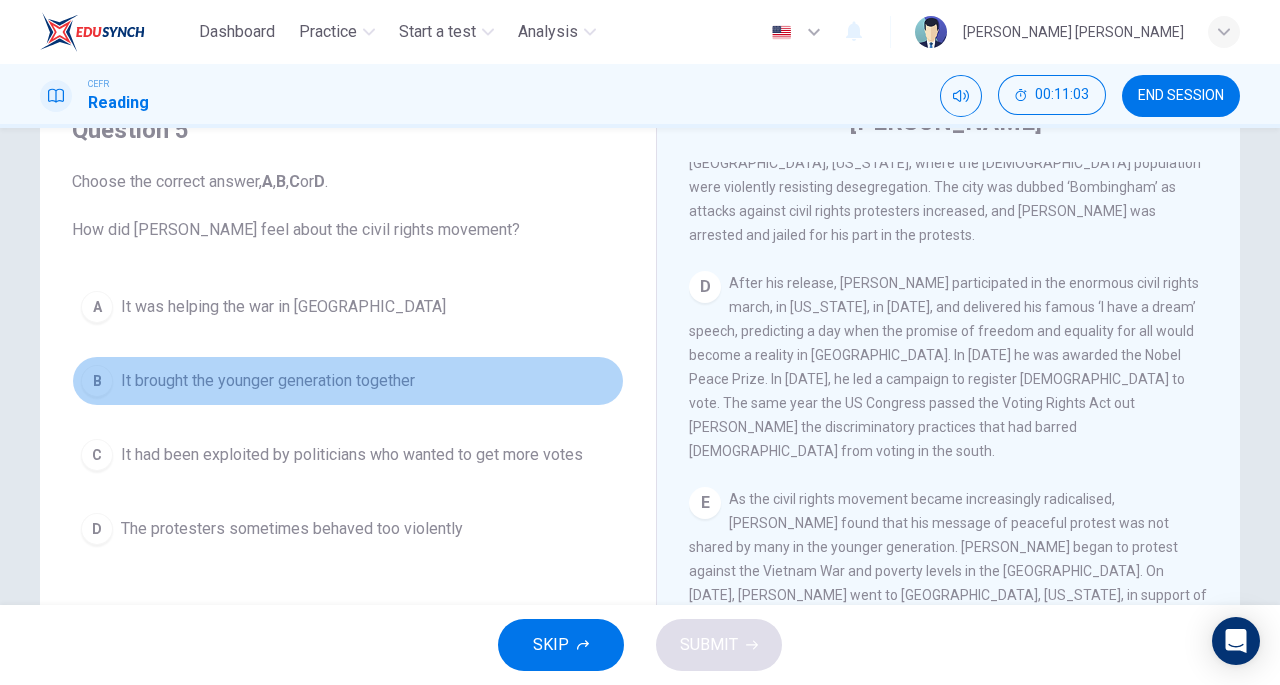 click on "It brought the younger generation together" at bounding box center (268, 381) 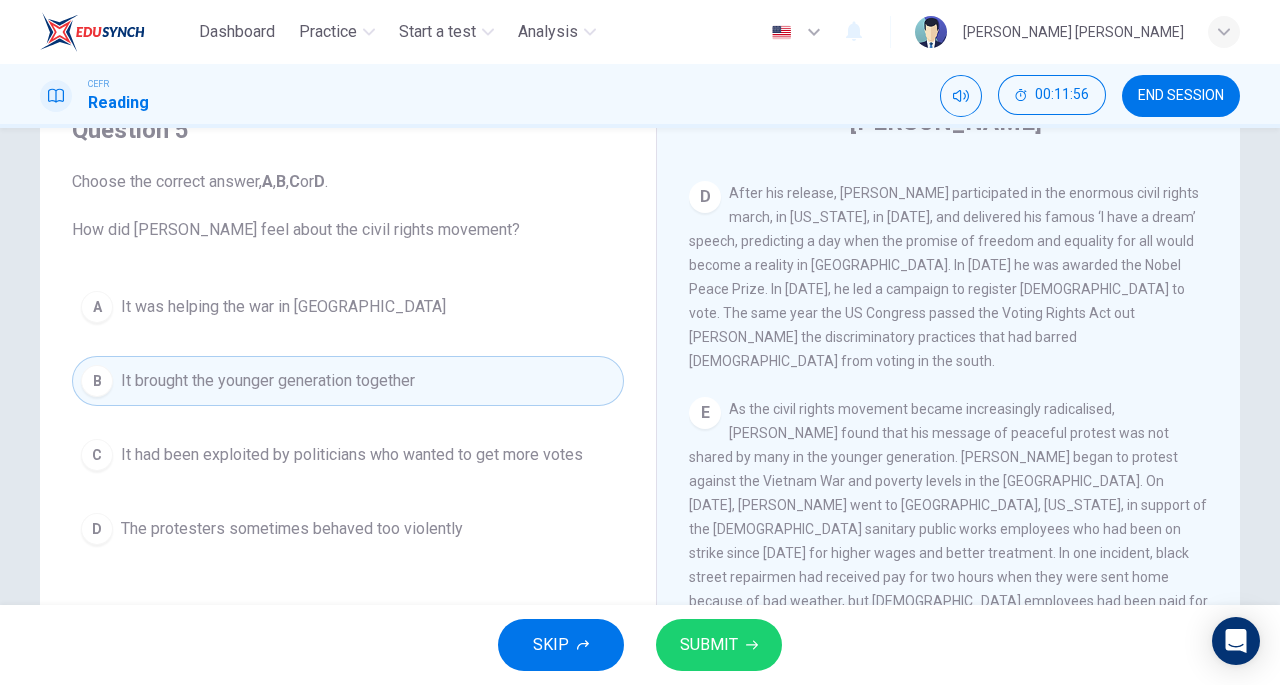 scroll, scrollTop: 1242, scrollLeft: 0, axis: vertical 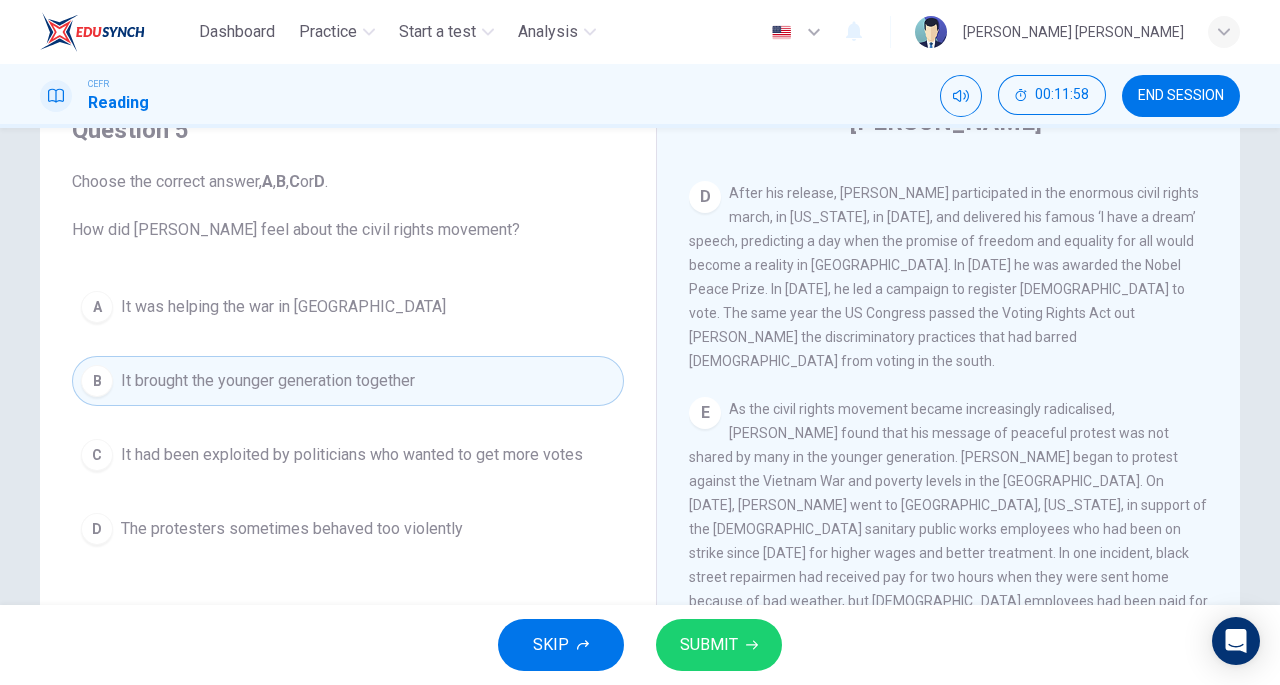 type 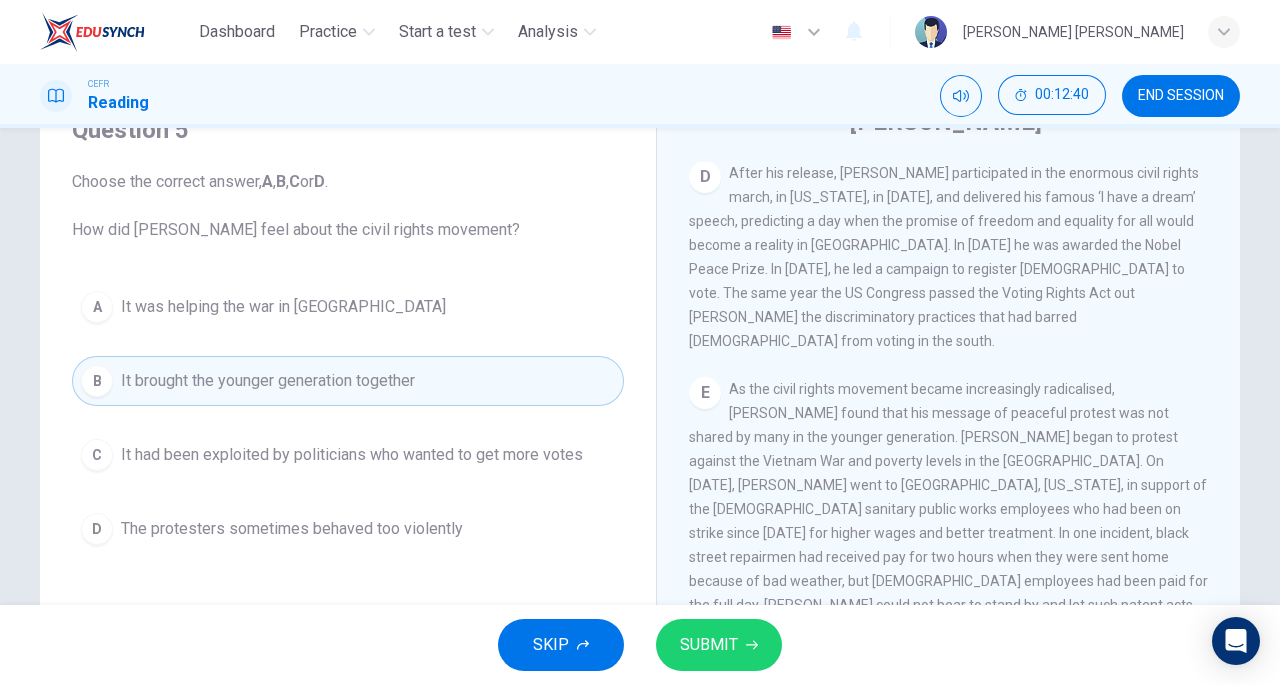 scroll, scrollTop: 1265, scrollLeft: 0, axis: vertical 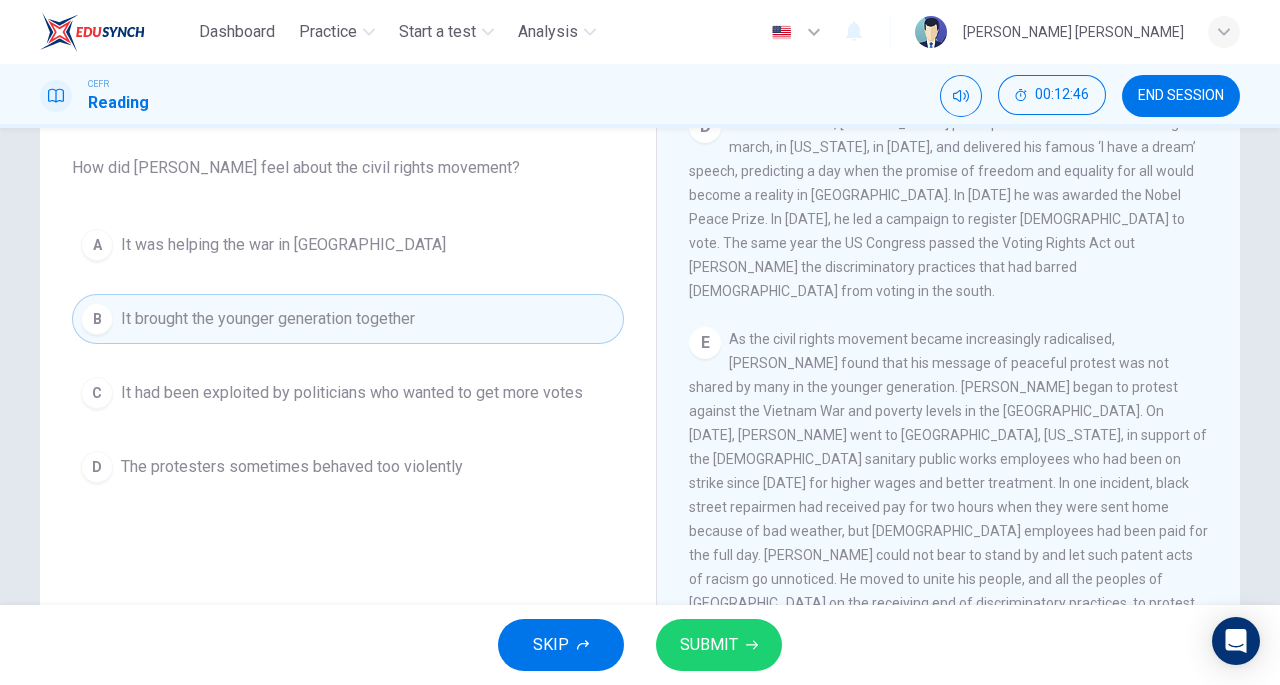 click on "It had been exploited by politicians who wanted to get more votes" at bounding box center (352, 393) 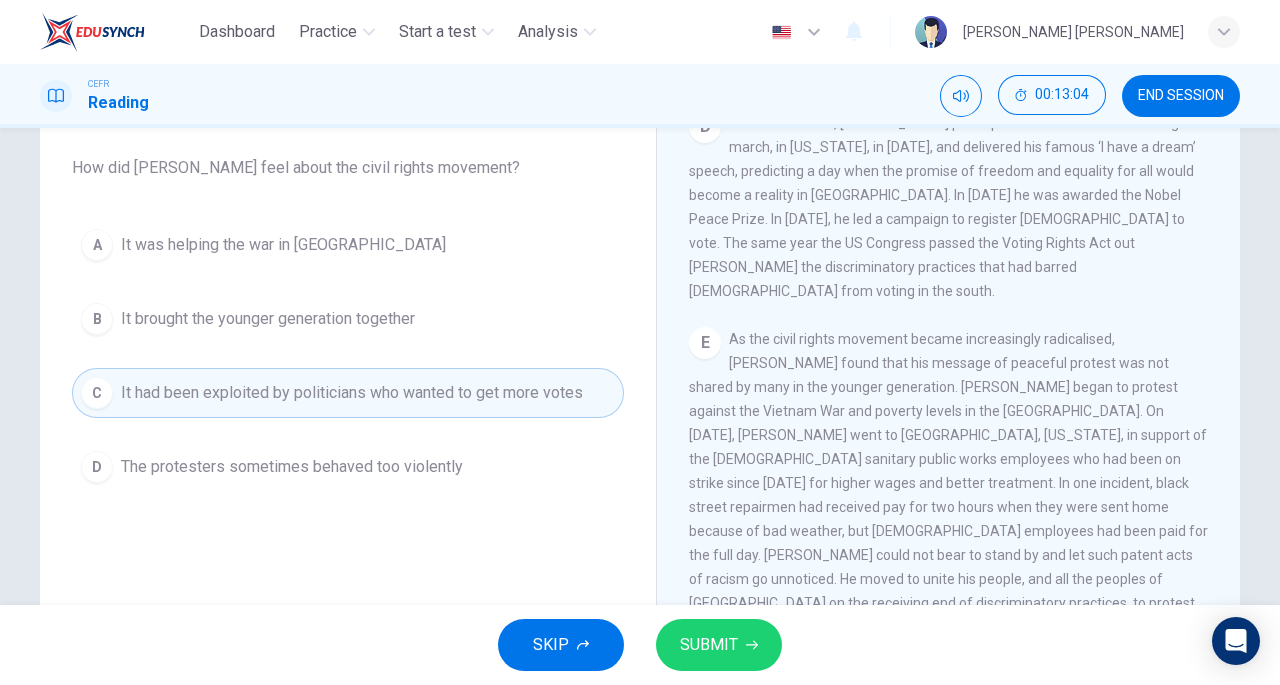 click on "The protesters sometimes behaved too violently" at bounding box center (292, 467) 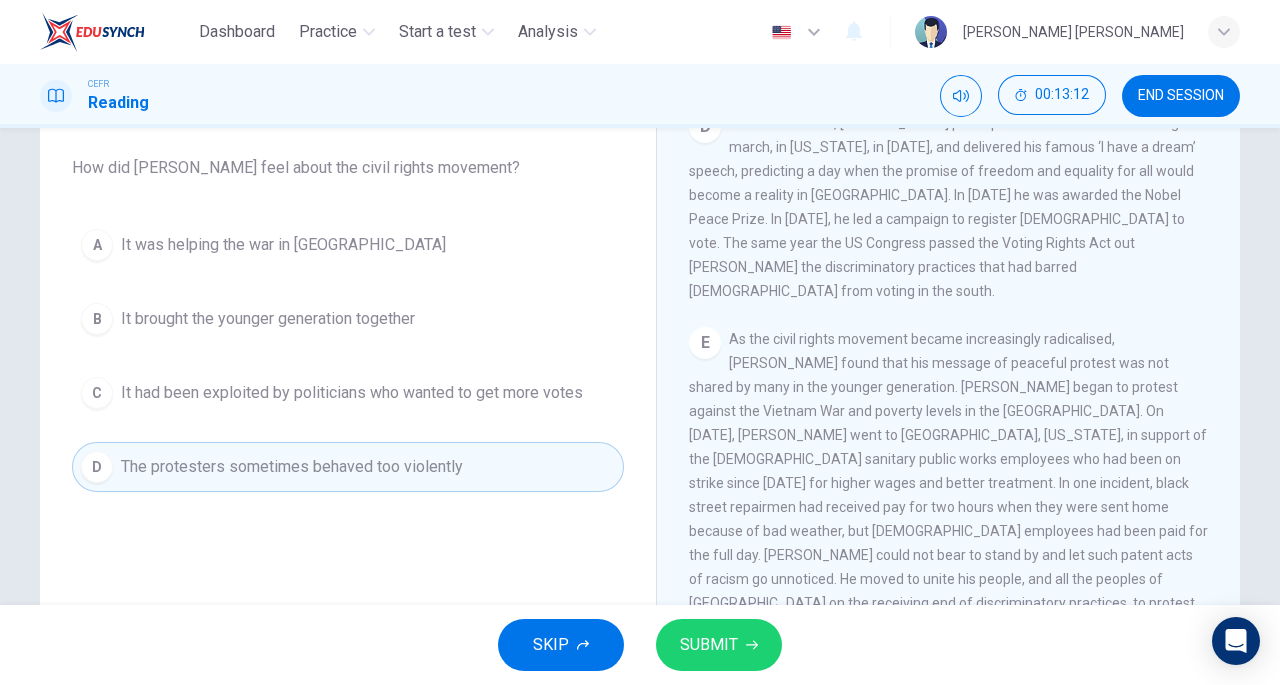 click on "SUBMIT" at bounding box center (719, 645) 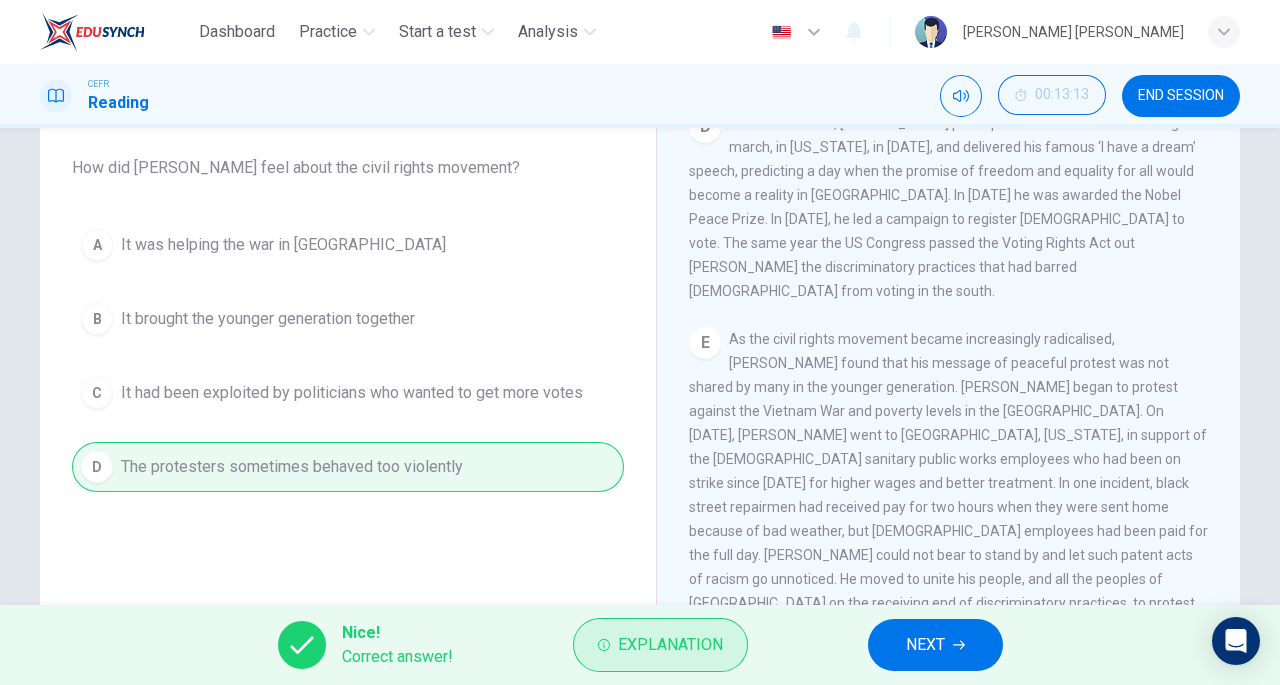 click on "Explanation" at bounding box center (670, 645) 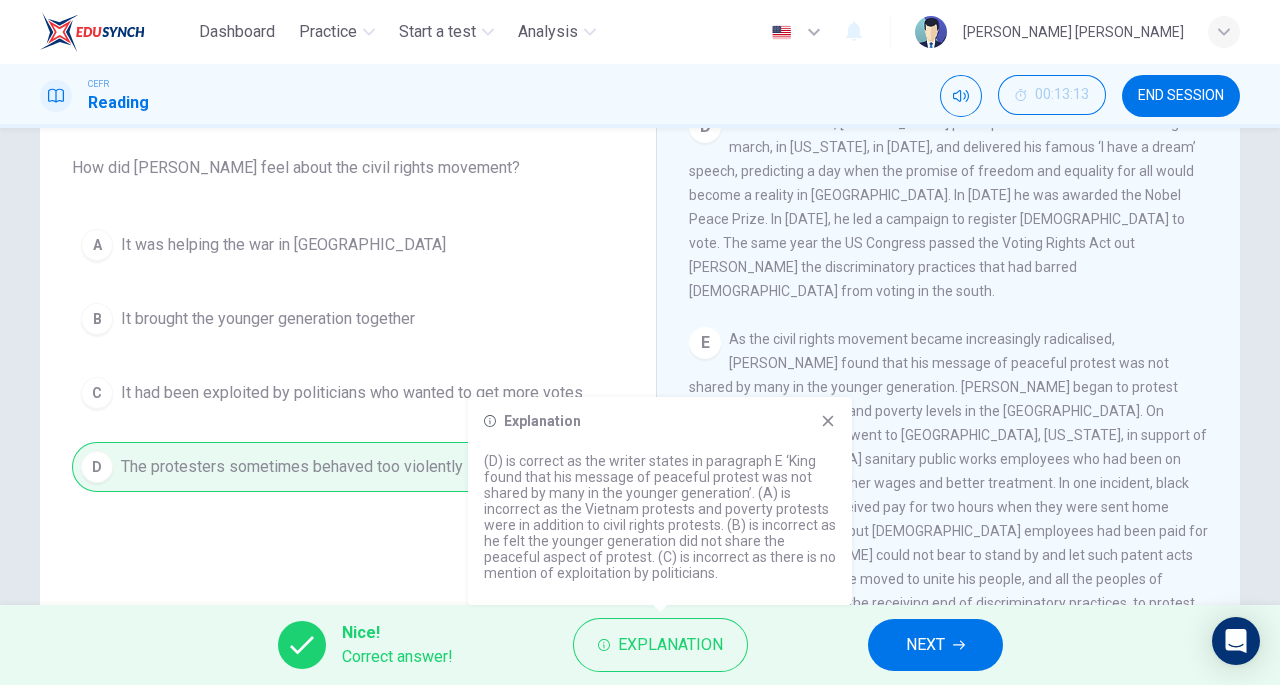 click on "Explanation (D) is correct as the writer states in paragraph E ‘King found that his message of peaceful protest was not shared by many in the younger generation’. (A) is incorrect as the Vietnam protests and poverty protests were in addition to civil rights protests. (B) is incorrect as he felt the younger generation did not share the peaceful aspect of protest. (C) is incorrect as there is no mention of exploitation by politicians." at bounding box center (660, 508) 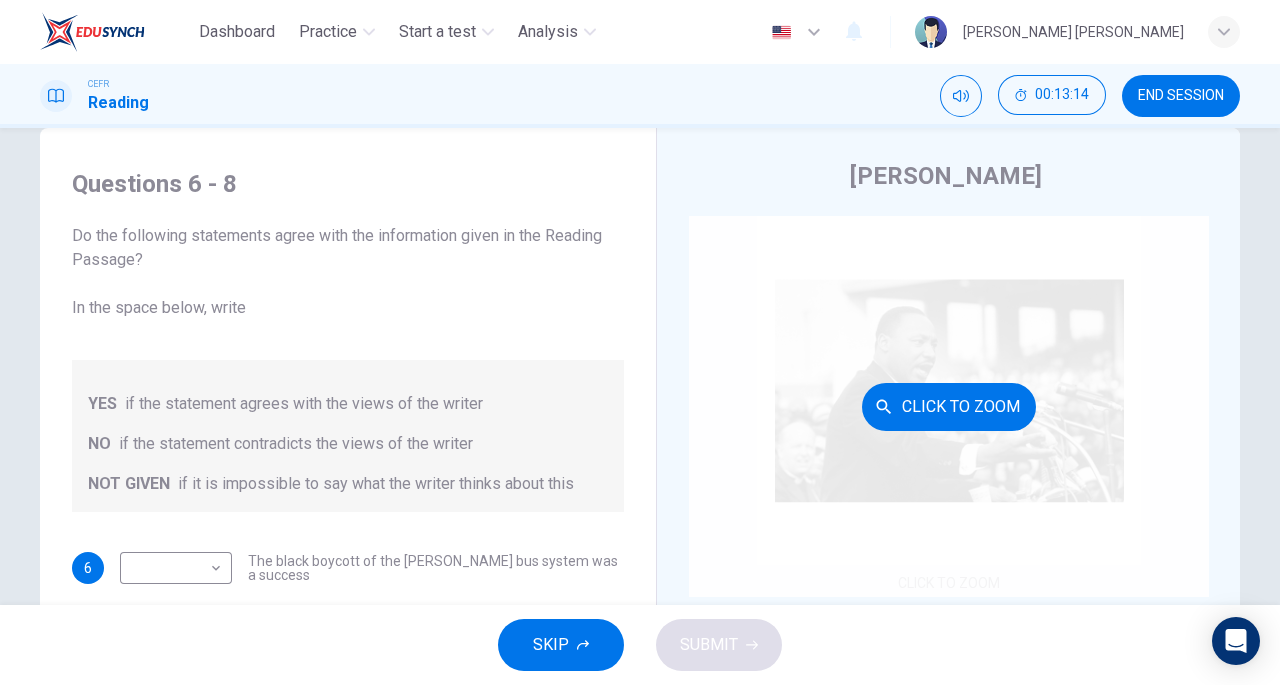 scroll, scrollTop: 0, scrollLeft: 0, axis: both 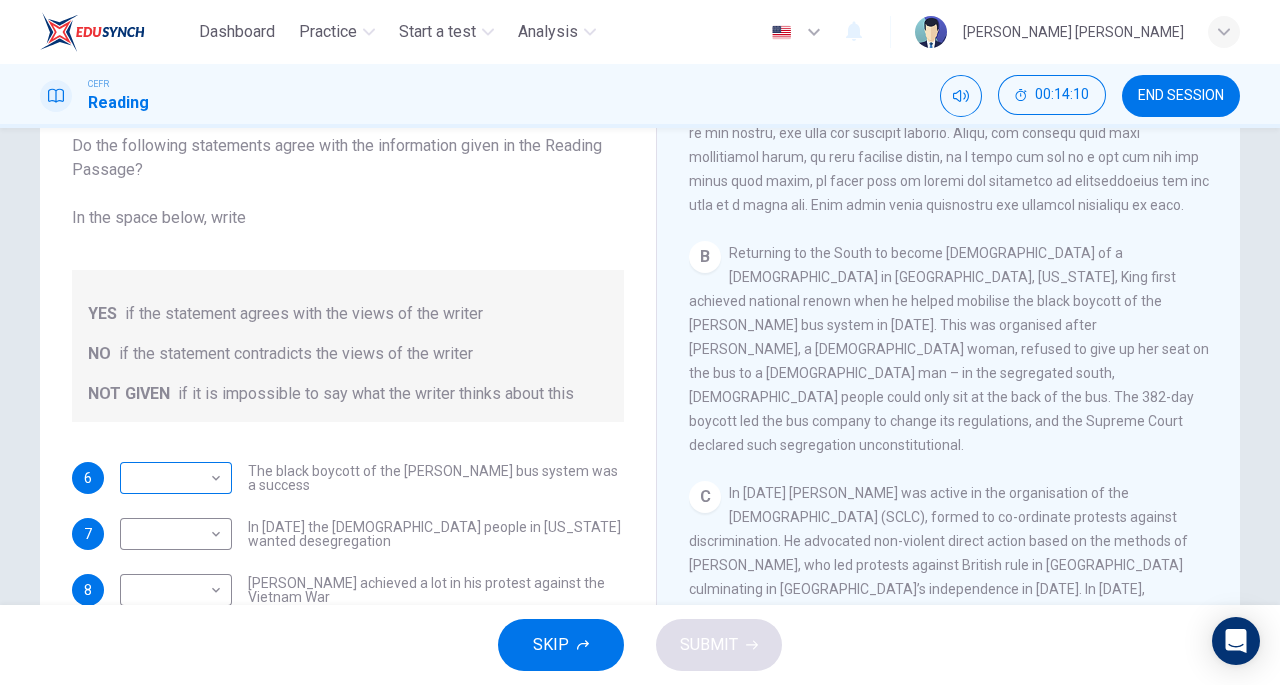 click on "Dashboard Practice Start a test Analysis English en ​ [PERSON_NAME] [PERSON_NAME] CEFR Reading 00:14:10 END SESSION Questions 6 - 8 Do the following statements agree with the information given in the Reading Passage? In the space below, write YES if the statement agrees with the views of the writer NO if the statement contradicts the views of the writer NOT GIVEN if it is impossible to say what the writer thinks about this 6 ​ ​ The black boycott of the [PERSON_NAME] bus system was a success 7 ​ ​ In [DATE] the [DEMOGRAPHIC_DATA] people in [US_STATE] wanted desegregation 8 ​ ​ [PERSON_NAME] achieved a lot in his protest against the Vietnam War [PERSON_NAME] CLICK TO ZOOM Click to Zoom A B C D E F SKIP SUBMIT Dashboard Practice Start a test Analysis Notifications © Copyright  2025" at bounding box center (640, 342) 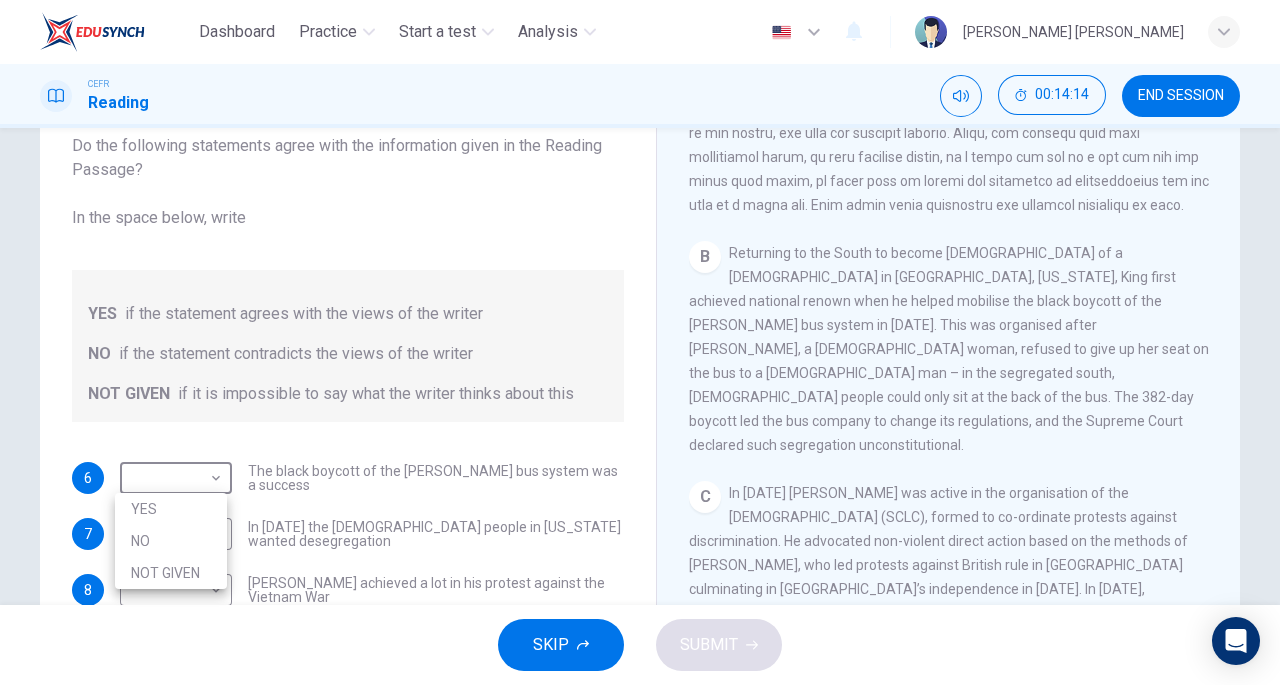type 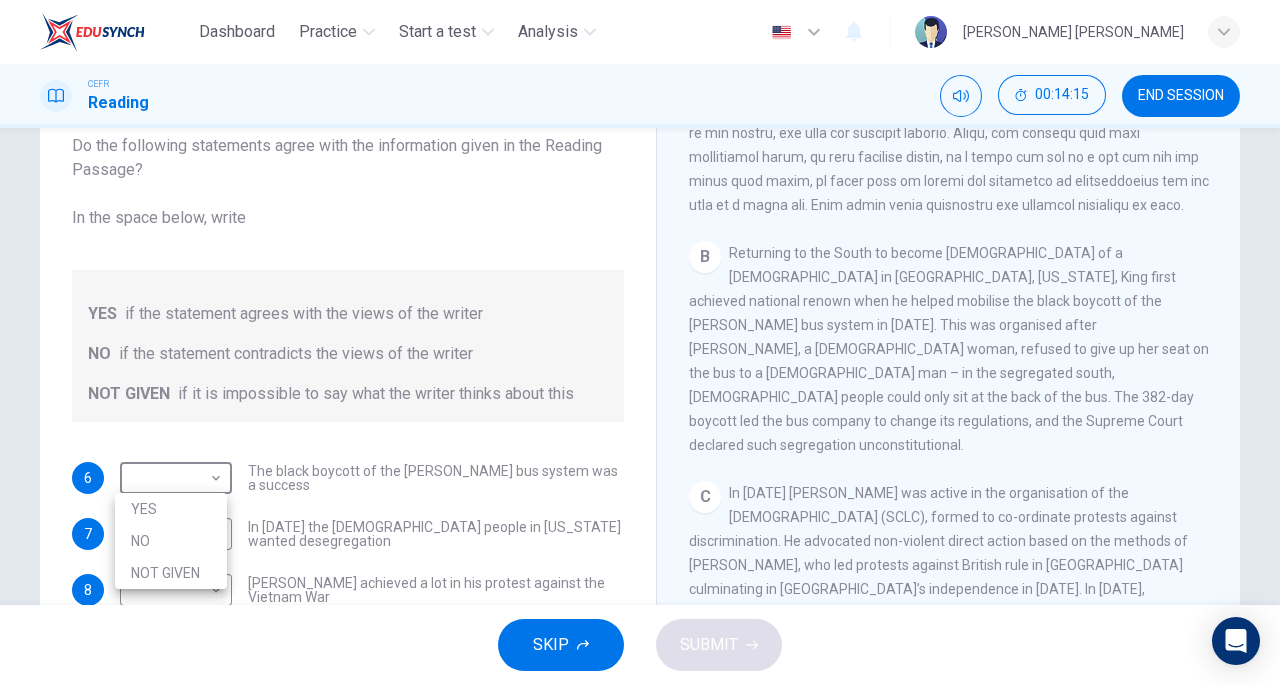 click on "YES" at bounding box center (171, 509) 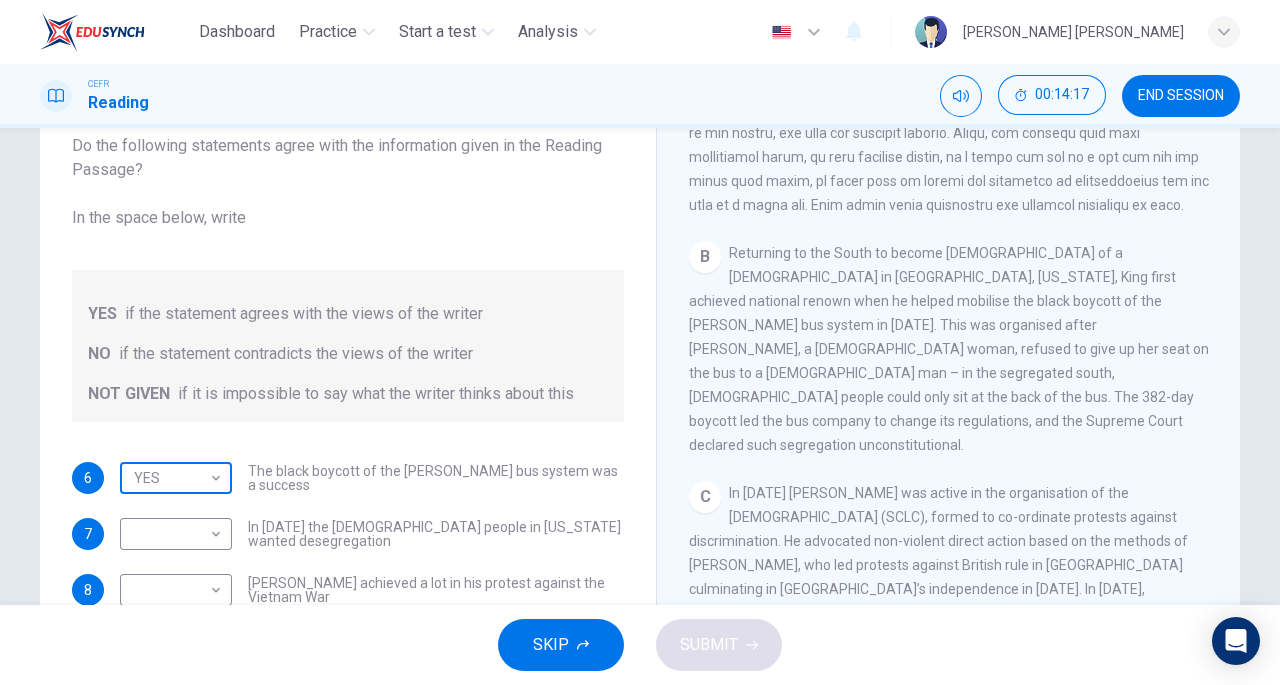 click on "Dashboard Practice Start a test Analysis English en ​ [PERSON_NAME] [PERSON_NAME] CEFR Reading 00:14:17 END SESSION Questions 6 - 8 Do the following statements agree with the information given in the Reading Passage? In the space below, write YES if the statement agrees with the views of the writer NO if the statement contradicts the views of the writer NOT GIVEN if it is impossible to say what the writer thinks about this 6 YES YES ​ The black boycott of the [PERSON_NAME] bus system was a success 7 ​ ​ In [DATE] the [DEMOGRAPHIC_DATA] people in [US_STATE] wanted desegregation 8 ​ ​ [PERSON_NAME] achieved a lot in his protest against the Vietnam War [PERSON_NAME] CLICK TO ZOOM Click to Zoom A B C D E F SKIP SUBMIT Dashboard Practice Start a test Analysis Notifications © Copyright  2025" at bounding box center [640, 342] 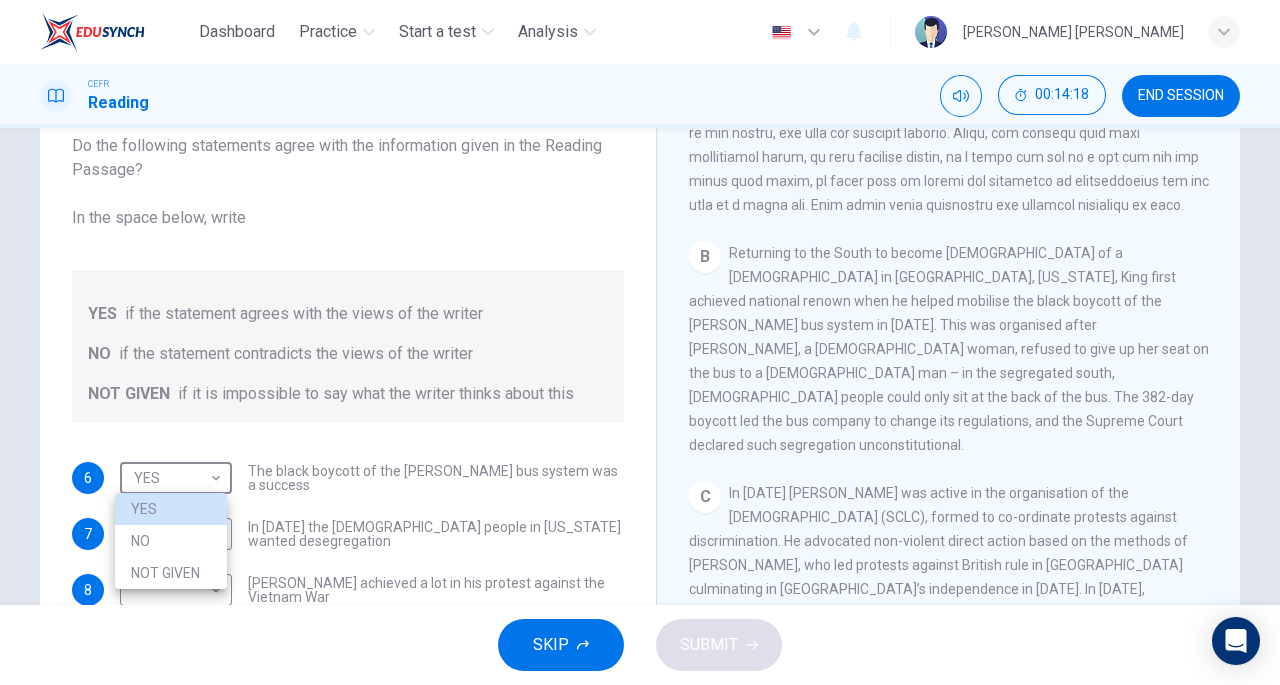 click on "NOT GIVEN" at bounding box center [171, 573] 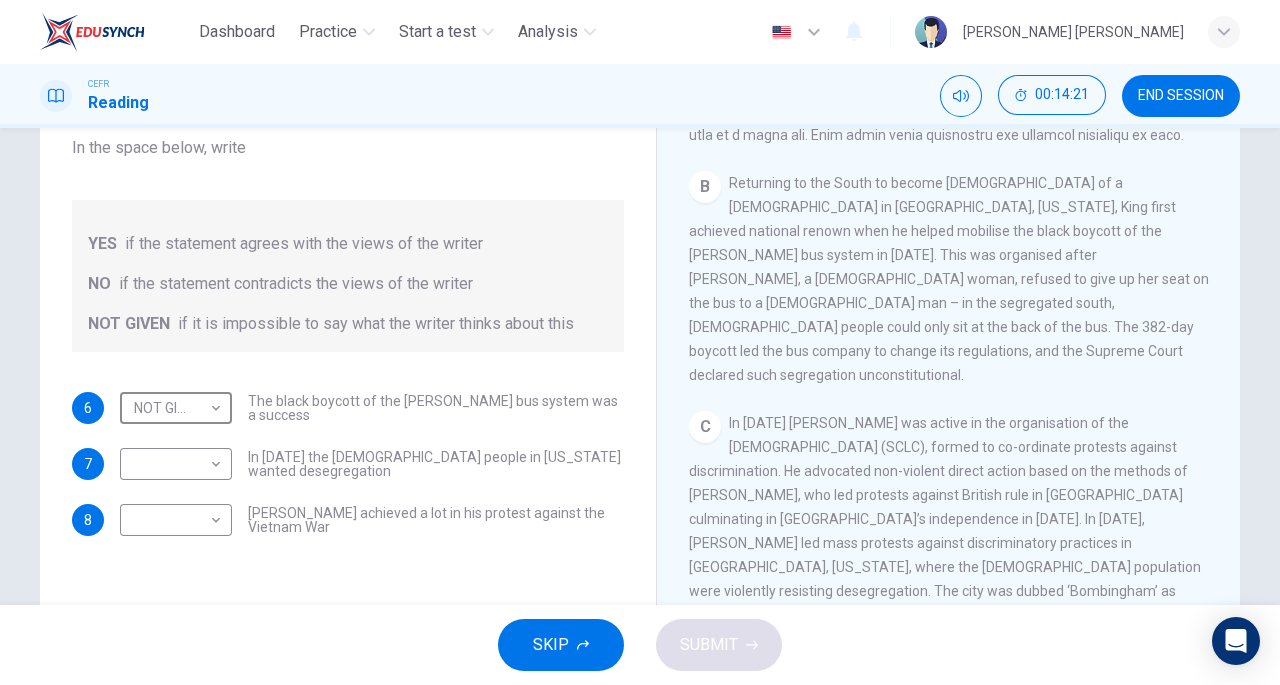 scroll, scrollTop: 202, scrollLeft: 0, axis: vertical 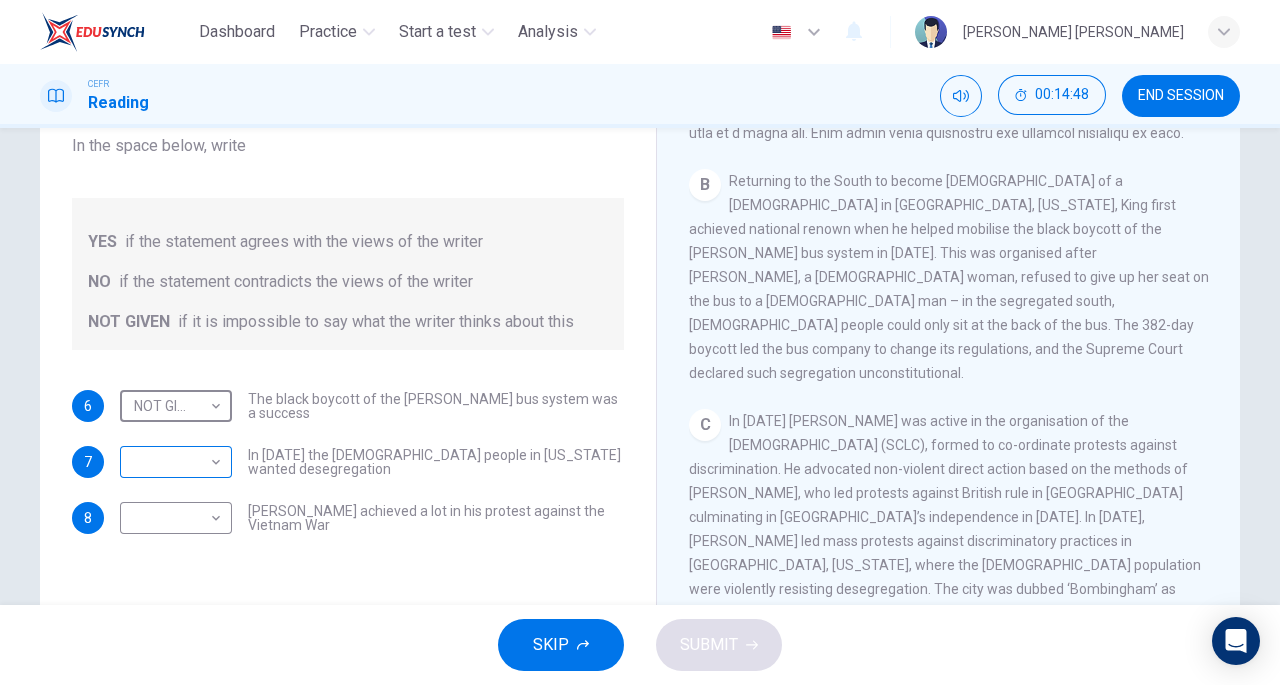 click on "Dashboard Practice Start a test Analysis English en ​ [PERSON_NAME] [PERSON_NAME] CEFR Reading 00:14:48 END SESSION Questions 6 - 8 Do the following statements agree with the information given in the Reading Passage? In the space below, write YES if the statement agrees with the views of the writer NO if the statement contradicts the views of the writer NOT GIVEN if it is impossible to say what the writer thinks about this 6 NOT GIVEN NOT GIVEN ​ The black boycott of the [PERSON_NAME] bus system was a success 7 ​ ​ In [DATE] the [DEMOGRAPHIC_DATA] people in [US_STATE] wanted desegregation 8 ​ ​ [PERSON_NAME] achieved a lot in his protest against the Vietnam War [PERSON_NAME] CLICK TO ZOOM Click to Zoom A B C D E F SKIP SUBMIT Dashboard Practice Start a test Analysis Notifications © Copyright  2025" at bounding box center [640, 342] 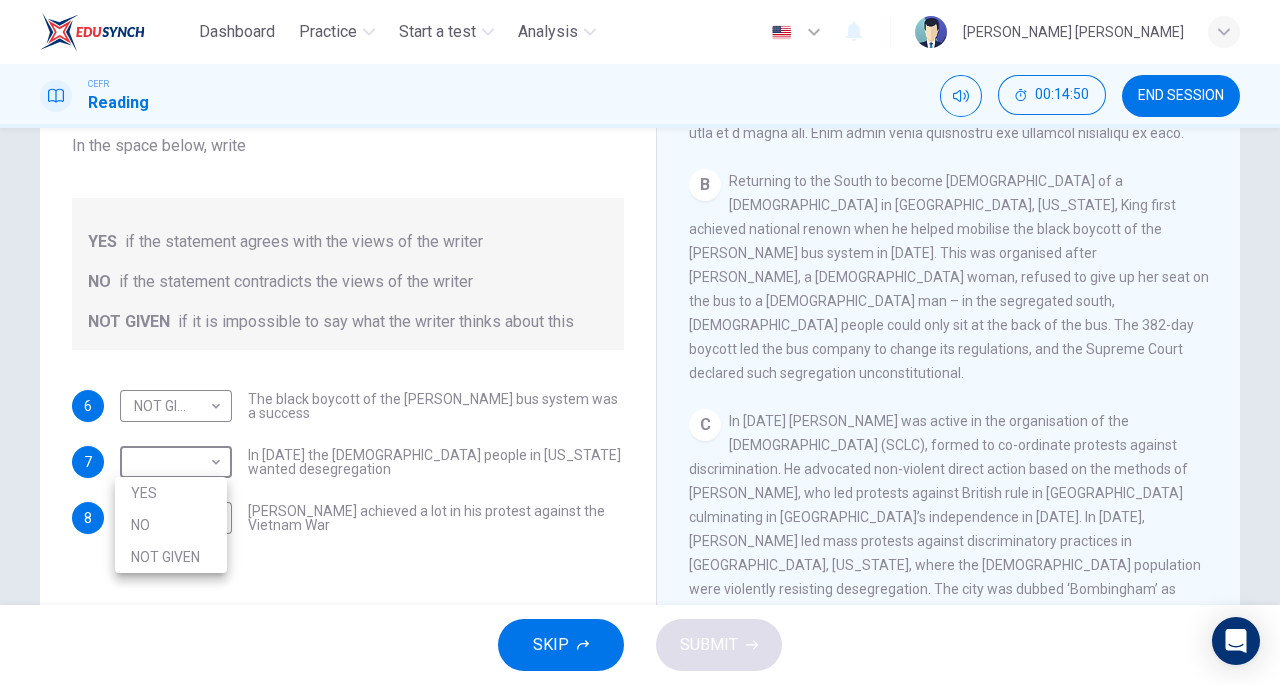 click on "NO" at bounding box center [171, 525] 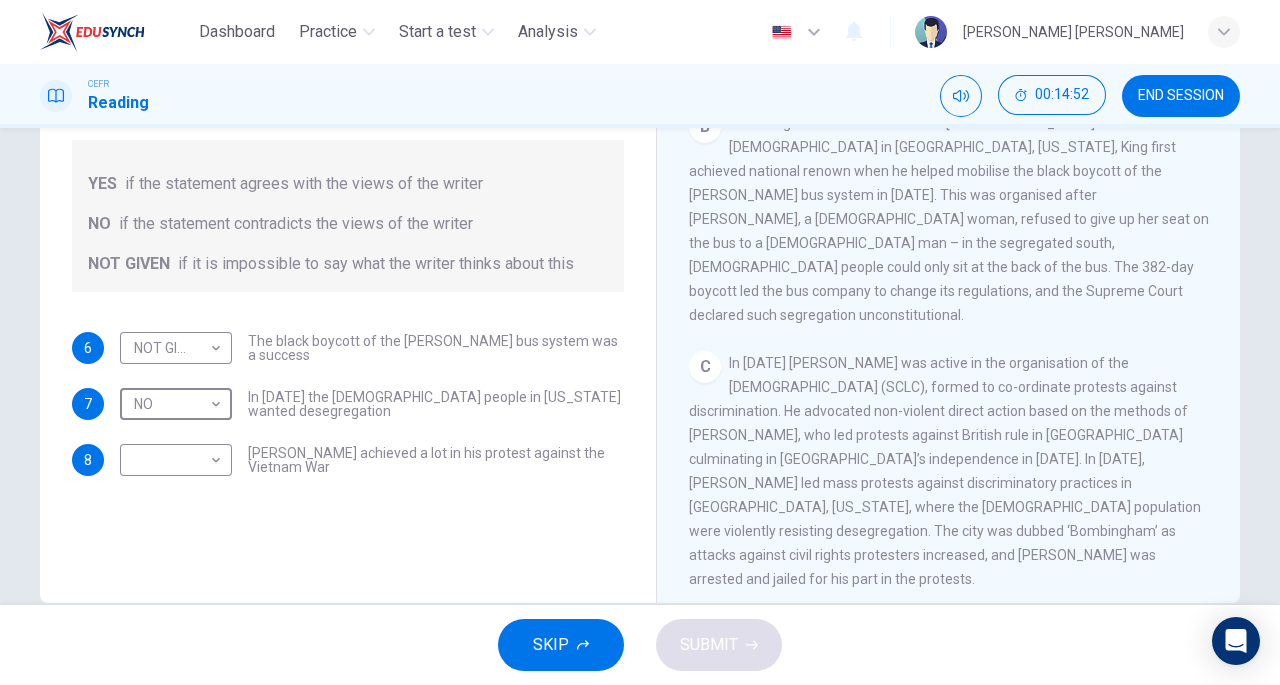 scroll, scrollTop: 264, scrollLeft: 0, axis: vertical 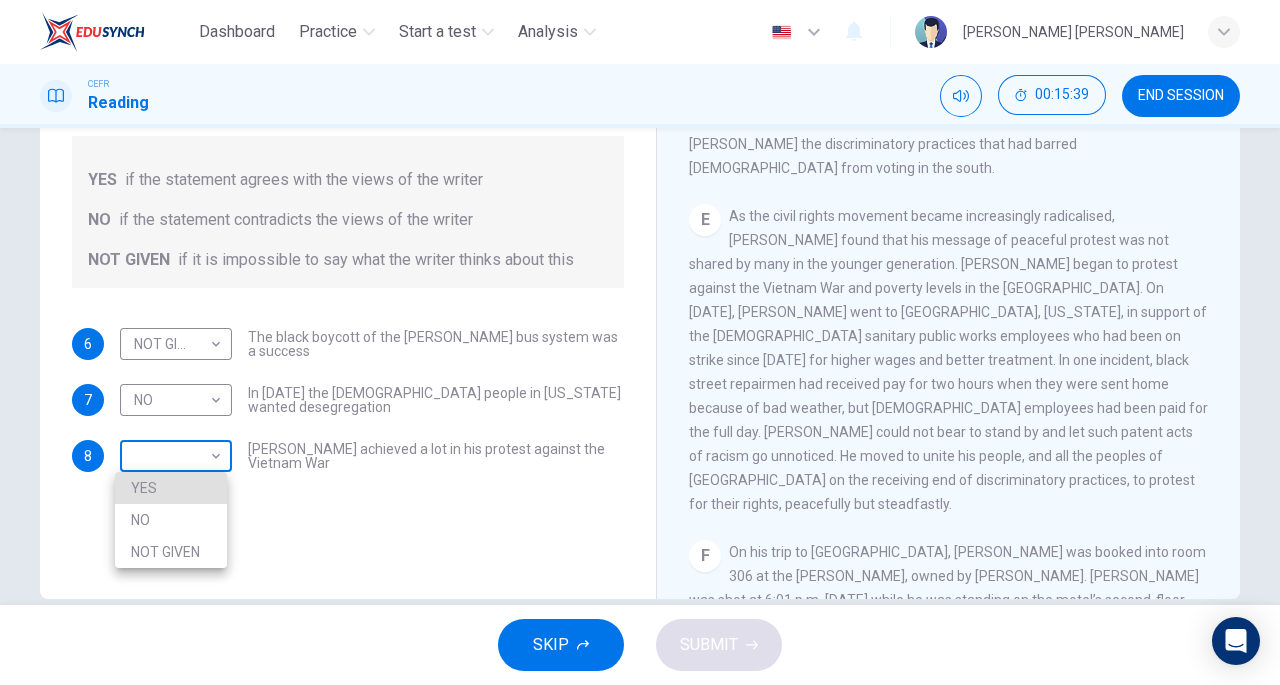 click on "Dashboard Practice Start a test Analysis English en ​ [PERSON_NAME] [PERSON_NAME] CEFR Reading 00:15:39 END SESSION Questions 6 - 8 Do the following statements agree with the information given in the Reading Passage? In the space below, write YES if the statement agrees with the views of the writer NO if the statement contradicts the views of the writer NOT GIVEN if it is impossible to say what the writer thinks about this 6 NOT GIVEN NOT GIVEN ​ The black boycott of the [PERSON_NAME] bus system was a success 7 NO NO ​ In [DATE] the [DEMOGRAPHIC_DATA] people in [US_STATE] wanted desegregation 8 ​ ​ [PERSON_NAME] achieved a lot in his protest against the Vietnam War [PERSON_NAME] CLICK TO ZOOM Click to Zoom A B C D E F SKIP SUBMIT Dashboard Practice Start a test Analysis Notifications © Copyright  2025
YES NO NOT GIVEN" at bounding box center [640, 342] 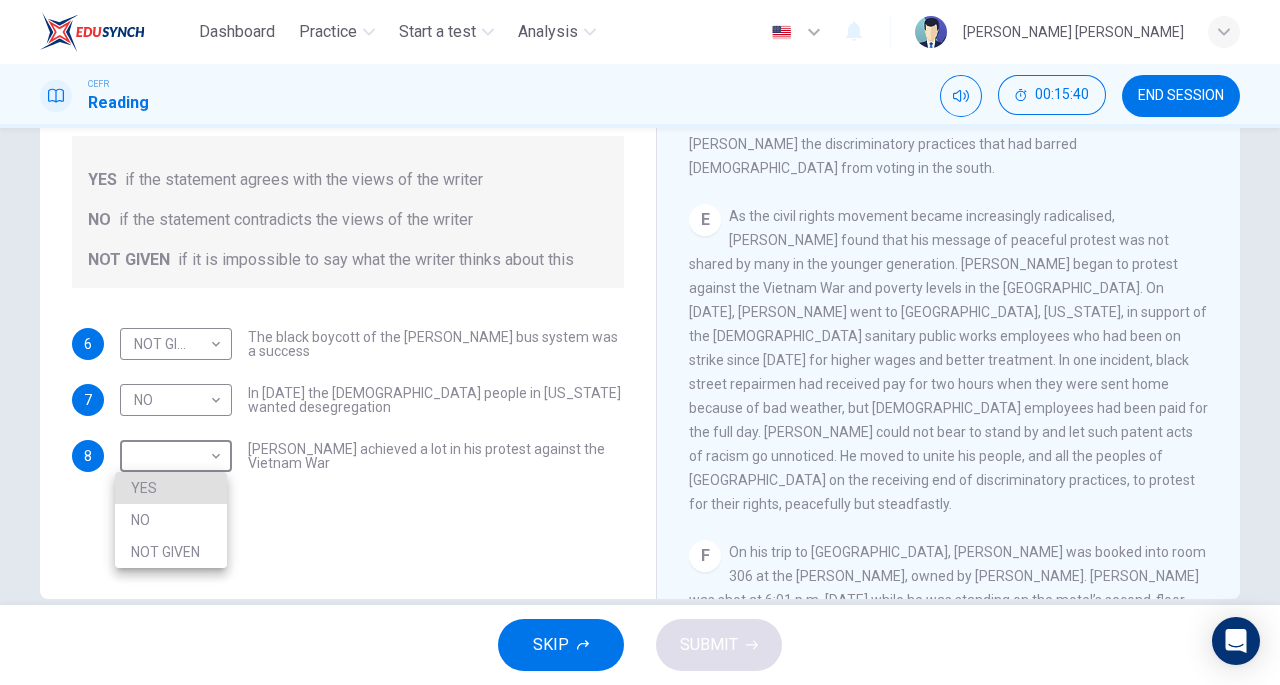 click on "YES" at bounding box center (171, 488) 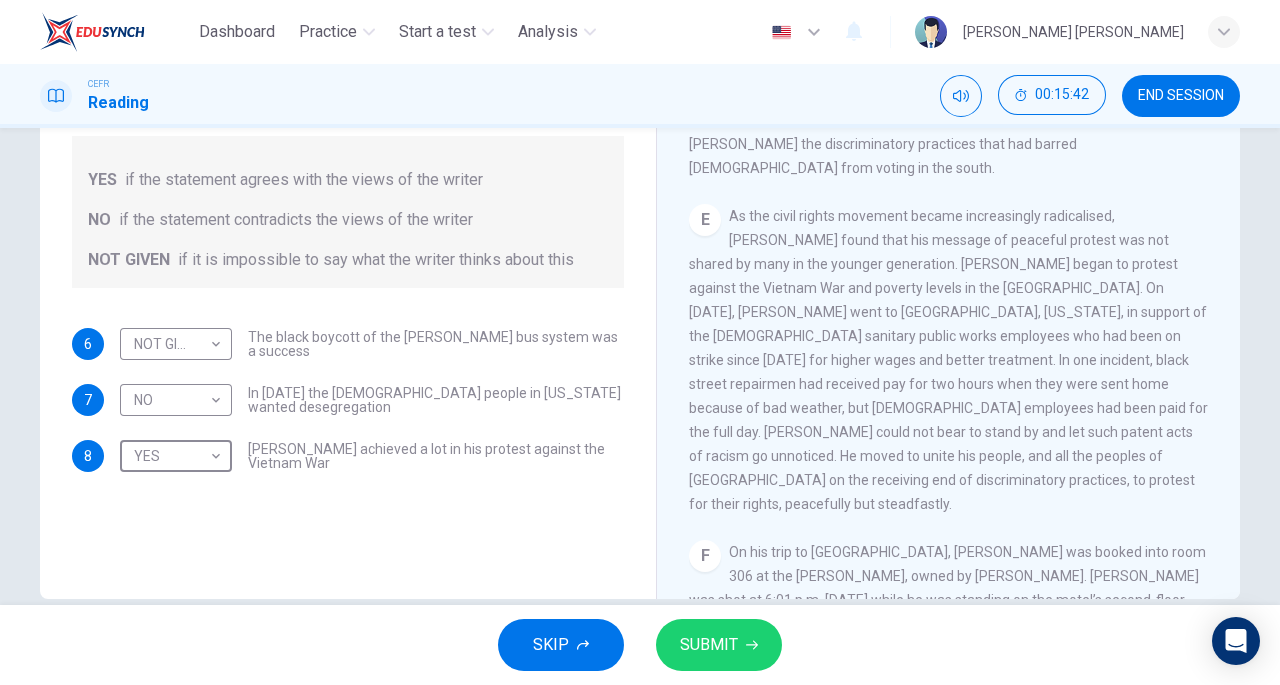 click on "SUBMIT" at bounding box center (709, 645) 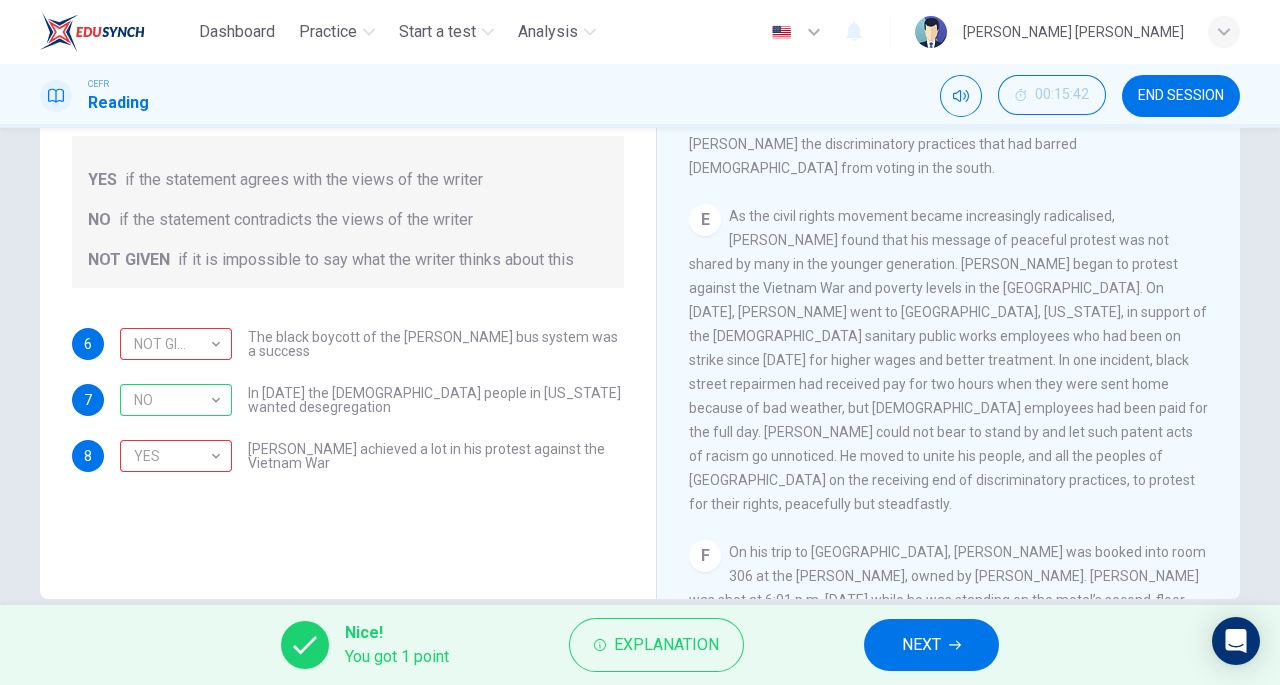 click on "NEXT" at bounding box center [931, 645] 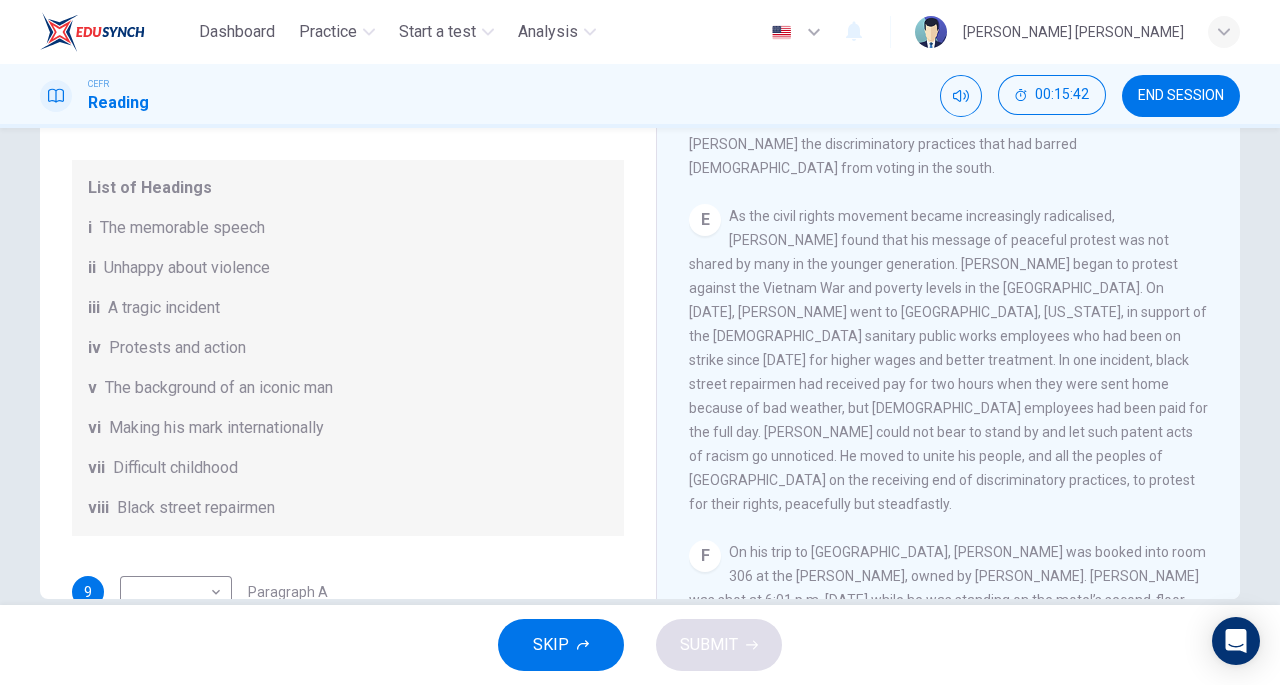 scroll, scrollTop: 298, scrollLeft: 0, axis: vertical 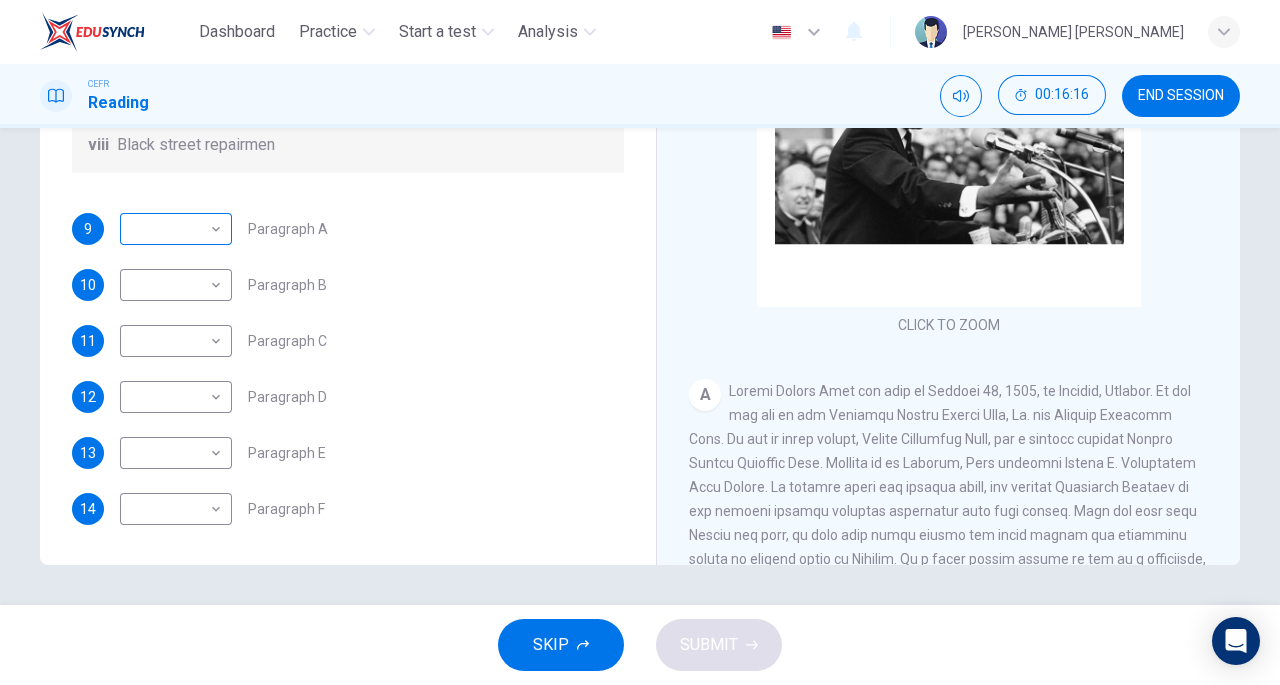 click on "Dashboard Practice Start a test Analysis English en ​ [PERSON_NAME] [PERSON_NAME] CEFR Reading 00:16:16 END SESSION Questions 9 - 14 The Reading Passage has 6 paragraphs.
Choose the correct heading for each paragraph  A – F , from the list of headings.
Write the correct number,  i – viii , in the spaces below. List of Headings i The memorable speech ii Unhappy about violence iii A tragic incident iv Protests and action v The background of an iconic man vi Making his mark internationally vii Difficult childhood viii Black street repairmen 9 ​ ​ Paragraph A 10 ​ ​ Paragraph B 11 ​ ​ Paragraph C 12 ​ ​ Paragraph D 13 ​ ​ Paragraph E 14 ​ ​ Paragraph F [PERSON_NAME] CLICK TO ZOOM Click to Zoom A B C D E F SKIP SUBMIT Dashboard Practice Start a test Analysis Notifications © Copyright  2025" at bounding box center [640, 342] 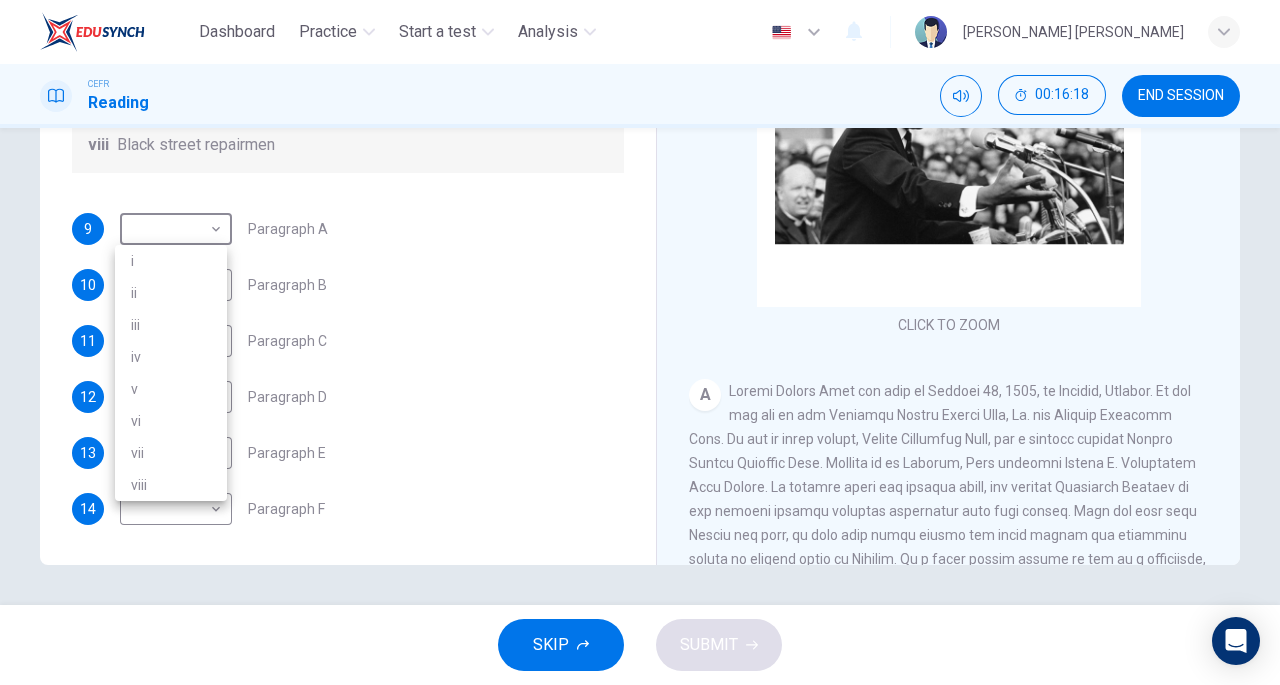 click on "v" at bounding box center (171, 389) 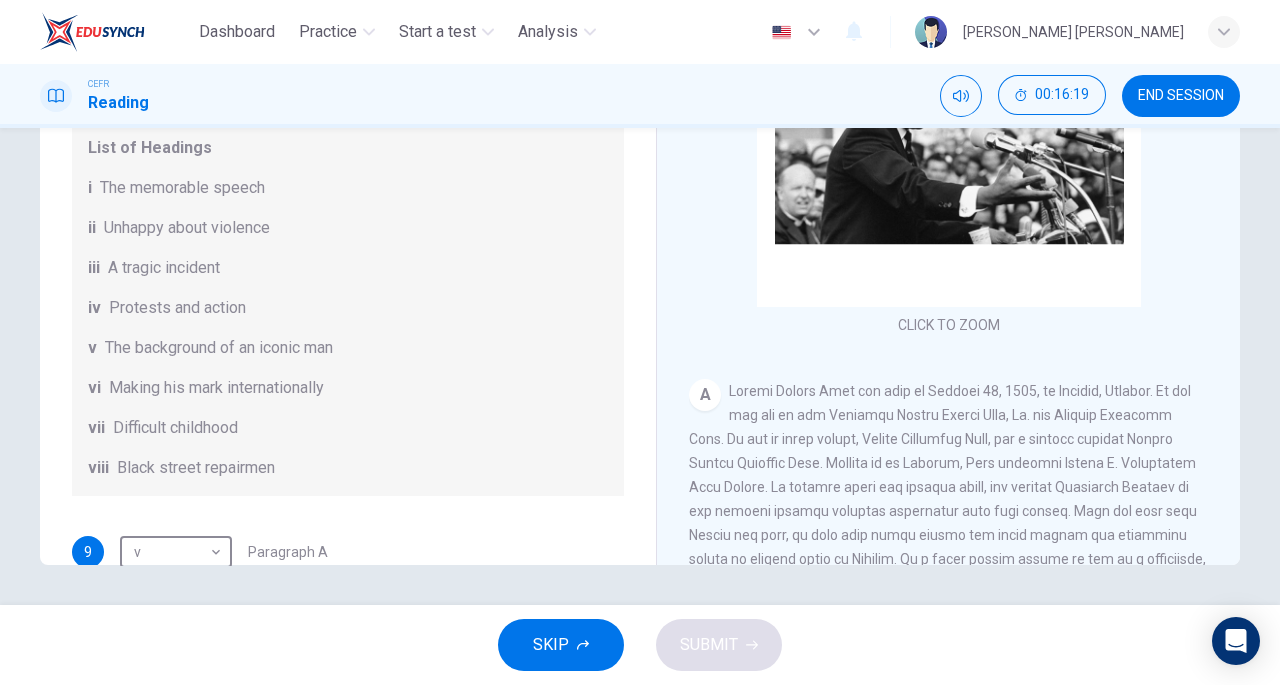scroll, scrollTop: 0, scrollLeft: 0, axis: both 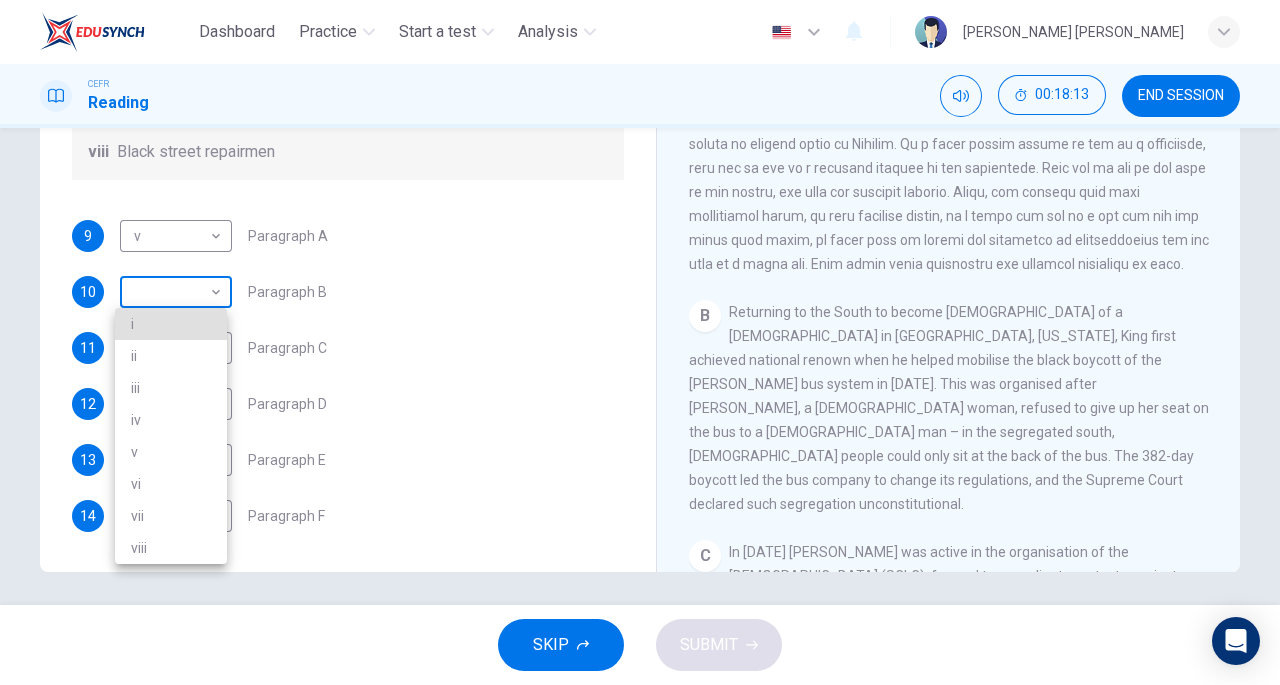 click on "Dashboard Practice Start a test Analysis English en ​ [PERSON_NAME] [PERSON_NAME] CEFR Reading 00:18:13 END SESSION Questions 9 - 14 The Reading Passage has 6 paragraphs.
Choose the correct heading for each paragraph  A – F , from the list of headings.
Write the correct number,  i – viii , in the spaces below. List of Headings i The memorable speech ii Unhappy about violence iii A tragic incident iv Protests and action v The background of an iconic man vi Making his mark internationally vii Difficult childhood viii Black street repairmen 9 v v ​ Paragraph A 10 ​ ​ Paragraph B 11 ​ ​ Paragraph C 12 ​ ​ Paragraph D 13 ​ ​ Paragraph E 14 ​ ​ Paragraph F [PERSON_NAME] CLICK TO ZOOM Click to Zoom A B C D E F SKIP SUBMIT Dashboard Practice Start a test Analysis Notifications © Copyright  2025
i ii iii iv v vi vii viii" at bounding box center (640, 342) 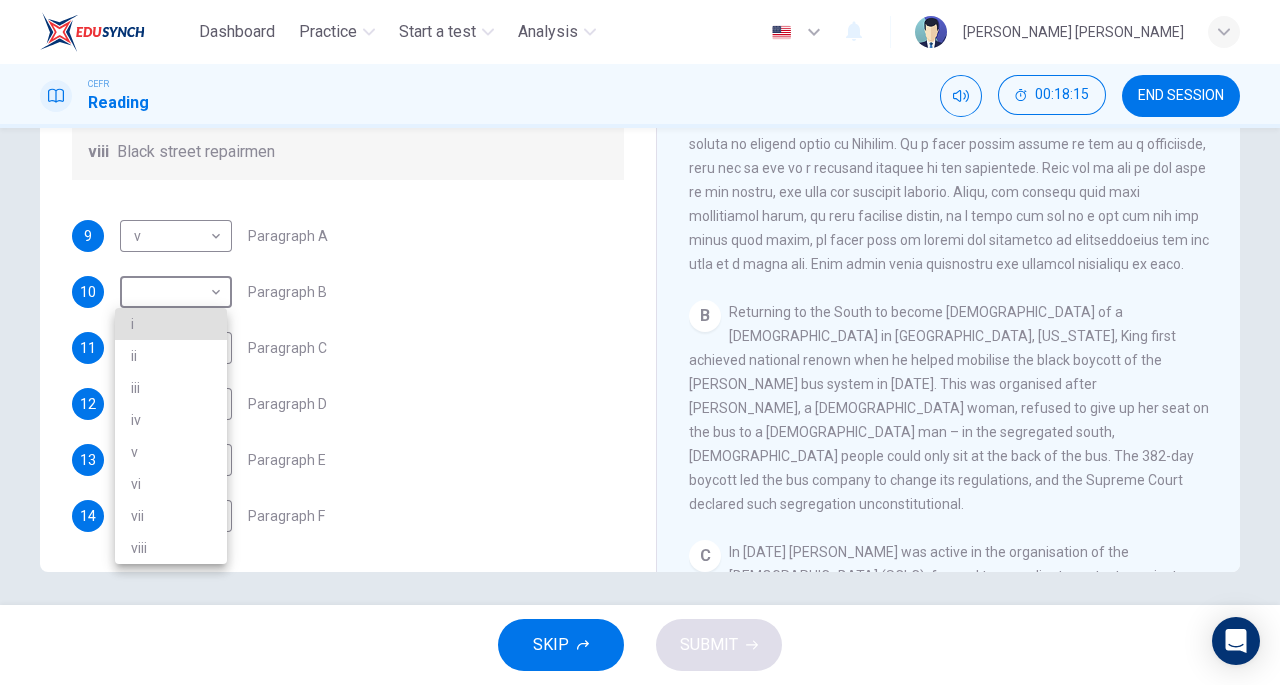 click on "vi" at bounding box center [171, 484] 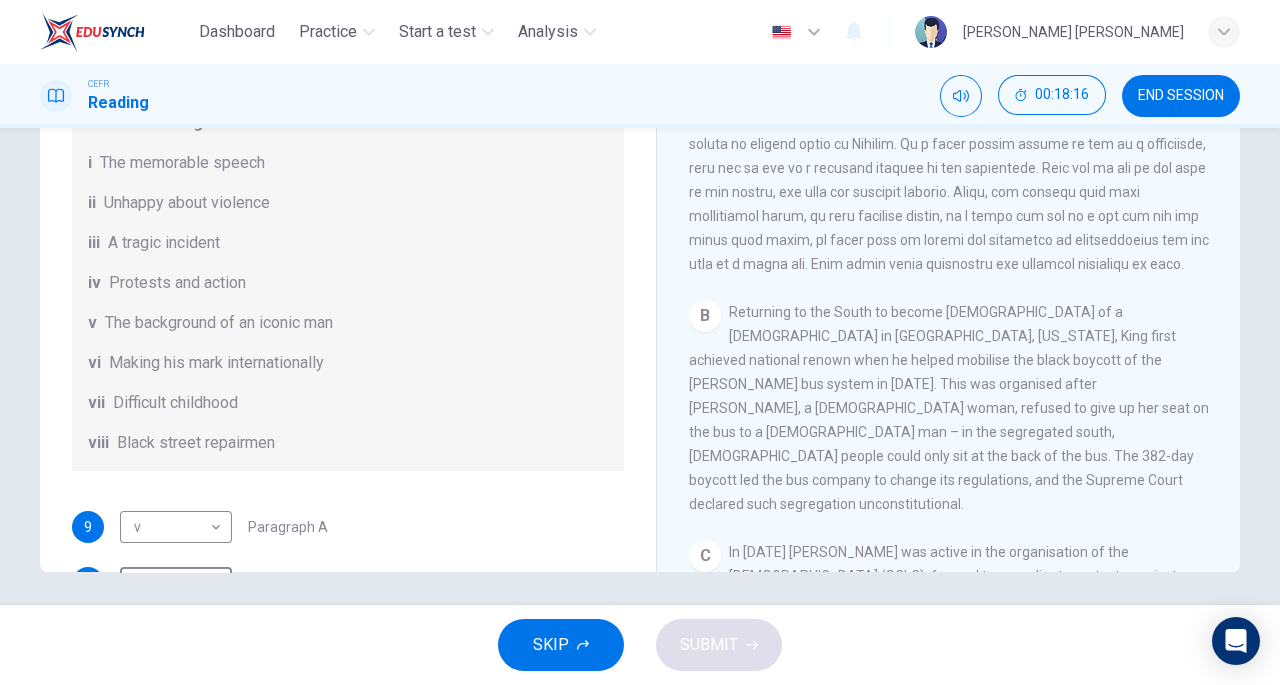 scroll, scrollTop: 36, scrollLeft: 0, axis: vertical 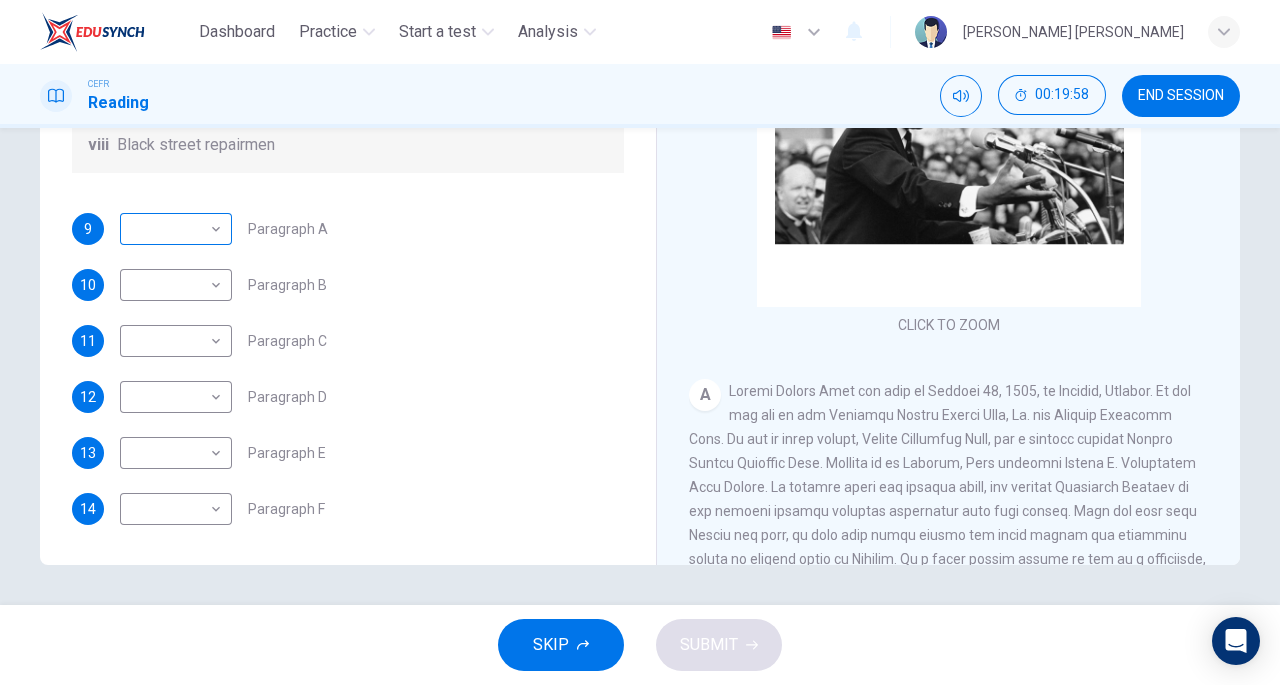 click on "Dashboard Practice Start a test Analysis English en ​ [PERSON_NAME] [PERSON_NAME] CEFR Reading 00:19:58 END SESSION Questions 9 - 14 The Reading Passage has 6 paragraphs.
Choose the correct heading for each paragraph  A – F , from the list of headings.
Write the correct number,  i – viii , in the spaces below. List of Headings i The memorable speech ii Unhappy about violence iii A tragic incident iv Protests and action v The background of an iconic man vi Making his mark internationally vii Difficult childhood viii Black street repairmen 9 ​ ​ Paragraph A 10 ​ ​ Paragraph B 11 ​ ​ Paragraph C 12 ​ ​ Paragraph D 13 ​ ​ Paragraph E 14 ​ ​ Paragraph F [PERSON_NAME] CLICK TO ZOOM Click to Zoom A B C D E F SKIP SUBMIT Dashboard Practice Start a test Analysis Notifications © Copyright  2025" at bounding box center (640, 342) 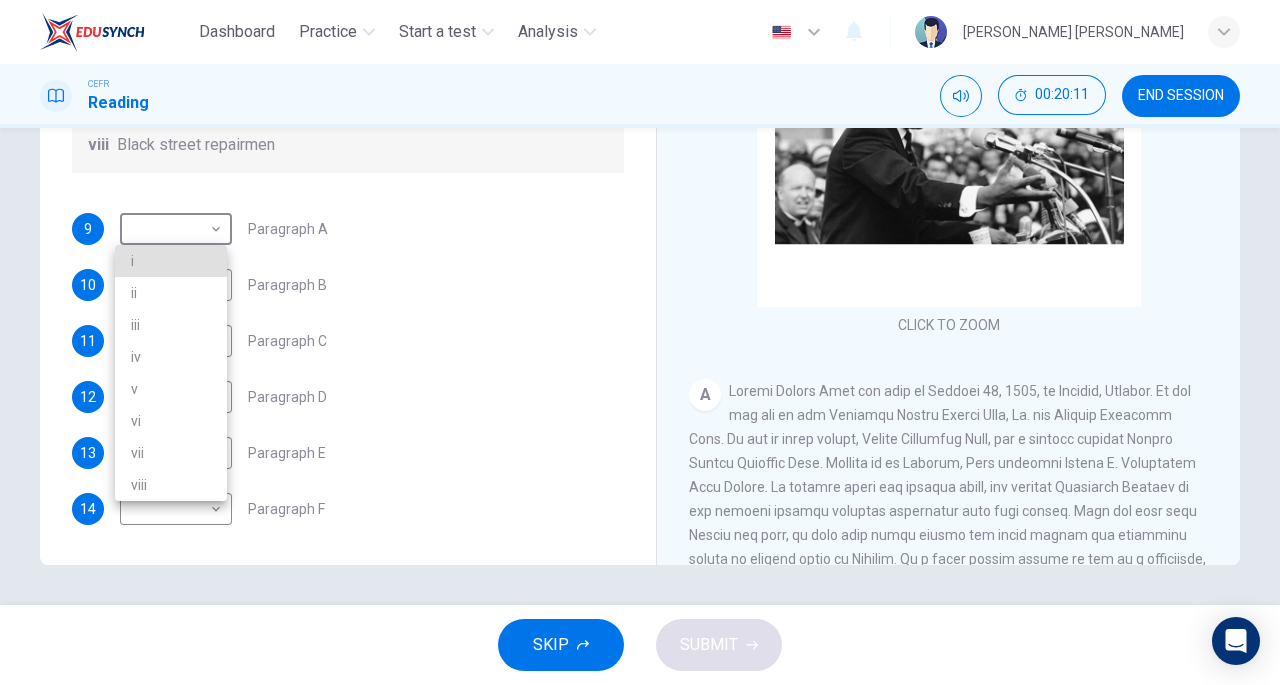 click at bounding box center [640, 342] 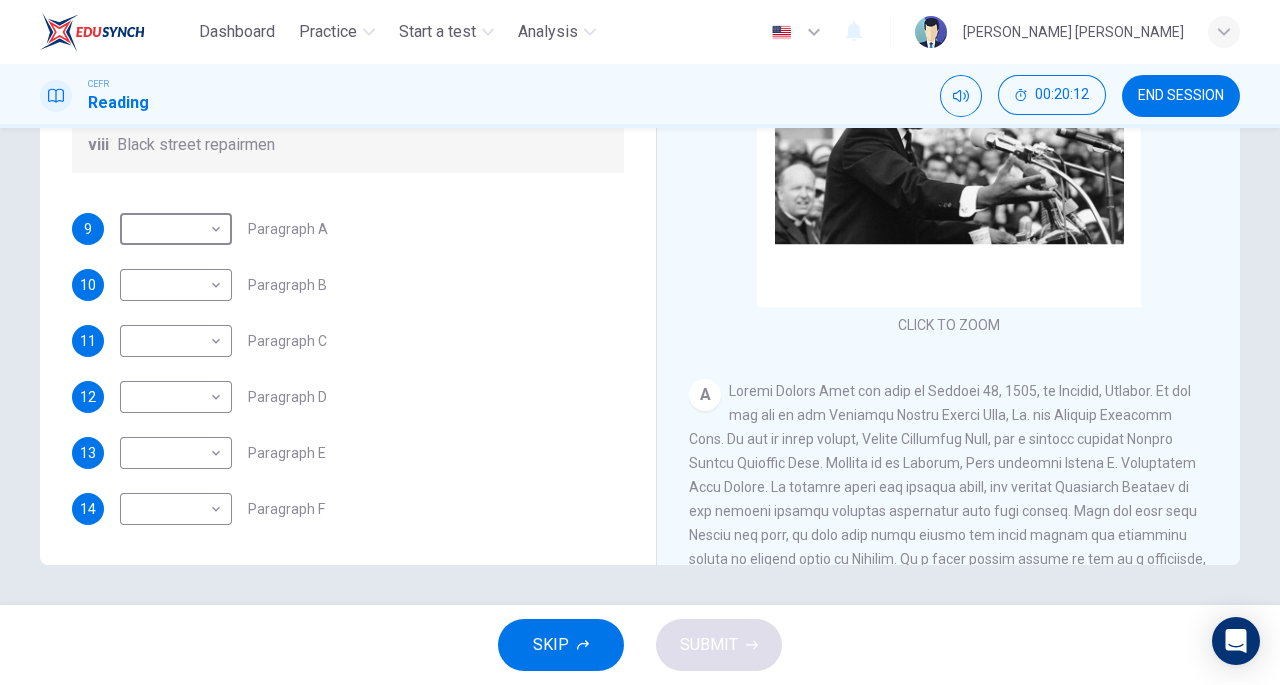 click on "Click to Zoom" at bounding box center (949, 148) 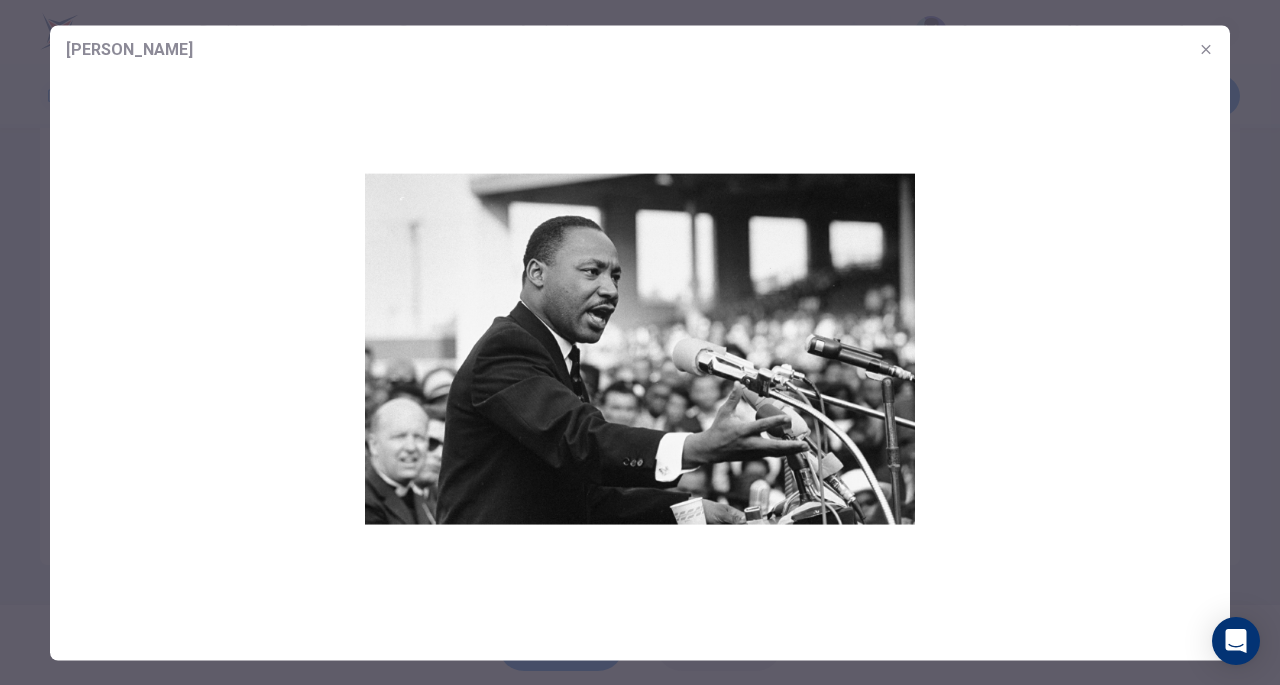click 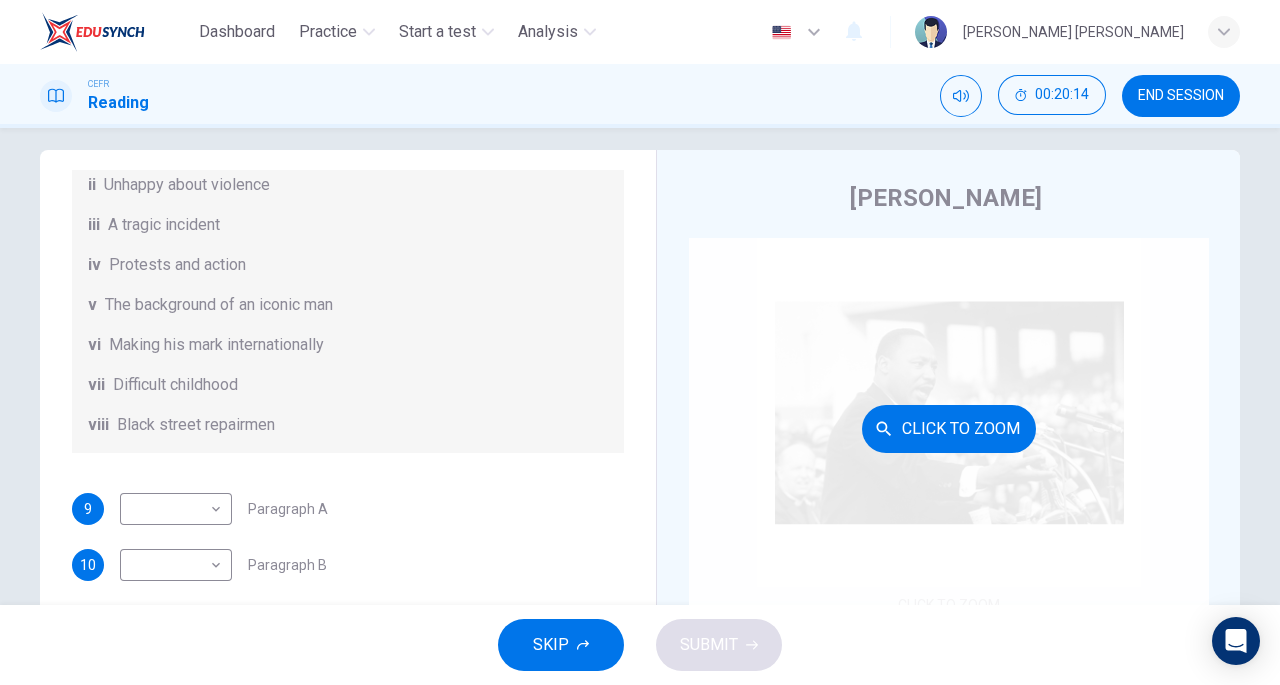 scroll, scrollTop: 10, scrollLeft: 0, axis: vertical 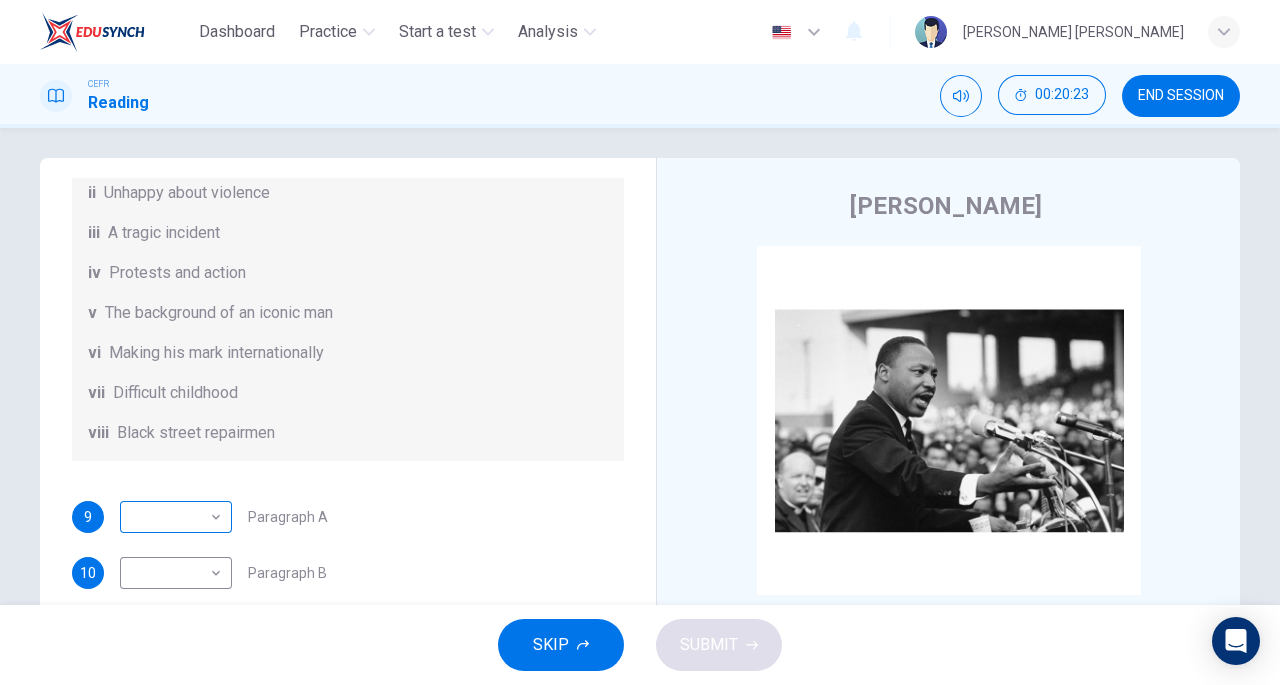 click on "Dashboard Practice Start a test Analysis English en ​ [PERSON_NAME] [PERSON_NAME] CEFR Reading 00:20:23 END SESSION Questions 9 - 14 The Reading Passage has 6 paragraphs.
Choose the correct heading for each paragraph  A – F , from the list of headings.
Write the correct number,  i – viii , in the spaces below. List of Headings i The memorable speech ii Unhappy about violence iii A tragic incident iv Protests and action v The background of an iconic man vi Making his mark internationally vii Difficult childhood viii Black street repairmen 9 ​ ​ Paragraph A 10 ​ ​ Paragraph B 11 ​ ​ Paragraph C 12 ​ ​ Paragraph D 13 ​ ​ Paragraph E 14 ​ ​ Paragraph F [PERSON_NAME] CLICK TO ZOOM Click to Zoom A B C D E F SKIP SUBMIT Dashboard Practice Start a test Analysis Notifications © Copyright  2025" at bounding box center (640, 342) 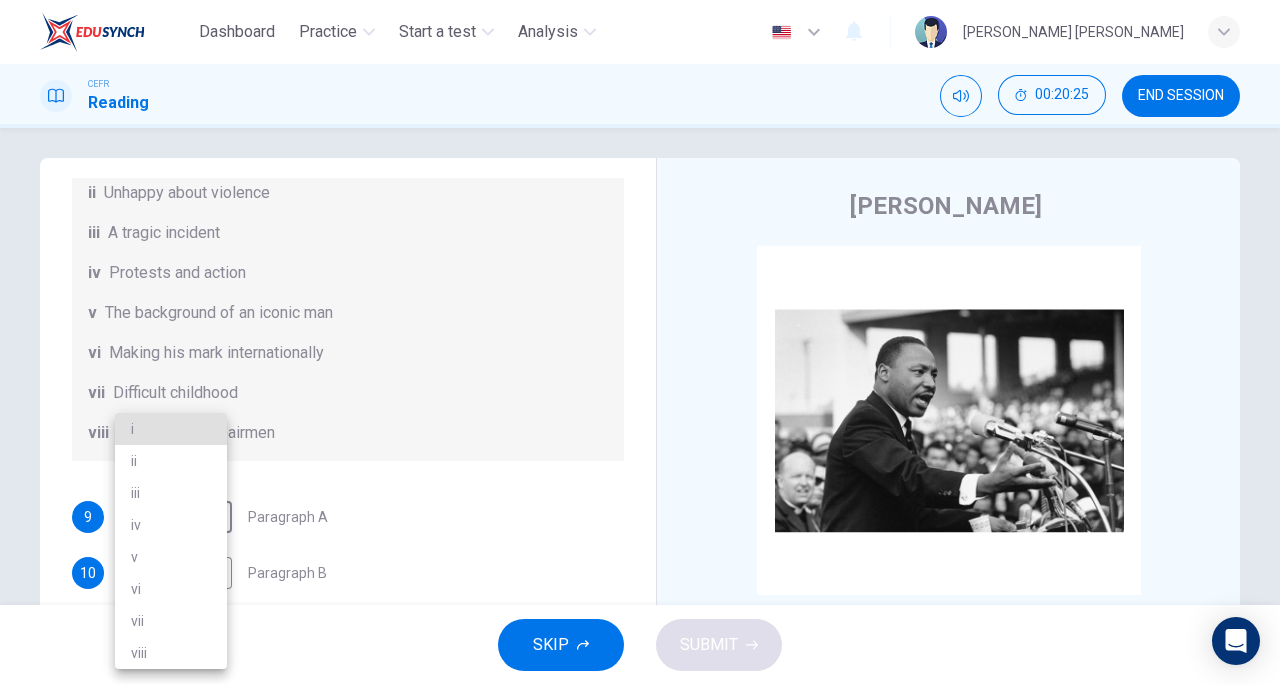 click on "v" at bounding box center (171, 557) 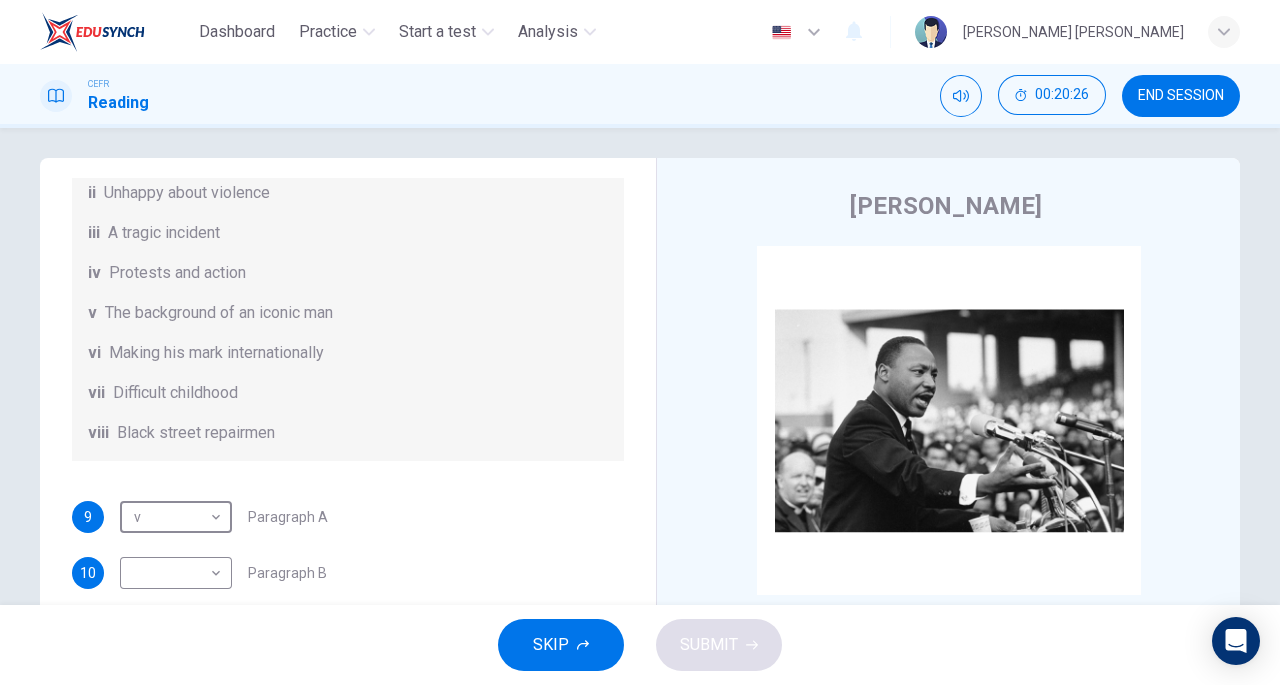 scroll, scrollTop: 352, scrollLeft: 0, axis: vertical 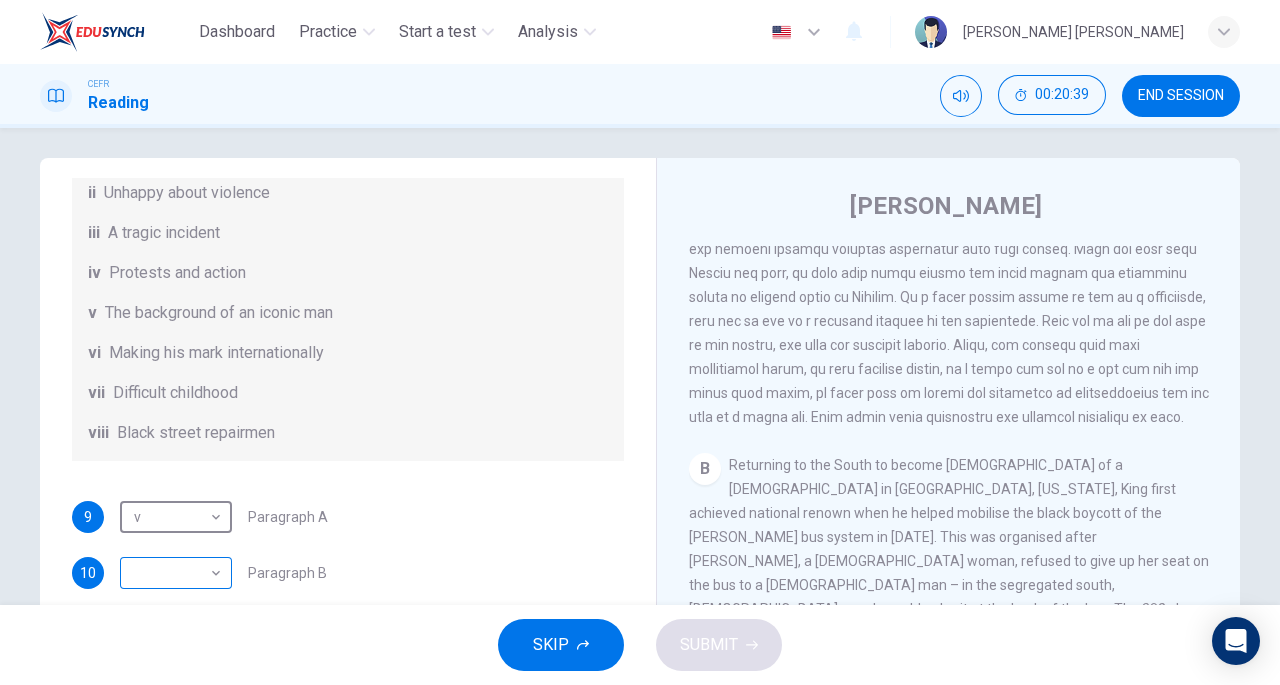 click on "Dashboard Practice Start a test Analysis English en ​ [PERSON_NAME] [PERSON_NAME] CEFR Reading 00:20:39 END SESSION Questions 9 - 14 The Reading Passage has 6 paragraphs.
Choose the correct heading for each paragraph  A – F , from the list of headings.
Write the correct number,  i – viii , in the spaces below. List of Headings i The memorable speech ii Unhappy about violence iii A tragic incident iv Protests and action v The background of an iconic man vi Making his mark internationally vii Difficult childhood viii Black street repairmen 9 v v ​ Paragraph A 10 ​ ​ Paragraph B 11 ​ ​ Paragraph C 12 ​ ​ Paragraph D 13 ​ ​ Paragraph E 14 ​ ​ Paragraph F [PERSON_NAME] CLICK TO ZOOM Click to Zoom A B C D E F SKIP SUBMIT Dashboard Practice Start a test Analysis Notifications © Copyright  2025" at bounding box center [640, 342] 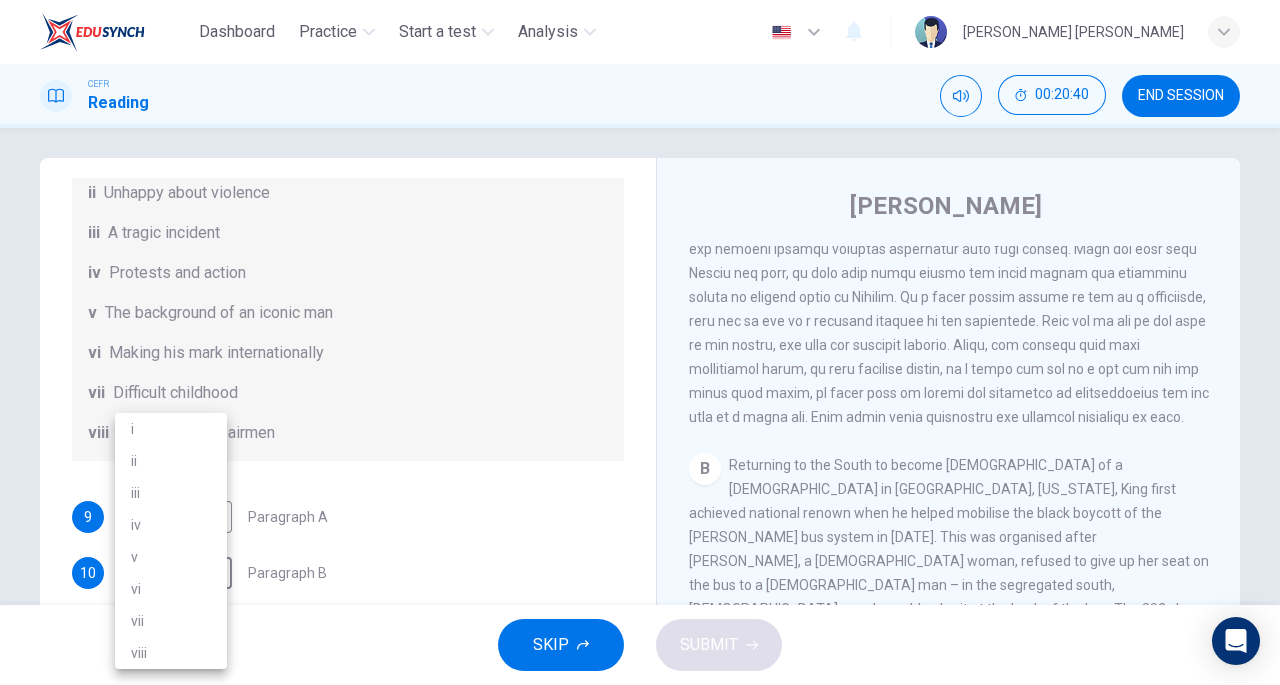 click on "vi" at bounding box center [171, 589] 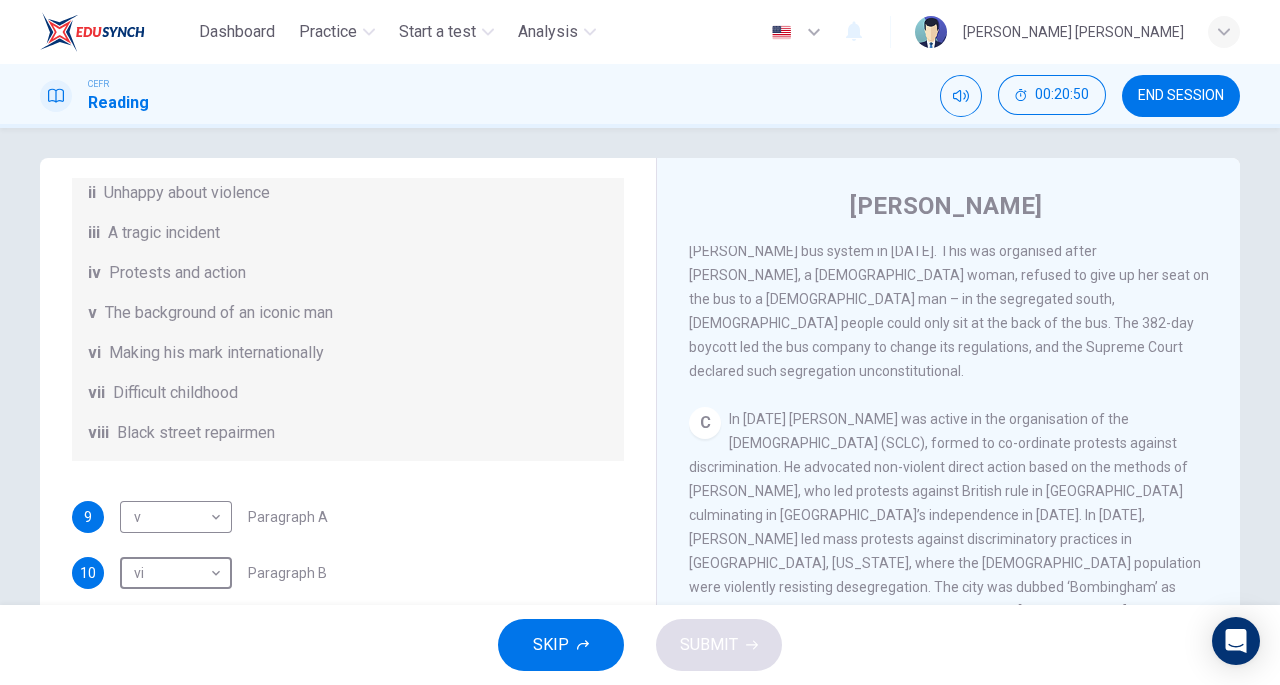 scroll, scrollTop: 840, scrollLeft: 0, axis: vertical 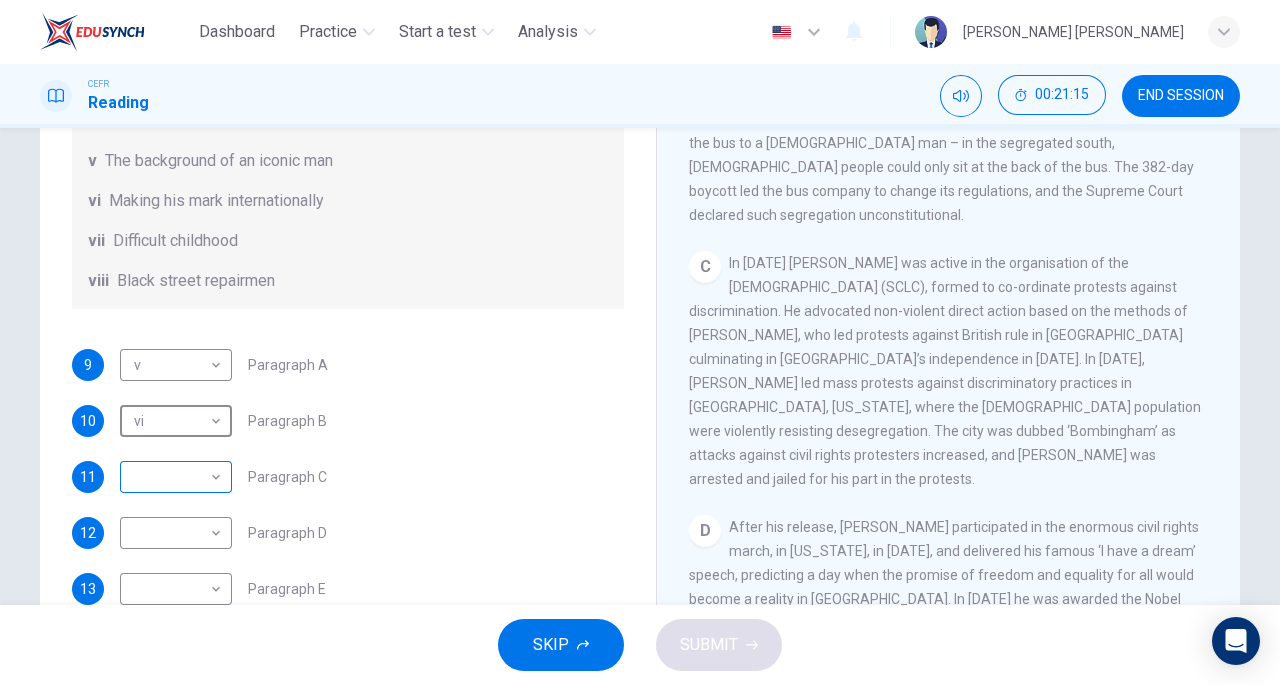 click on "Dashboard Practice Start a test Analysis English en ​ [PERSON_NAME] [PERSON_NAME] CEFR Reading 00:21:15 END SESSION Questions 9 - 14 The Reading Passage has 6 paragraphs.
Choose the correct heading for each paragraph  A – F , from the list of headings.
Write the correct number,  i – viii , in the spaces below. List of Headings i The memorable speech ii Unhappy about violence iii A tragic incident iv Protests and action v The background of an iconic man vi Making his mark internationally vii Difficult childhood viii Black street repairmen 9 v v ​ Paragraph A 10 vi vi ​ Paragraph B 11 ​ ​ Paragraph C 12 ​ ​ Paragraph D 13 ​ ​ Paragraph E 14 ​ ​ Paragraph F [PERSON_NAME] CLICK TO ZOOM Click to Zoom A B C D E F SKIP SUBMIT Dashboard Practice Start a test Analysis Notifications © Copyright  2025" at bounding box center [640, 342] 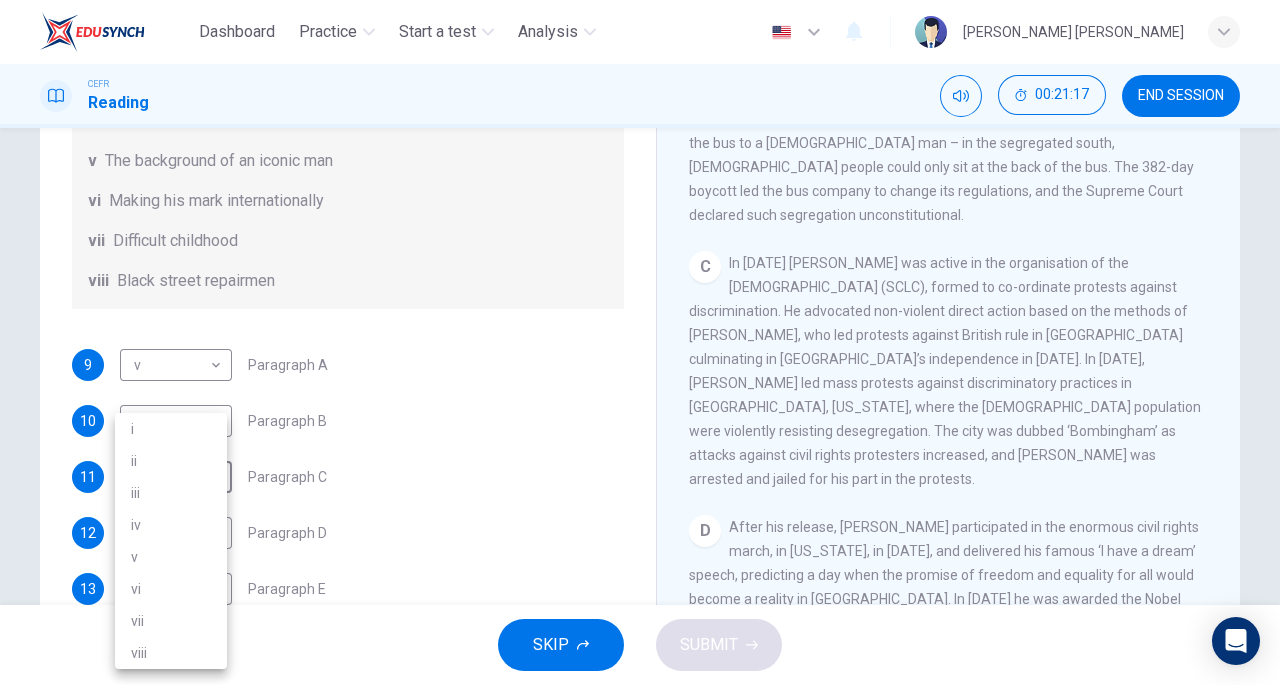 click on "ii" at bounding box center [171, 461] 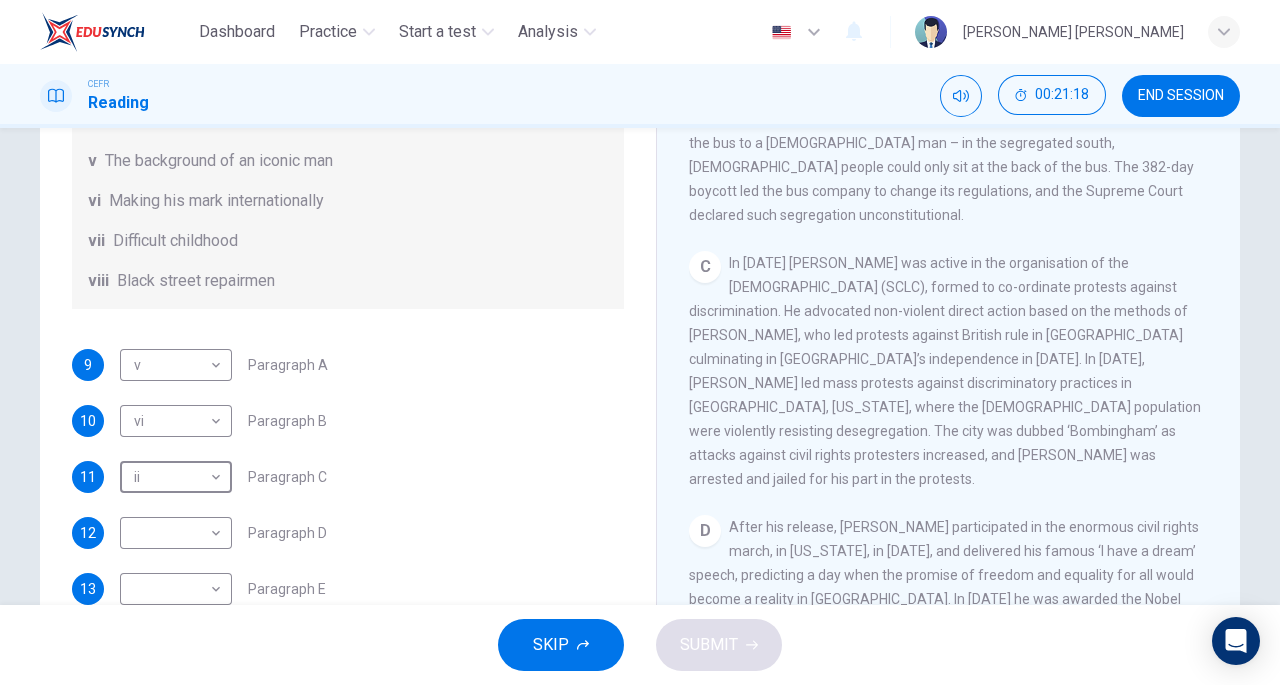 click on "9 v v ​ Paragraph A 10 vi vi ​ Paragraph B 11 ii ii ​ Paragraph C 12 ​ ​ Paragraph D 13 ​ ​ Paragraph E 14 ​ ​ Paragraph F" at bounding box center (348, 505) 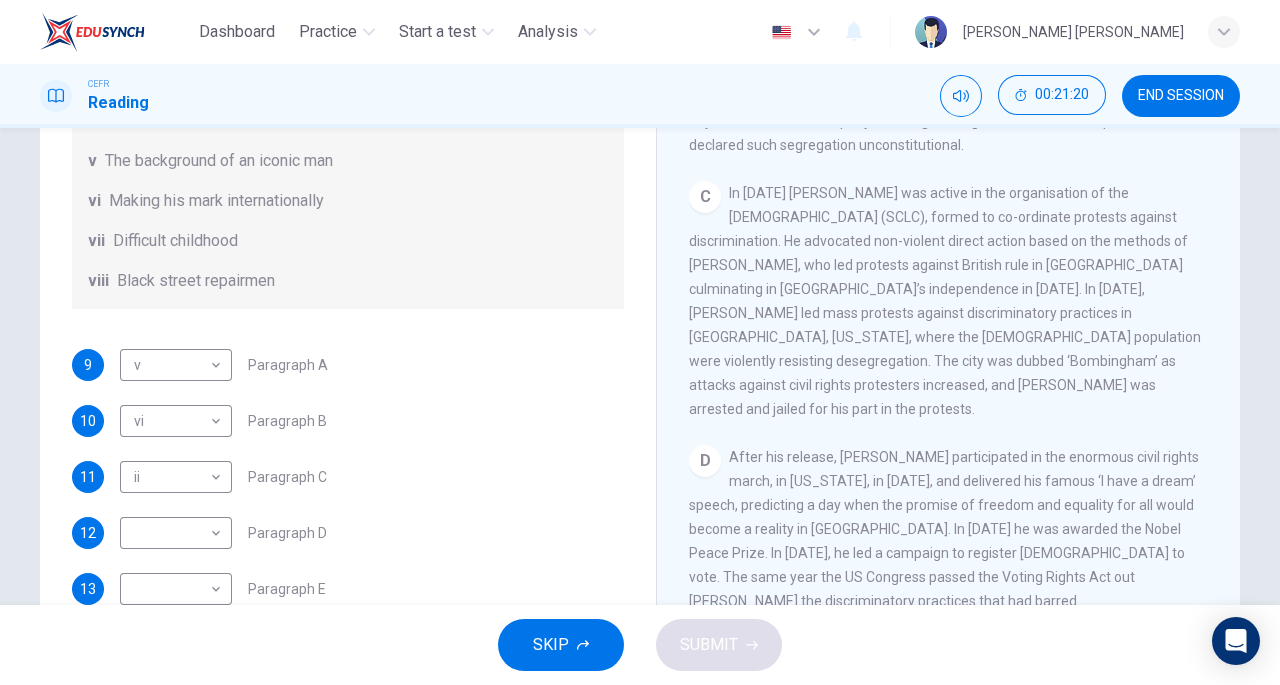 scroll, scrollTop: 912, scrollLeft: 0, axis: vertical 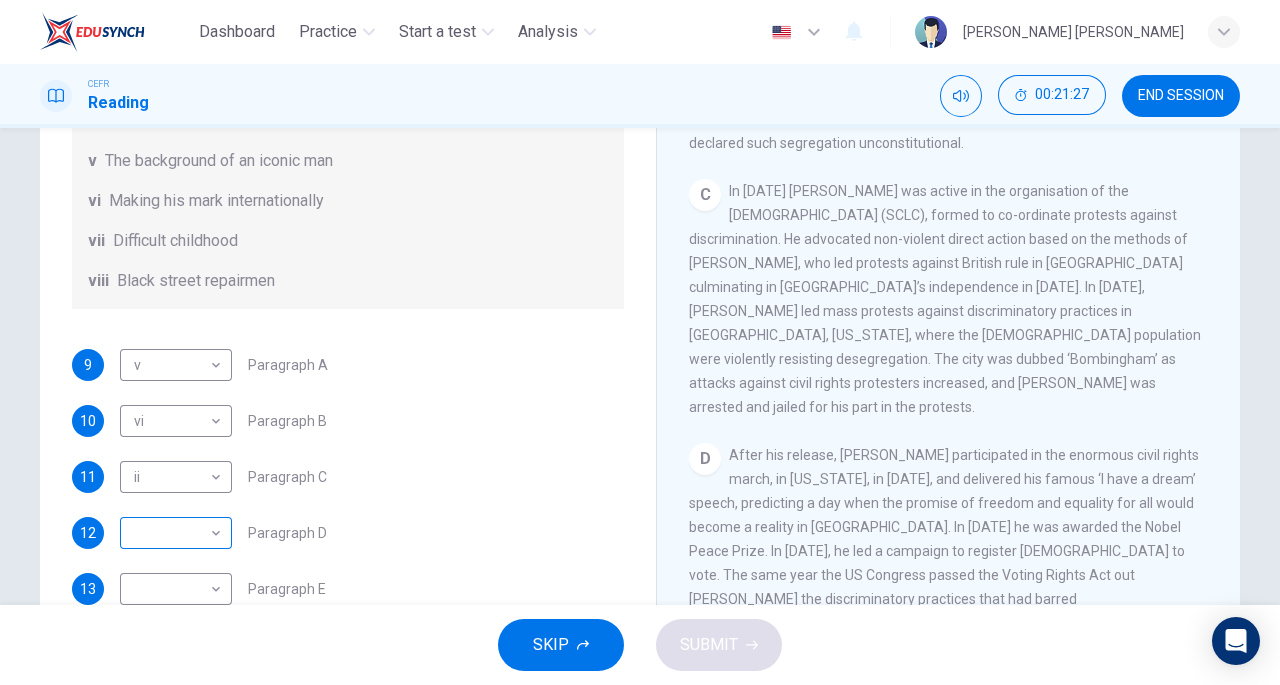 click on "Dashboard Practice Start a test Analysis English en ​ [PERSON_NAME] [PERSON_NAME] CEFR Reading 00:21:27 END SESSION Questions 9 - 14 The Reading Passage has 6 paragraphs.
Choose the correct heading for each paragraph  A – F , from the list of headings.
Write the correct number,  i – viii , in the spaces below. List of Headings i The memorable speech ii Unhappy about violence iii A tragic incident iv Protests and action v The background of an iconic man vi Making his mark internationally vii Difficult childhood viii Black street repairmen 9 v v ​ Paragraph A 10 vi vi ​ Paragraph B 11 ii ii ​ Paragraph C 12 ​ ​ Paragraph D 13 ​ ​ Paragraph E 14 ​ ​ Paragraph F [PERSON_NAME] CLICK TO ZOOM Click to Zoom A B C D E F SKIP SUBMIT Dashboard Practice Start a test Analysis Notifications © Copyright  2025" at bounding box center (640, 342) 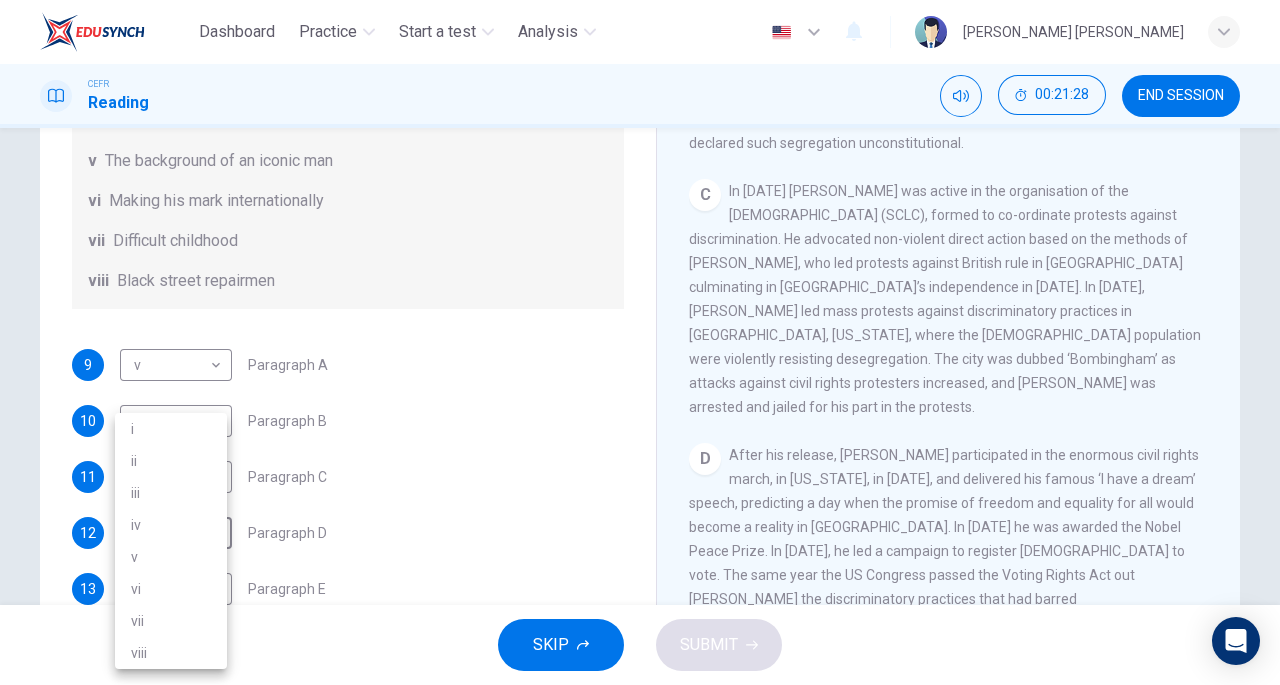 click on "i" at bounding box center [171, 429] 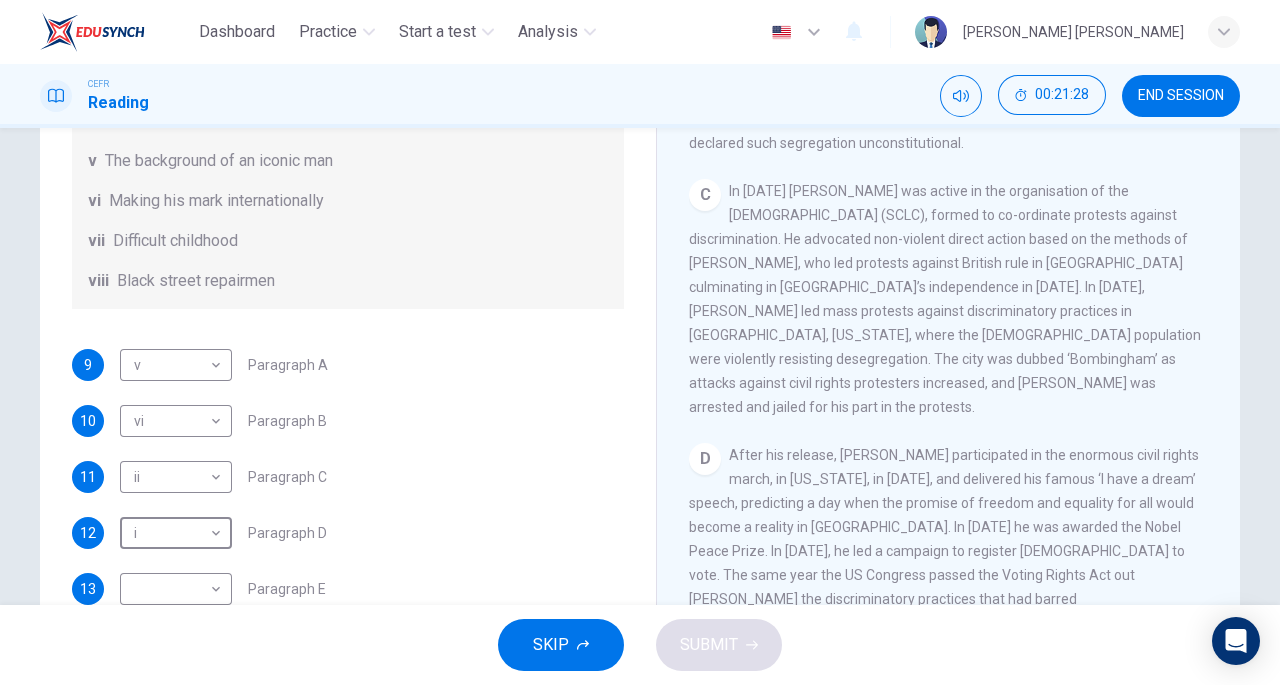 click on "11 ii ii ​ Paragraph C" at bounding box center [348, 477] 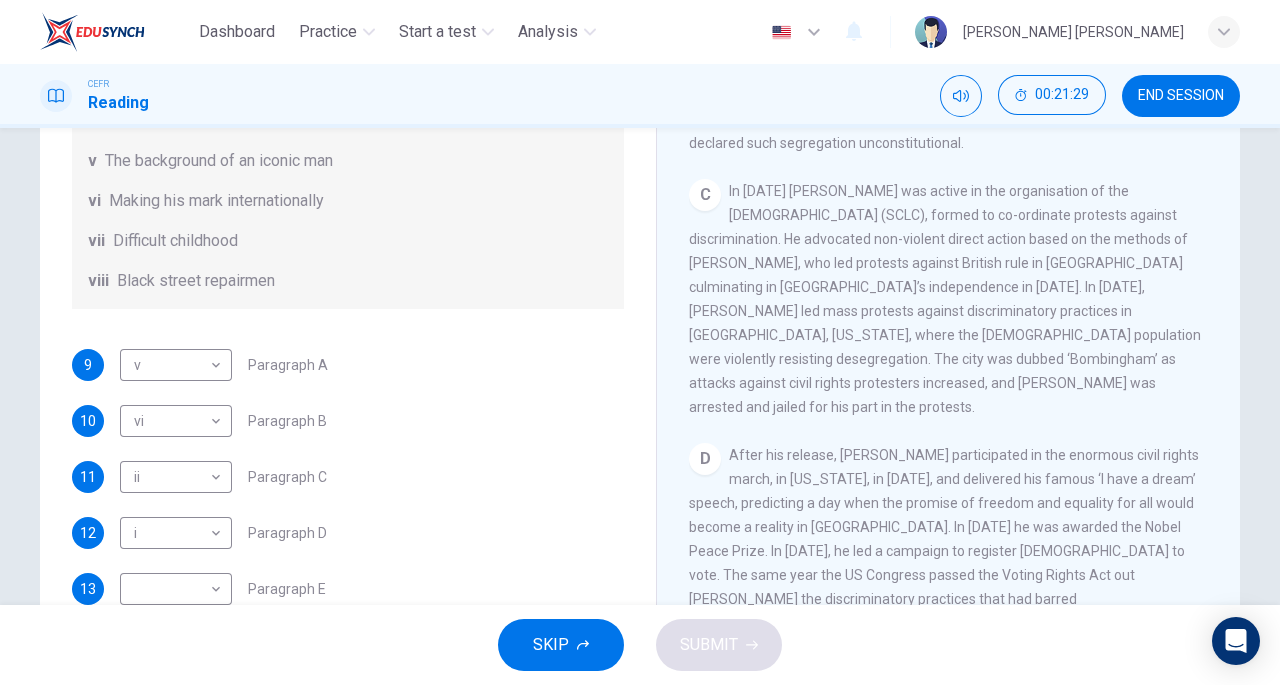 scroll, scrollTop: 352, scrollLeft: 0, axis: vertical 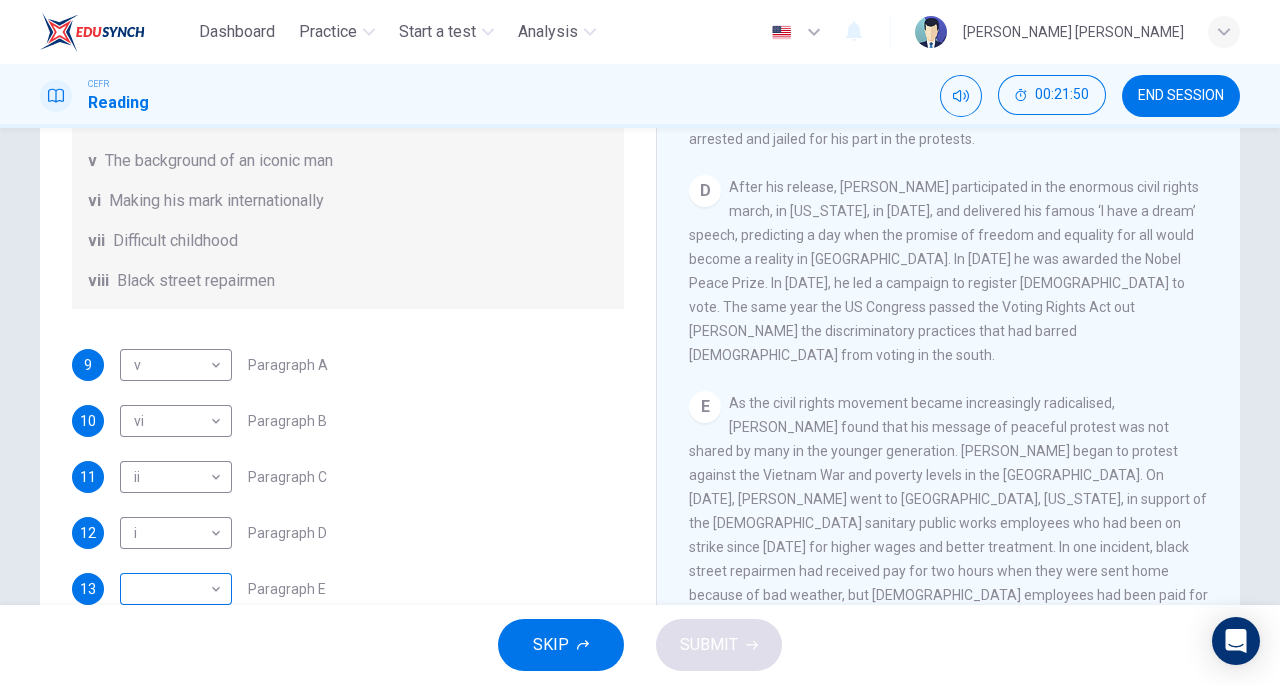click on "Dashboard Practice Start a test Analysis English en ​ [PERSON_NAME] [PERSON_NAME] CEFR Reading 00:21:50 END SESSION Questions 9 - 14 The Reading Passage has 6 paragraphs.
Choose the correct heading for each paragraph  A – F , from the list of headings.
Write the correct number,  i – viii , in the spaces below. List of Headings i The memorable speech ii Unhappy about violence iii A tragic incident iv Protests and action v The background of an iconic man vi Making his mark internationally vii Difficult childhood viii Black street repairmen 9 v v ​ Paragraph A 10 vi vi ​ Paragraph B 11 ii ii ​ Paragraph C 12 i i ​ Paragraph D 13 ​ ​ Paragraph E 14 ​ ​ Paragraph F [PERSON_NAME] CLICK TO ZOOM Click to Zoom A B C D E F SKIP SUBMIT Dashboard Practice Start a test Analysis Notifications © Copyright  2025" at bounding box center [640, 342] 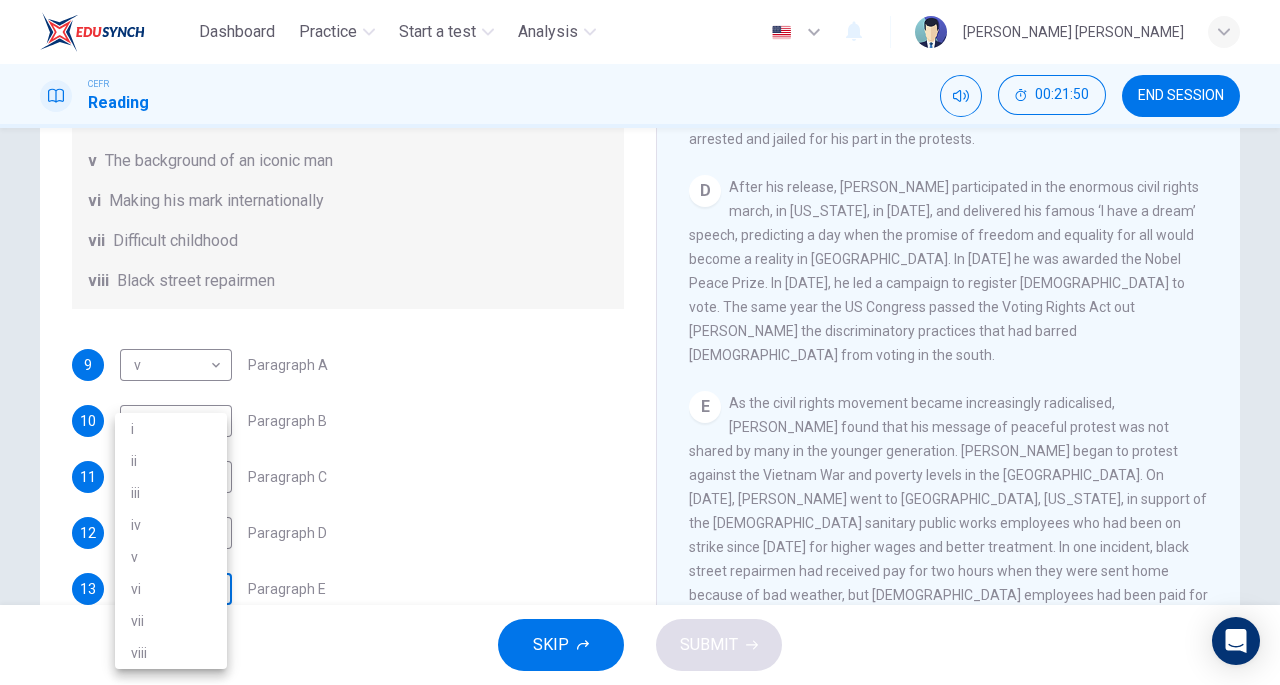 scroll, scrollTop: 174, scrollLeft: 0, axis: vertical 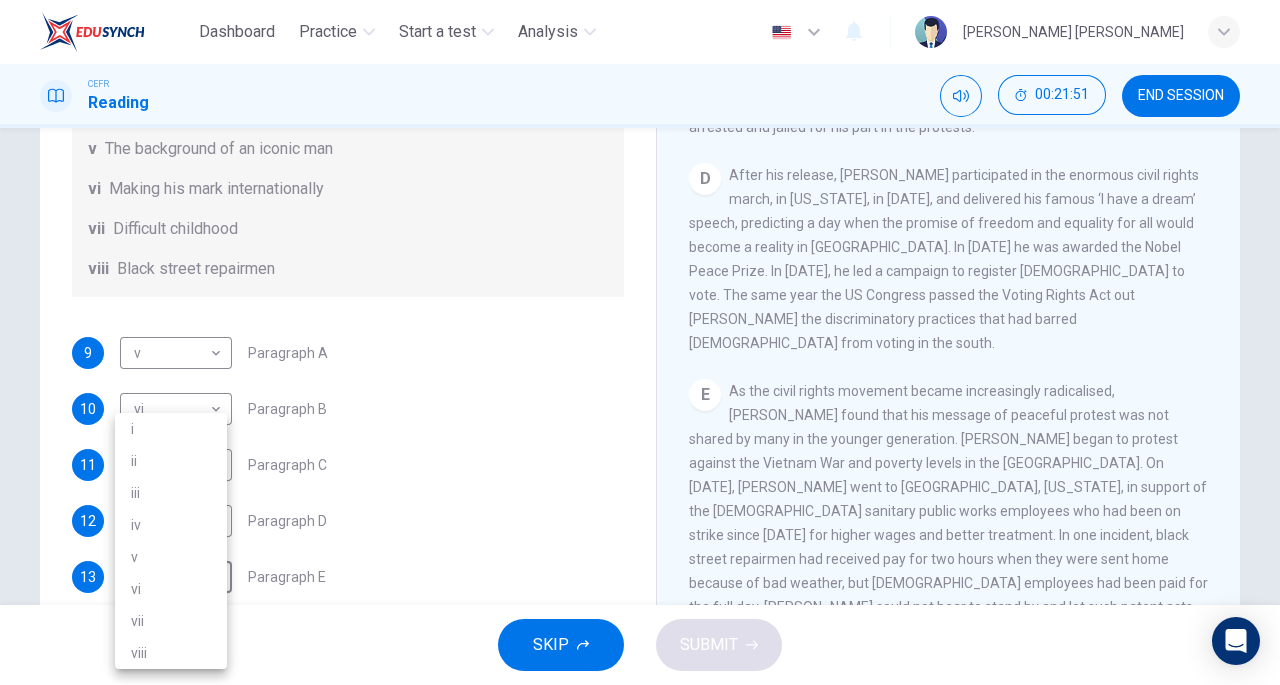 click on "vii" at bounding box center [171, 621] 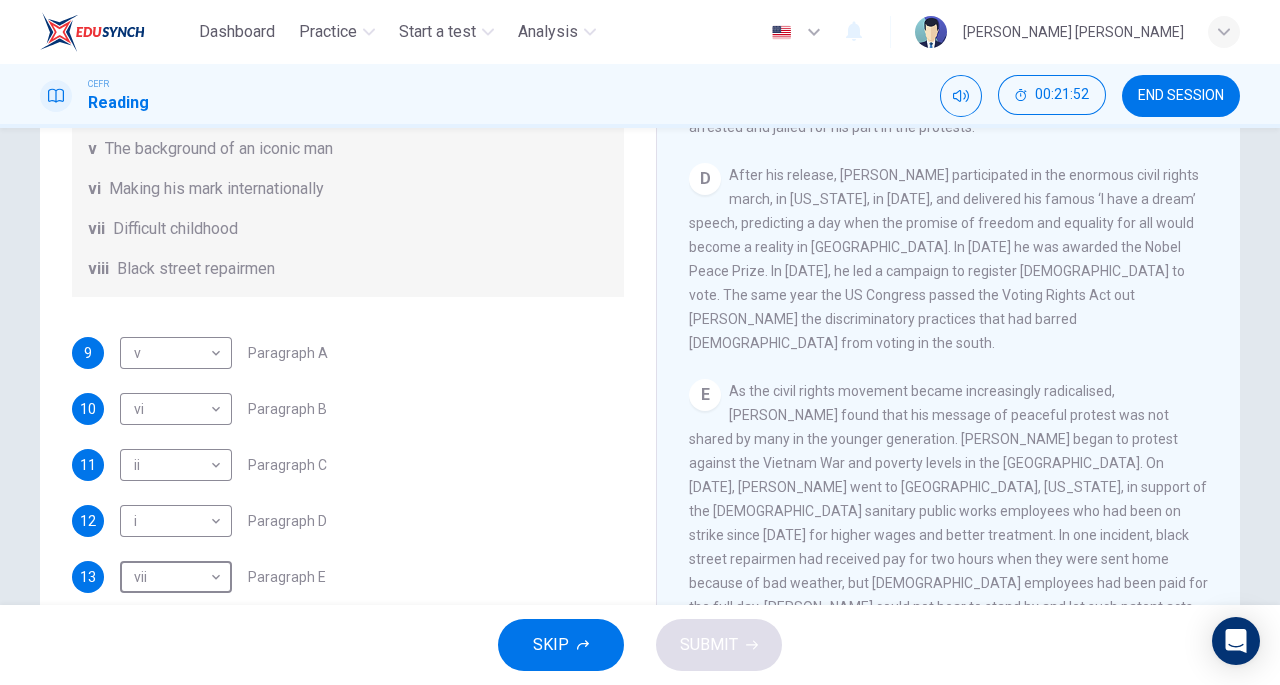 scroll, scrollTop: 298, scrollLeft: 0, axis: vertical 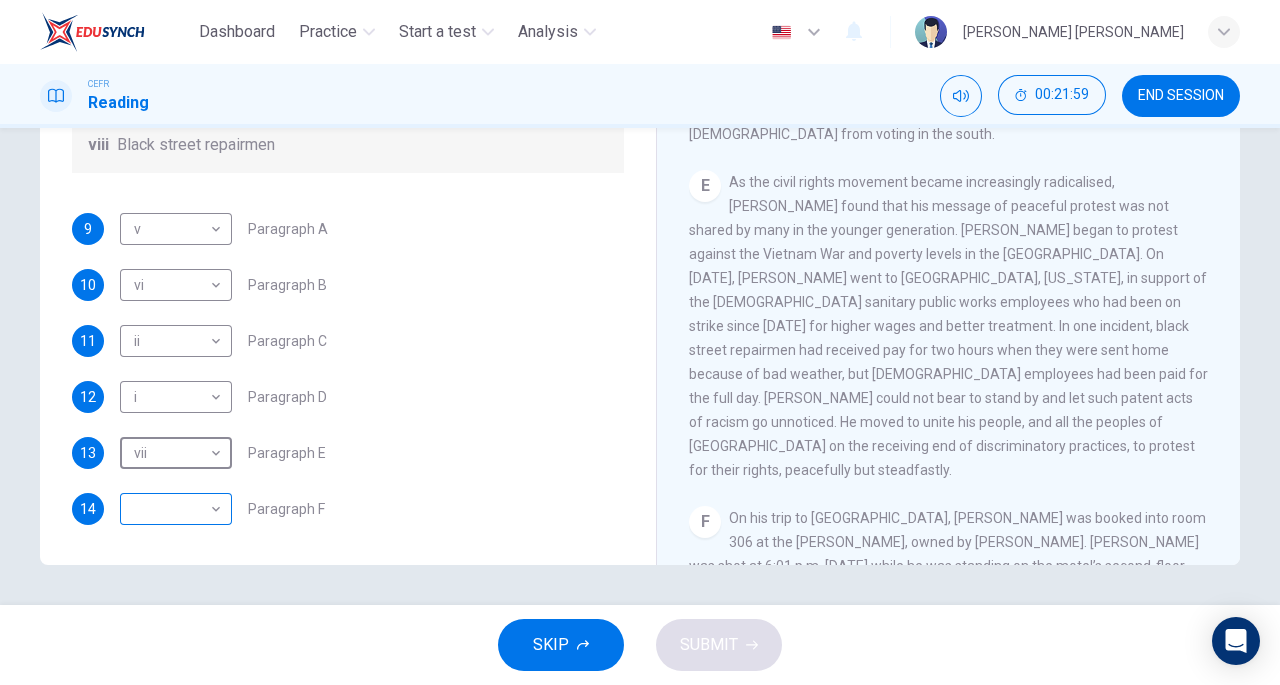 click on "Dashboard Practice Start a test Analysis English en ​ [PERSON_NAME] [PERSON_NAME] CEFR Reading 00:21:59 END SESSION Questions 9 - 14 The Reading Passage has 6 paragraphs.
Choose the correct heading for each paragraph  A – F , from the list of headings.
Write the correct number,  i – viii , in the spaces below. List of Headings i The memorable speech ii Unhappy about violence iii A tragic incident iv Protests and action v The background of an iconic man vi Making his mark internationally vii Difficult childhood viii Black street repairmen 9 v v ​ Paragraph A 10 vi vi ​ Paragraph B 11 ii ii ​ Paragraph C 12 i i ​ Paragraph D 13 vii vii ​ Paragraph E 14 ​ ​ Paragraph F [PERSON_NAME] CLICK TO ZOOM Click to Zoom A B C D E F SKIP SUBMIT Dashboard Practice Start a test Analysis Notifications © Copyright  2025" at bounding box center (640, 342) 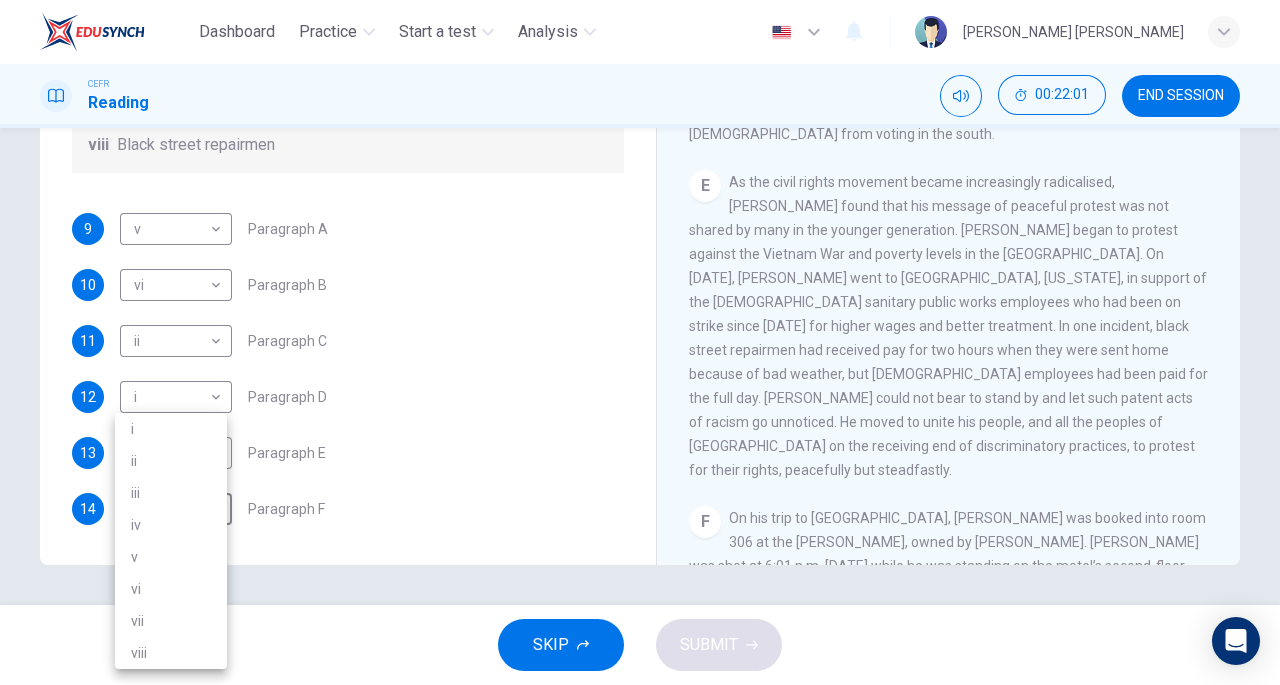 click on "iii" at bounding box center (171, 493) 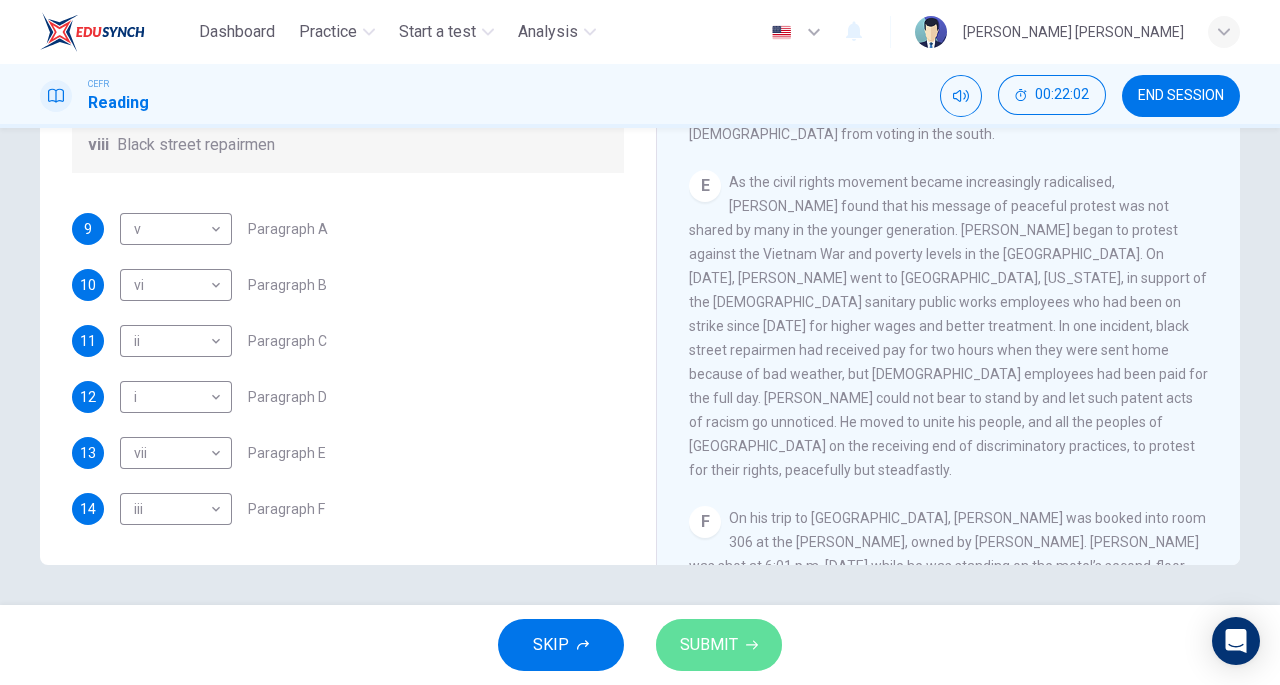 click on "SUBMIT" at bounding box center (709, 645) 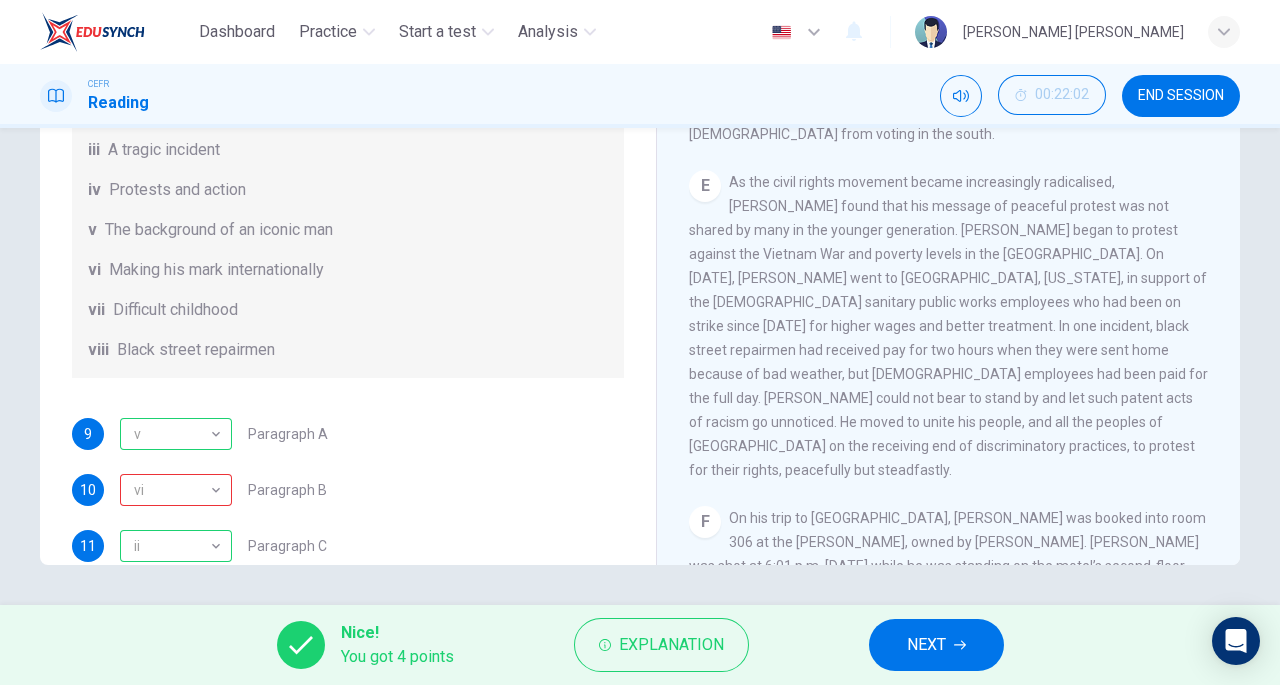 scroll, scrollTop: 98, scrollLeft: 0, axis: vertical 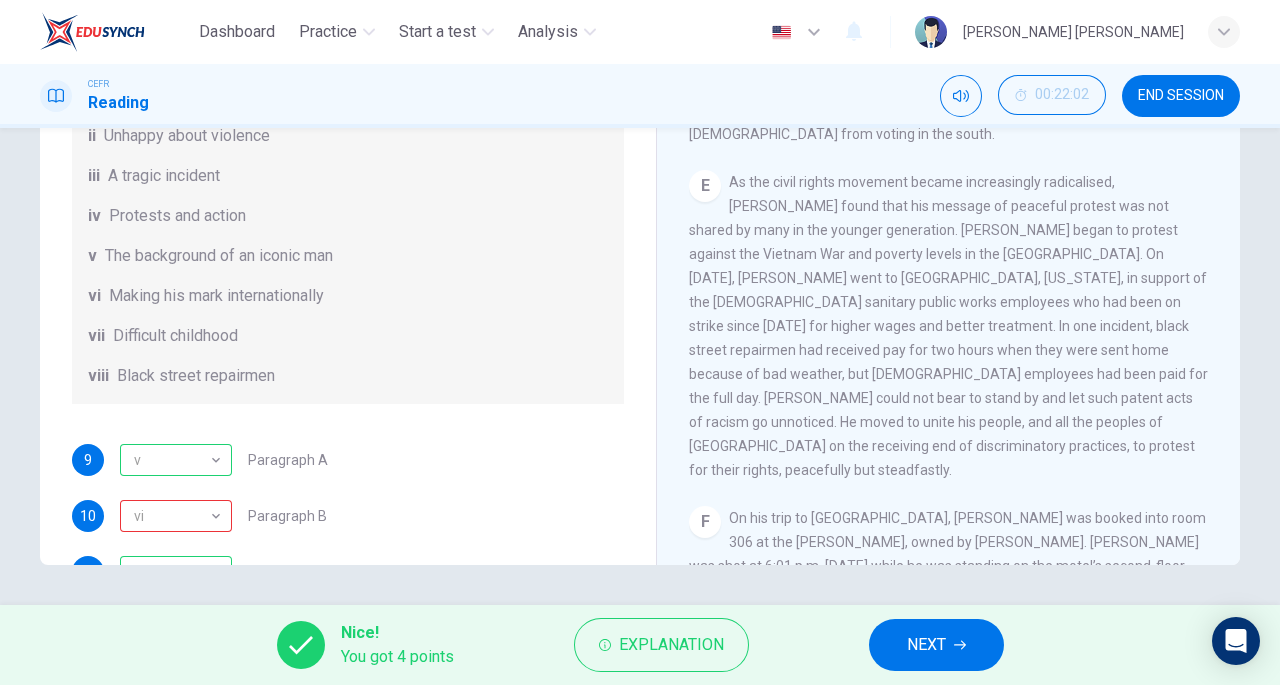 click on "NEXT" at bounding box center (926, 645) 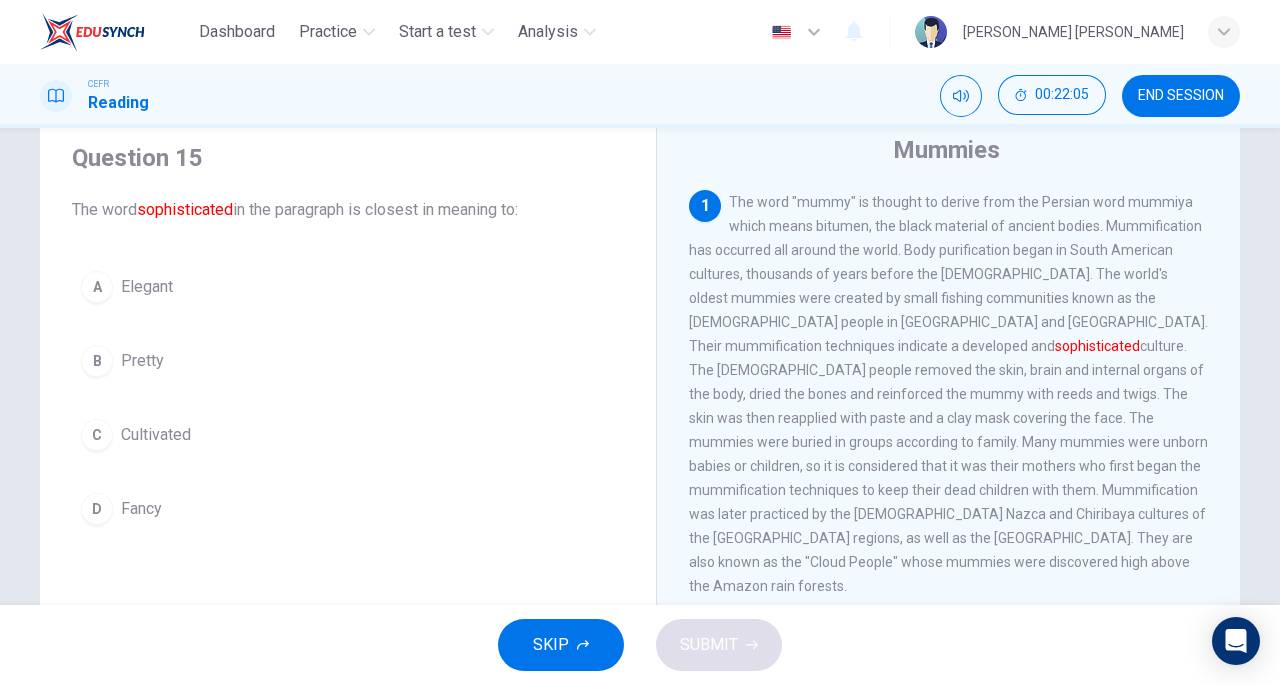 scroll, scrollTop: 68, scrollLeft: 0, axis: vertical 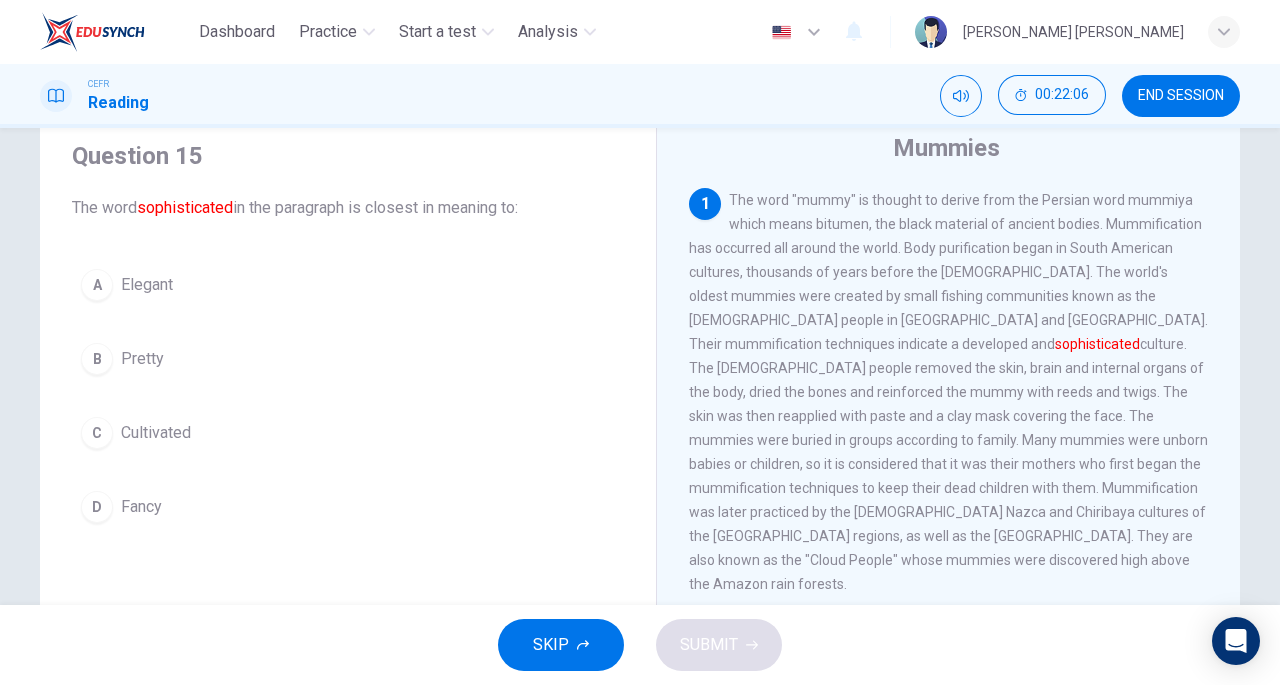 click on "Elegant" at bounding box center [147, 285] 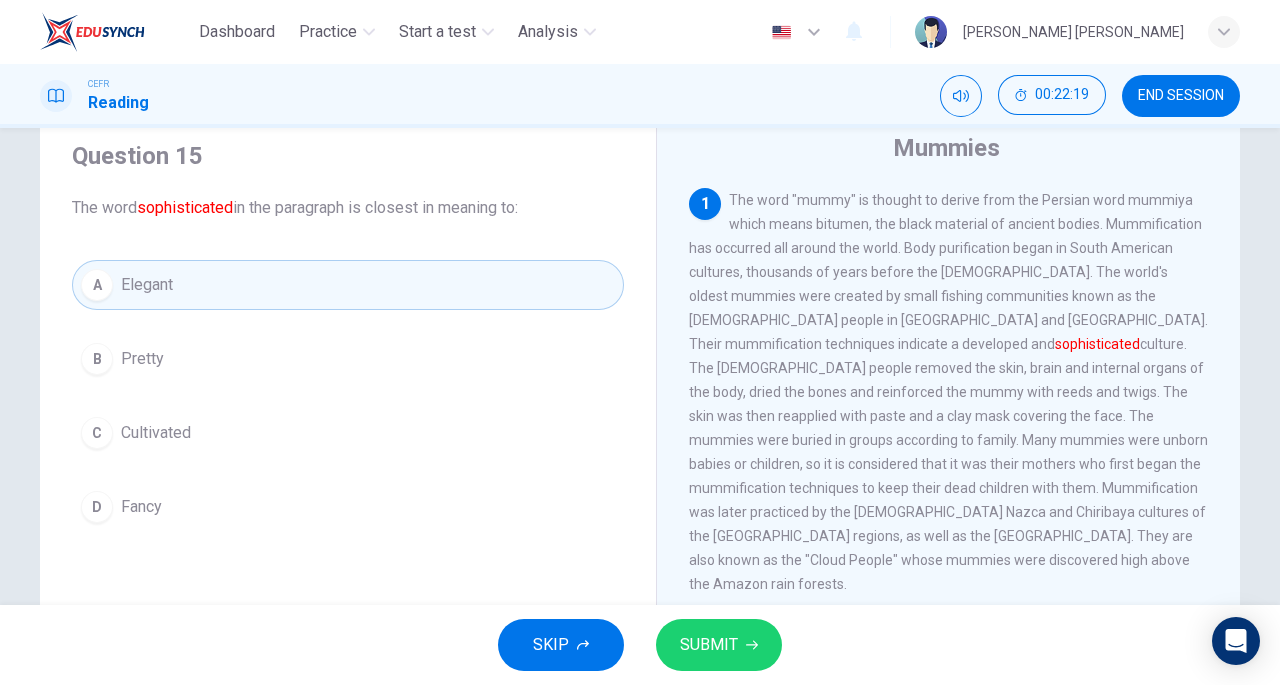 click on "A Elegant B Pretty C Cultivated D Fancy" at bounding box center [348, 396] 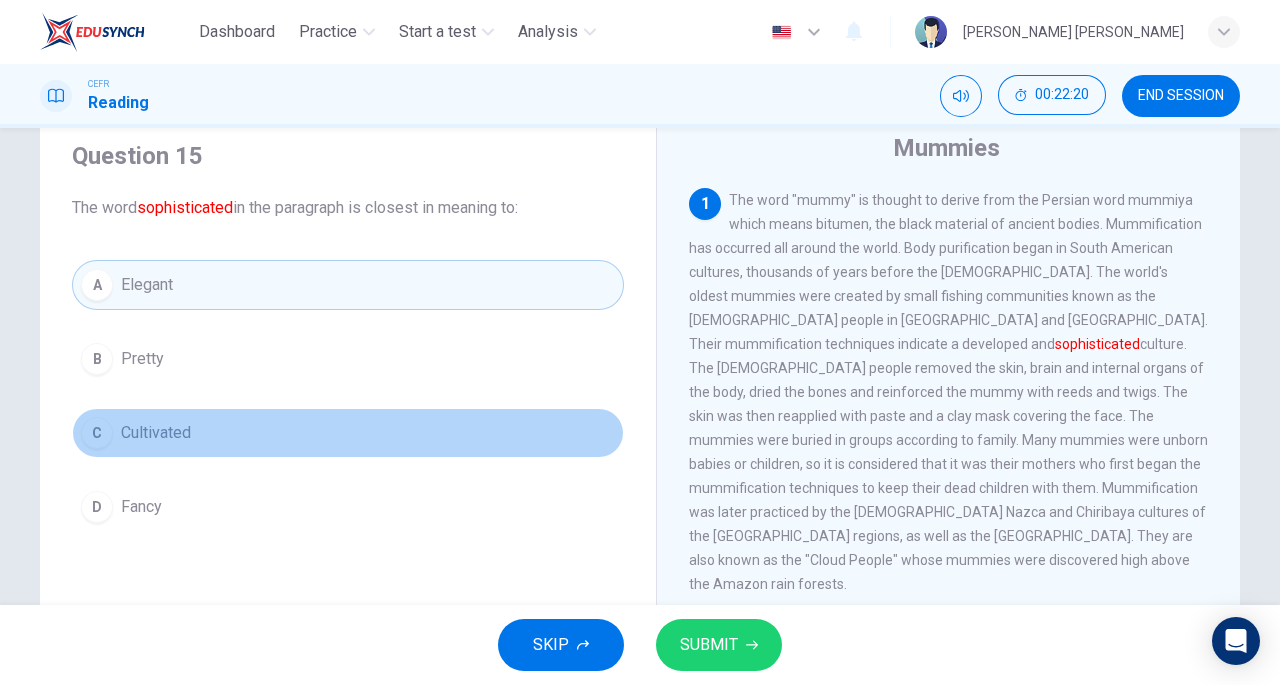 click on "C Cultivated" at bounding box center [348, 433] 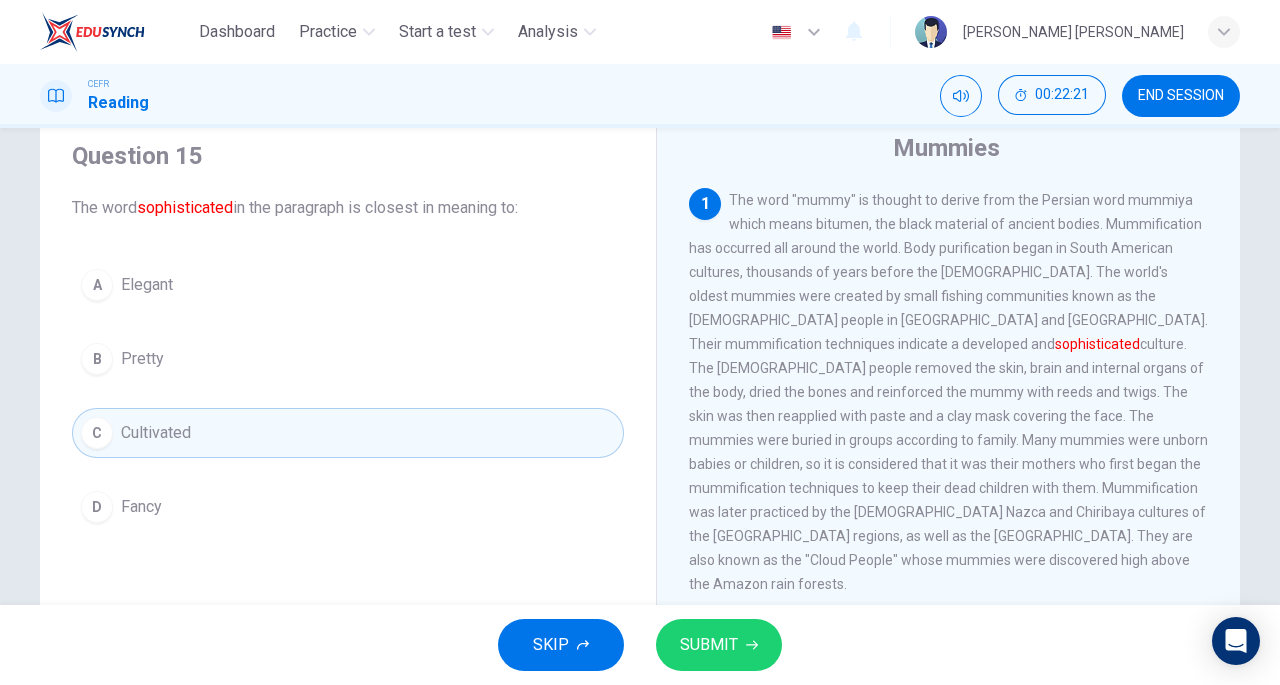 click on "SUBMIT" at bounding box center [709, 645] 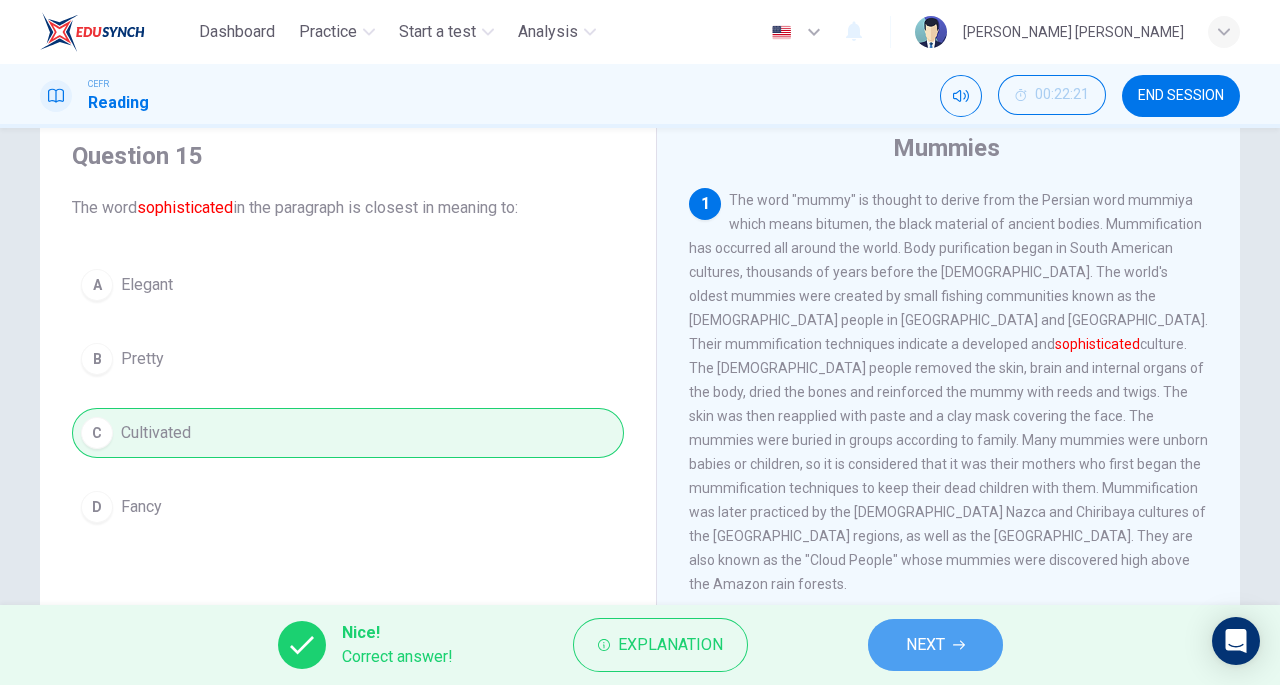 click on "NEXT" at bounding box center (925, 645) 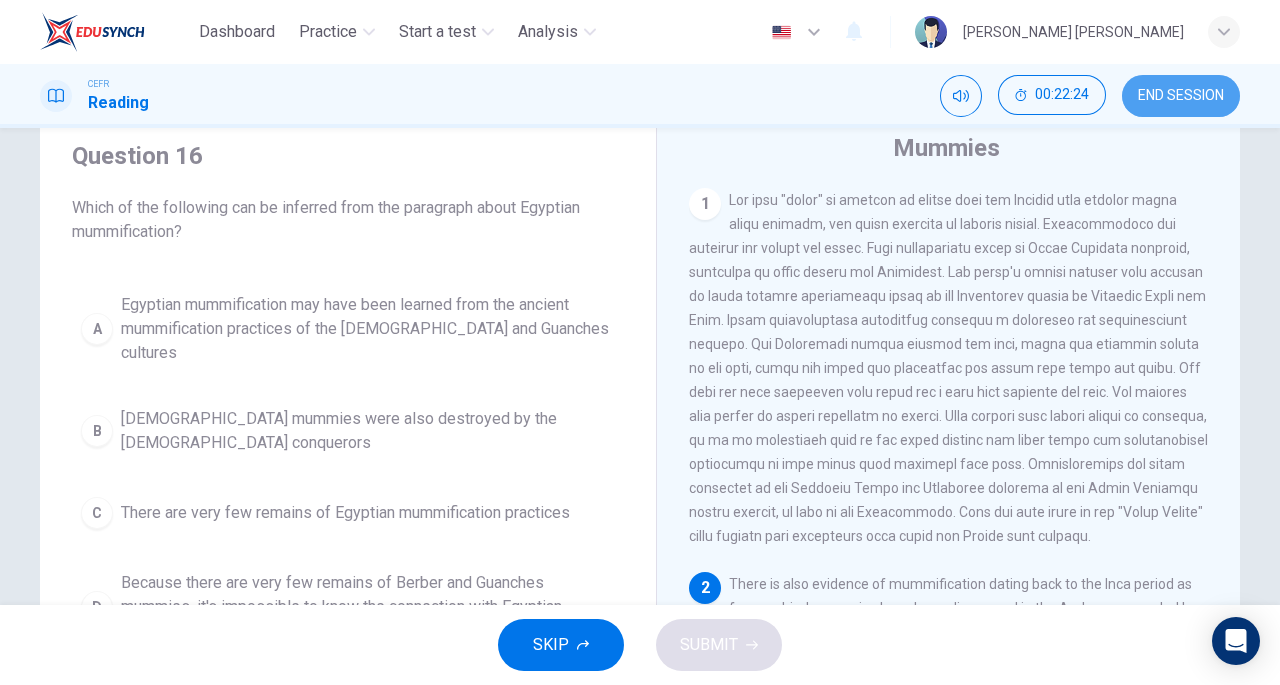 click on "END SESSION" at bounding box center [1181, 96] 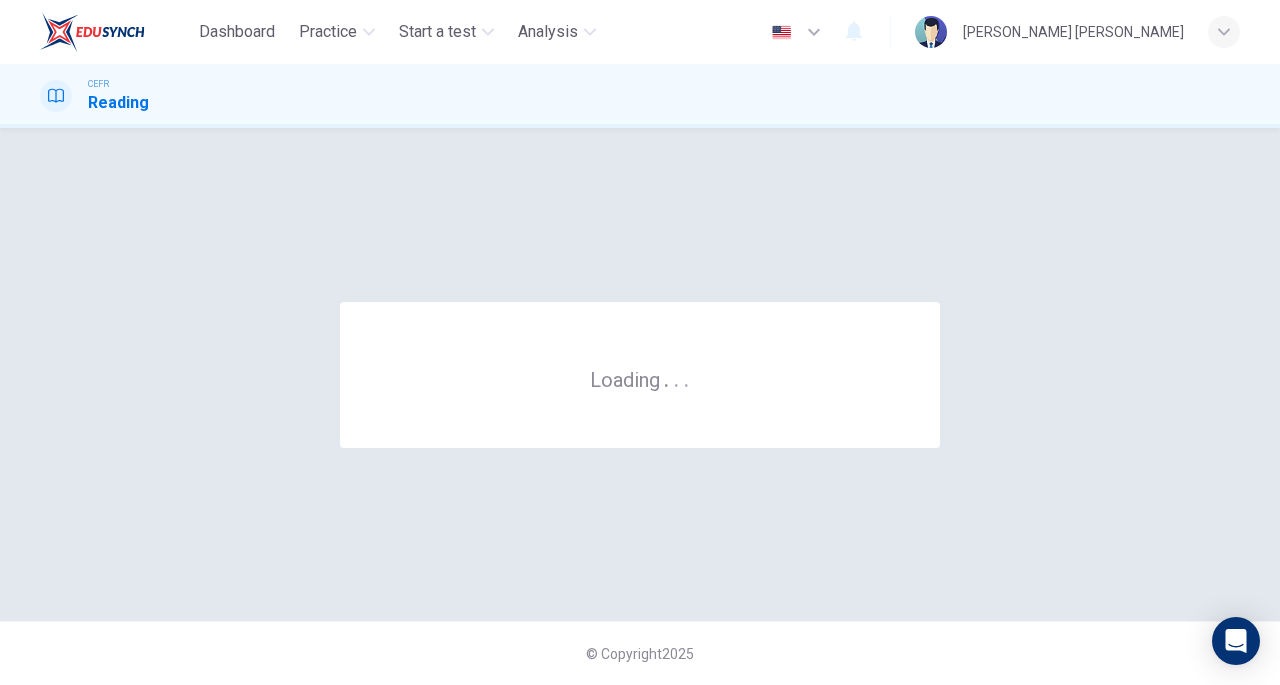 scroll, scrollTop: 0, scrollLeft: 0, axis: both 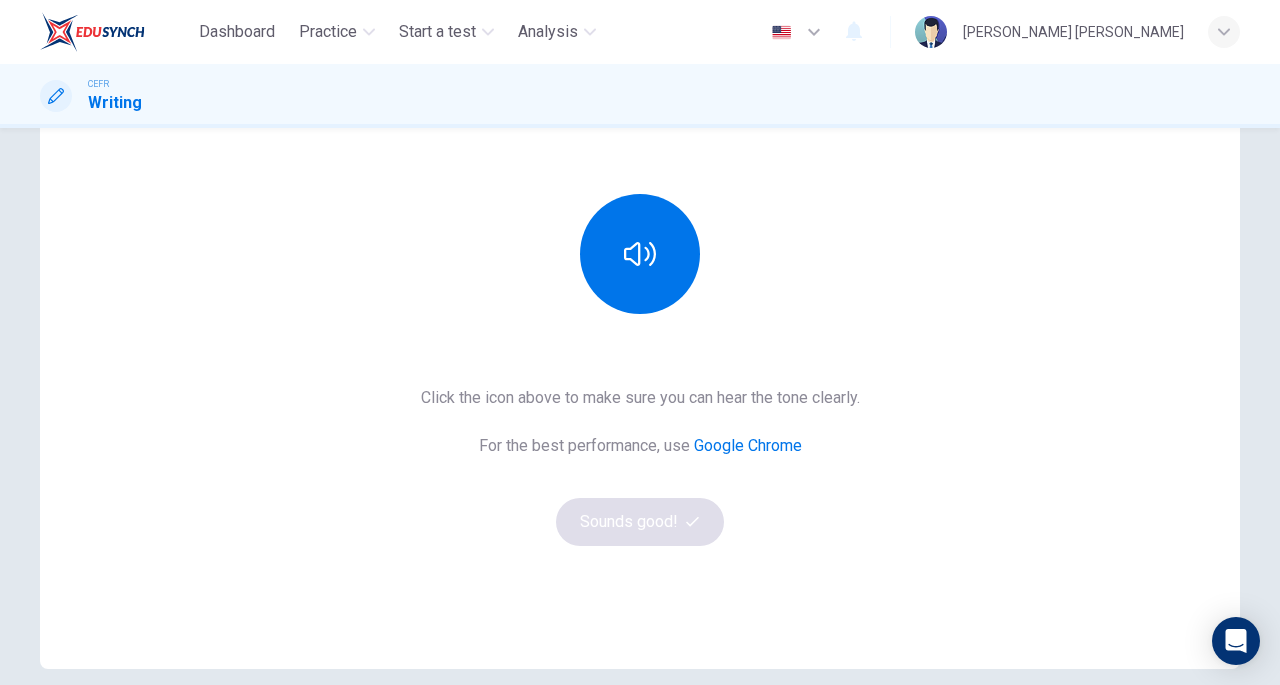 click at bounding box center (640, 254) 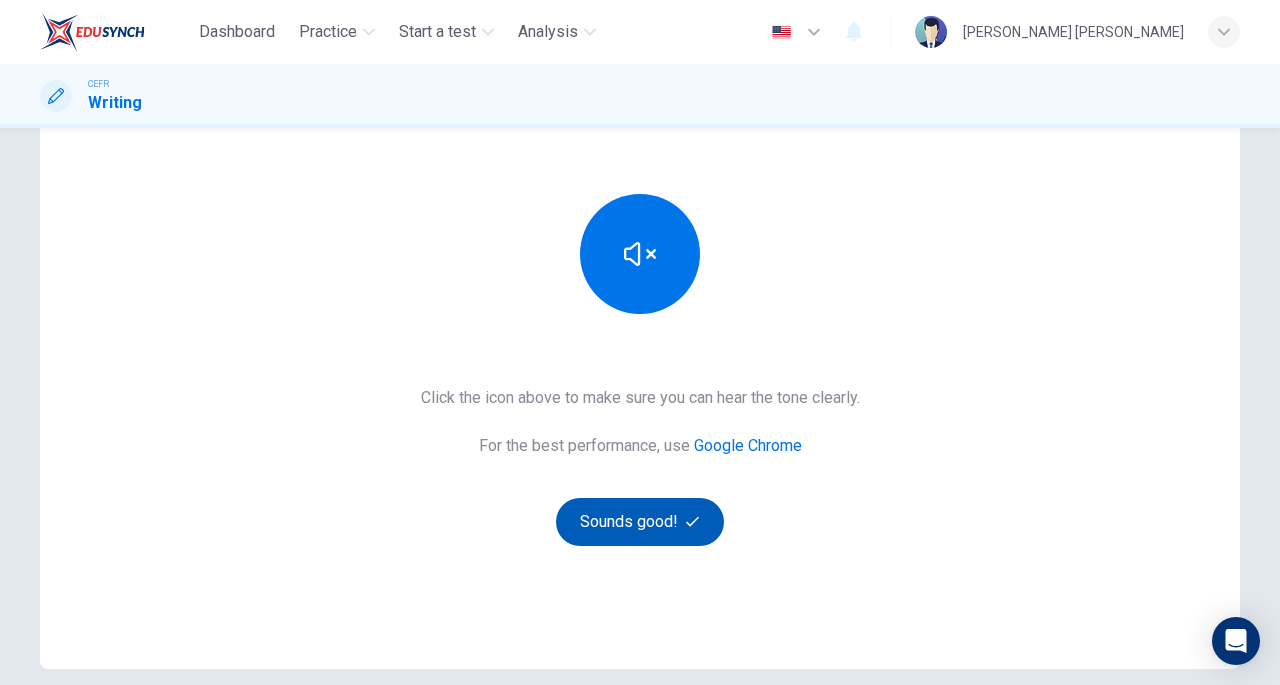 click on "Sounds good!" at bounding box center [640, 522] 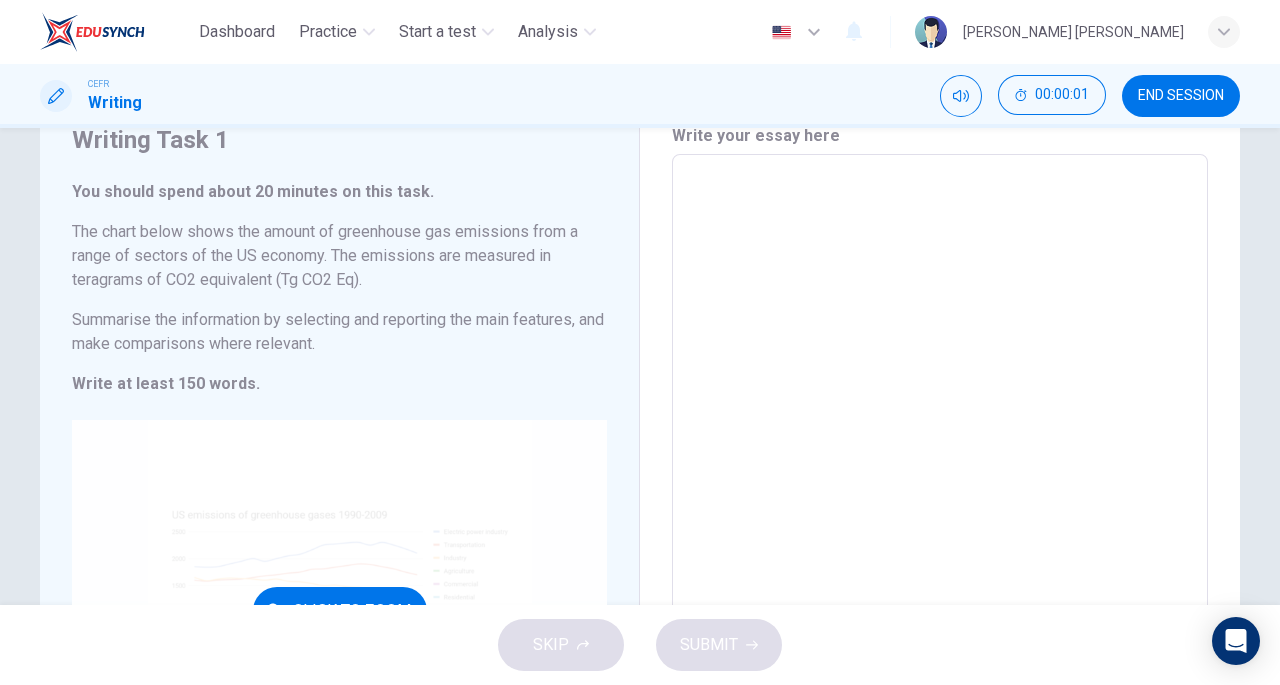 scroll, scrollTop: 84, scrollLeft: 0, axis: vertical 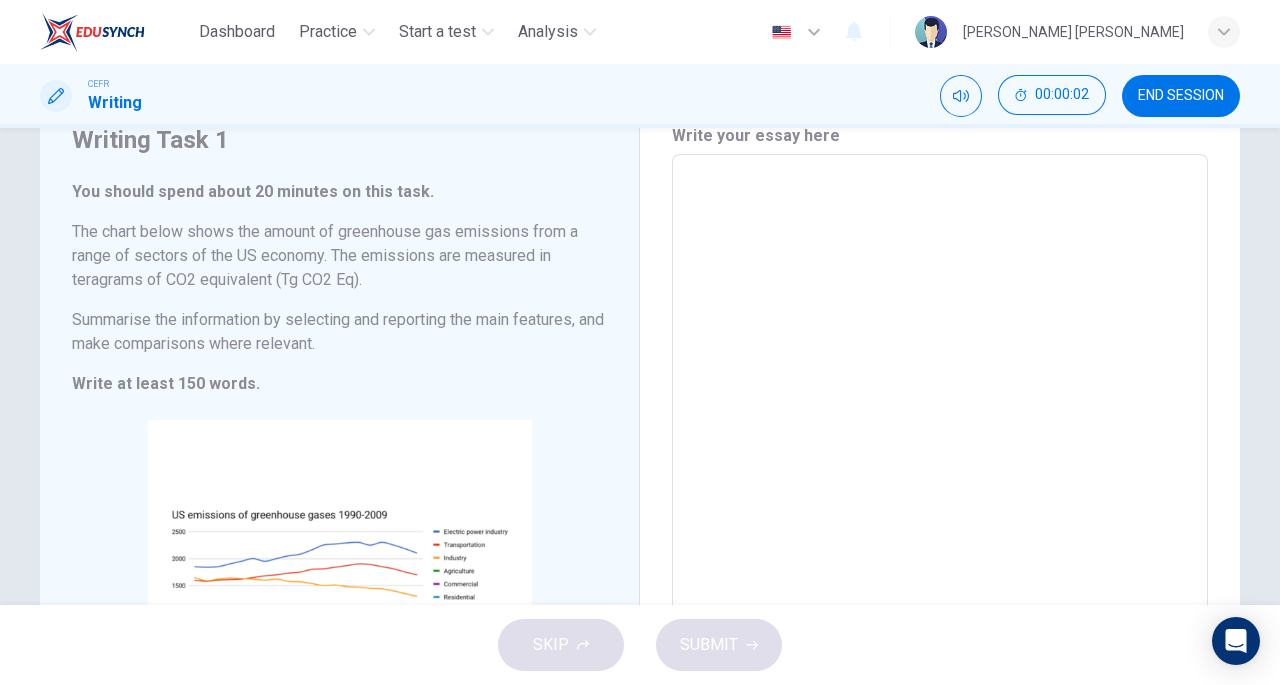 click at bounding box center [940, 462] 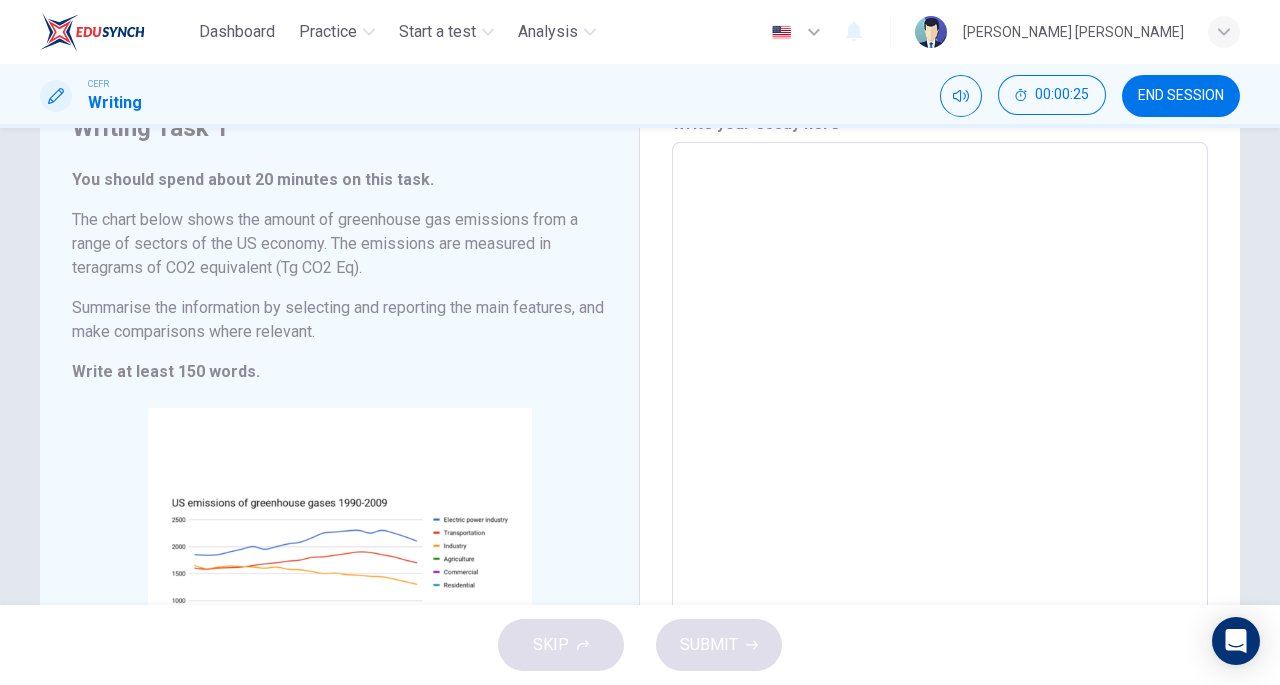 scroll, scrollTop: 94, scrollLeft: 0, axis: vertical 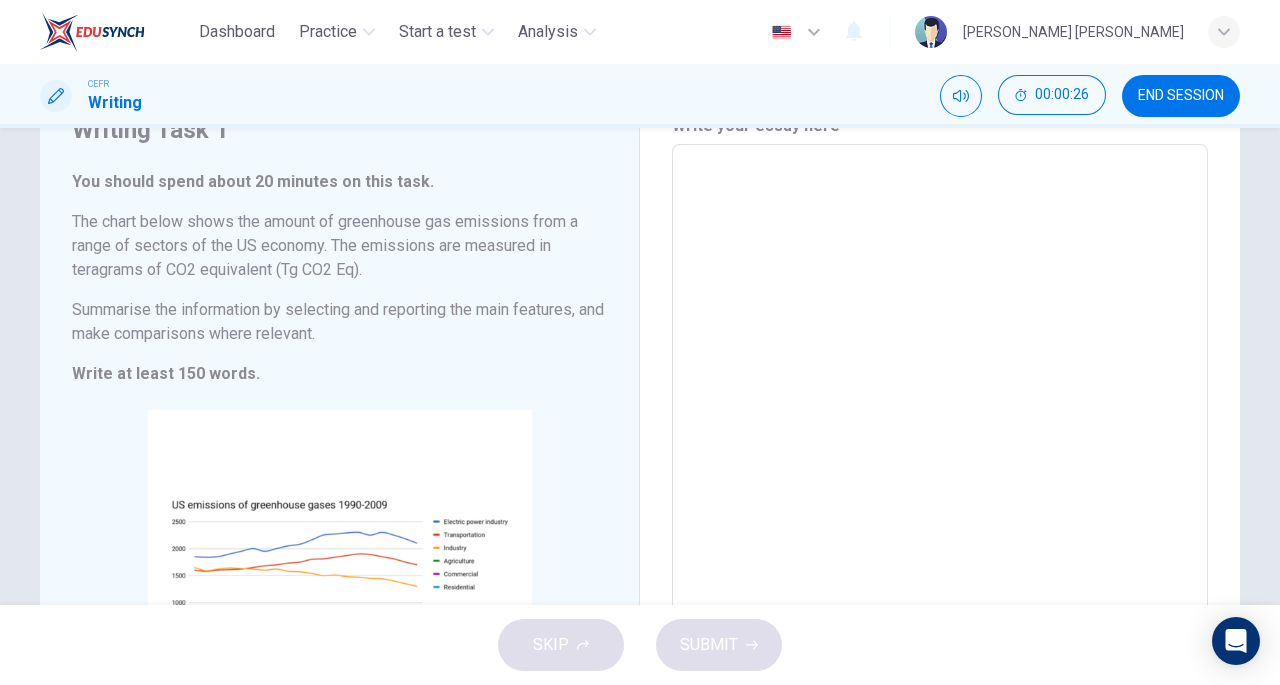 click at bounding box center (940, 452) 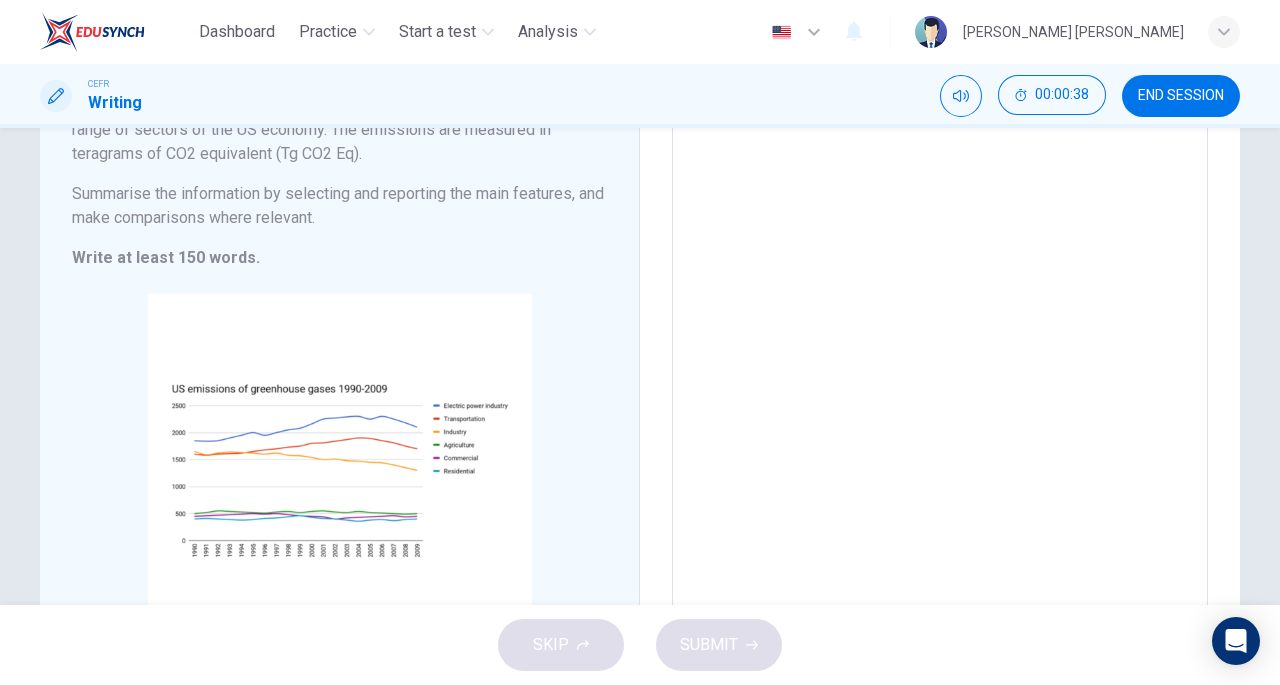 scroll, scrollTop: 222, scrollLeft: 0, axis: vertical 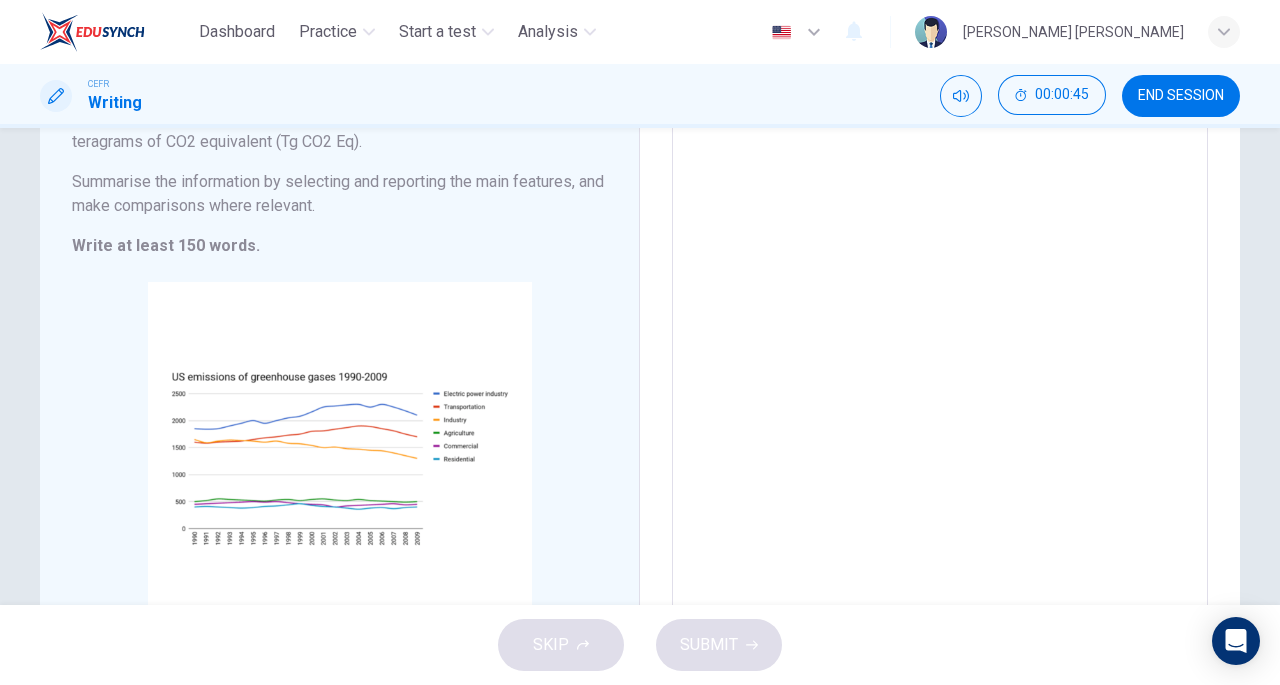 type on "B" 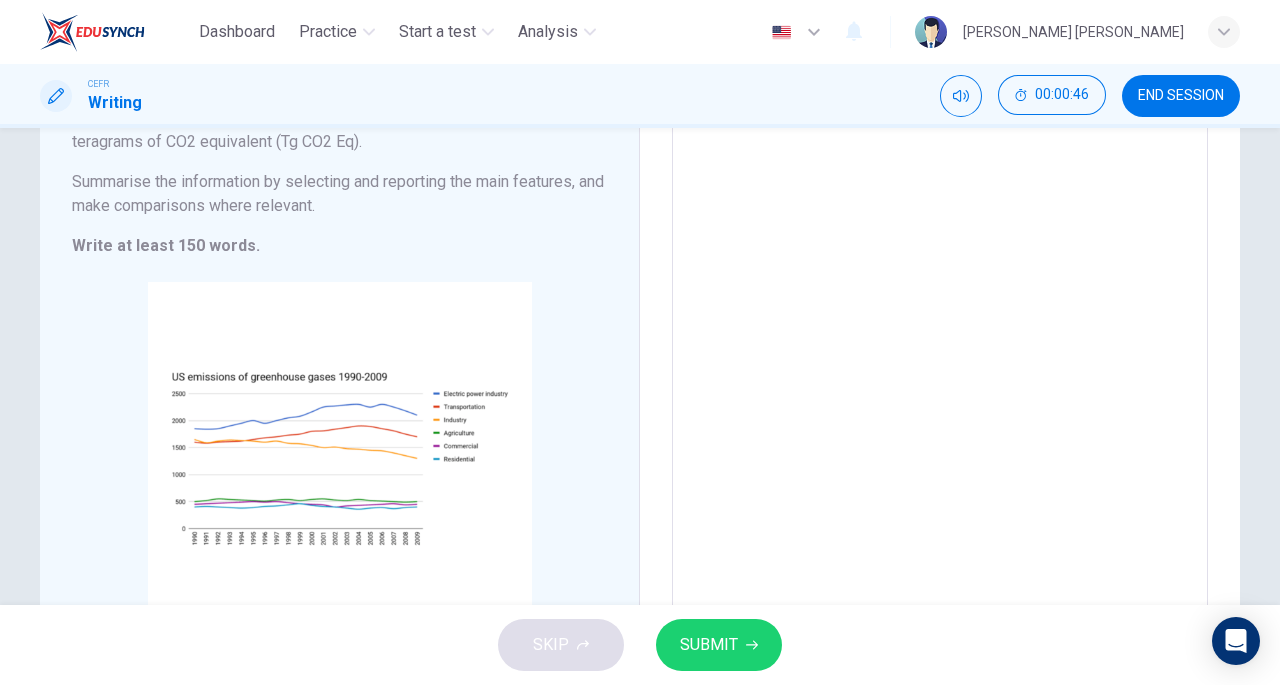 type on "x" 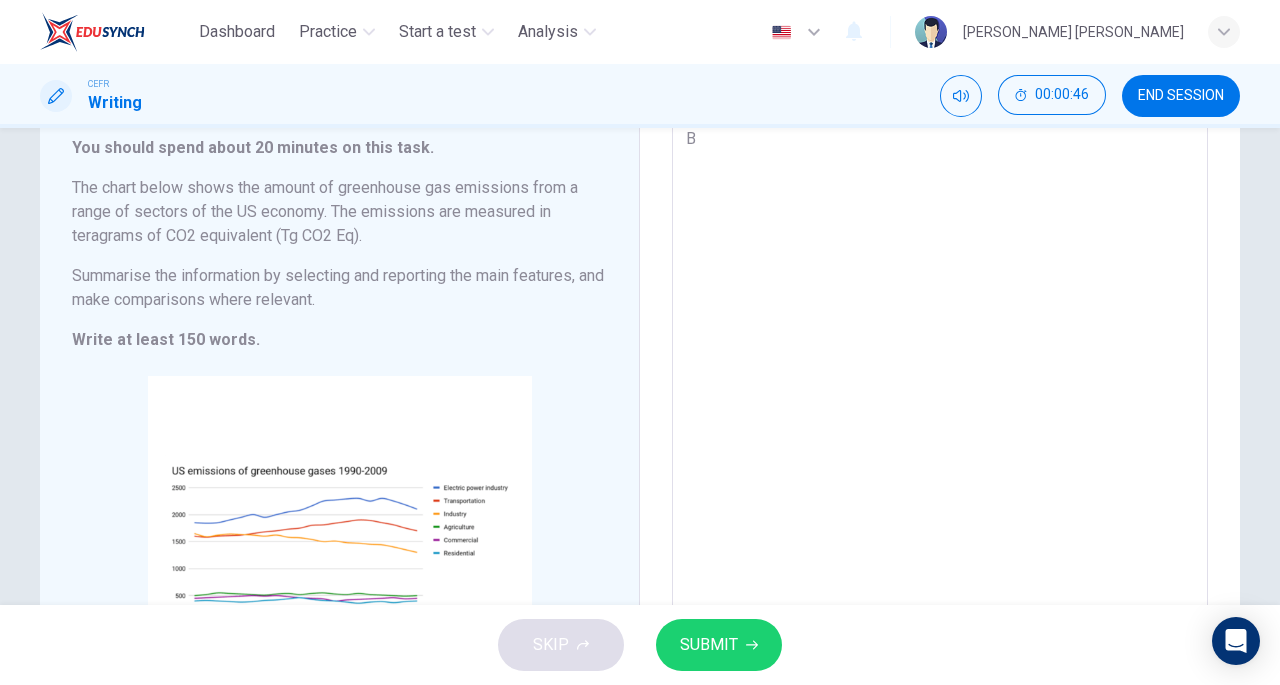 type on "Ba" 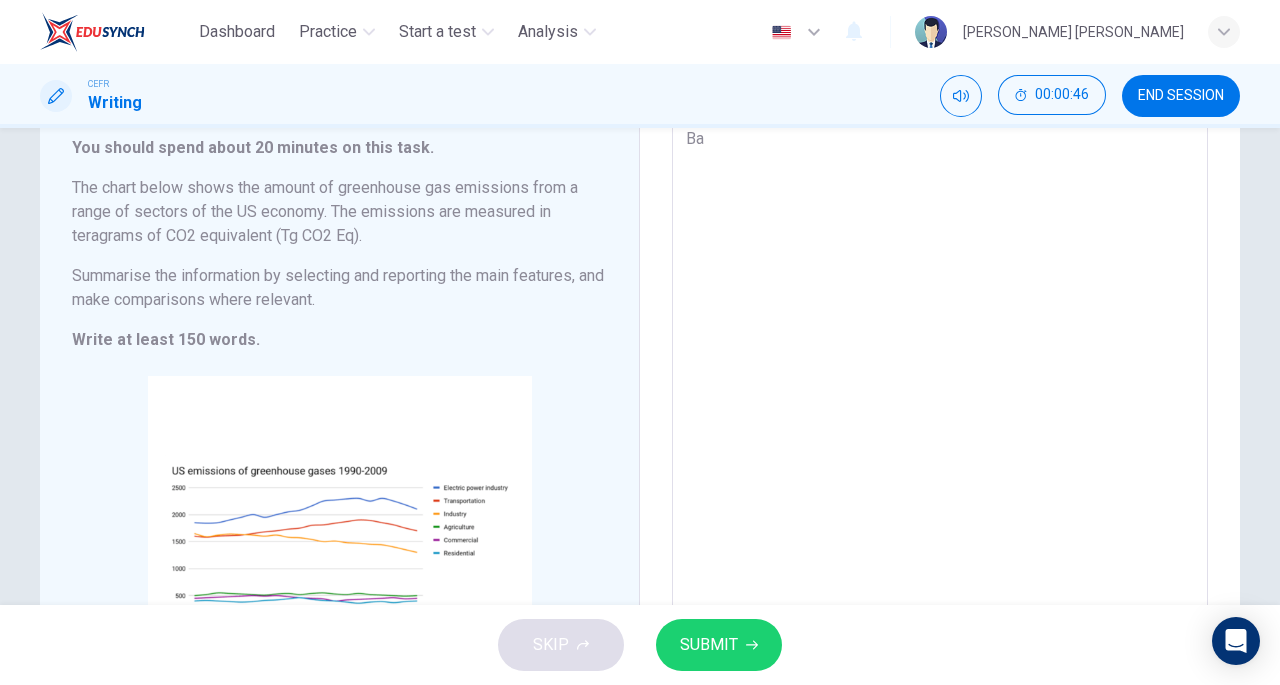 type on "x" 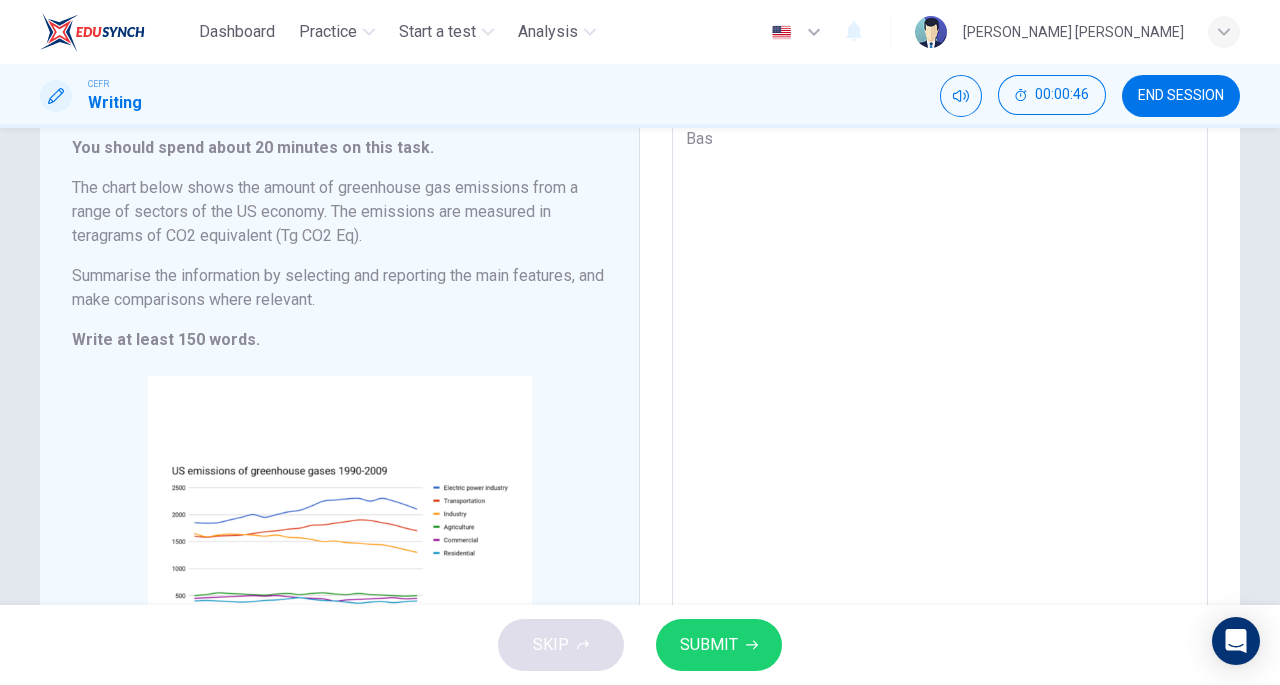 type on "x" 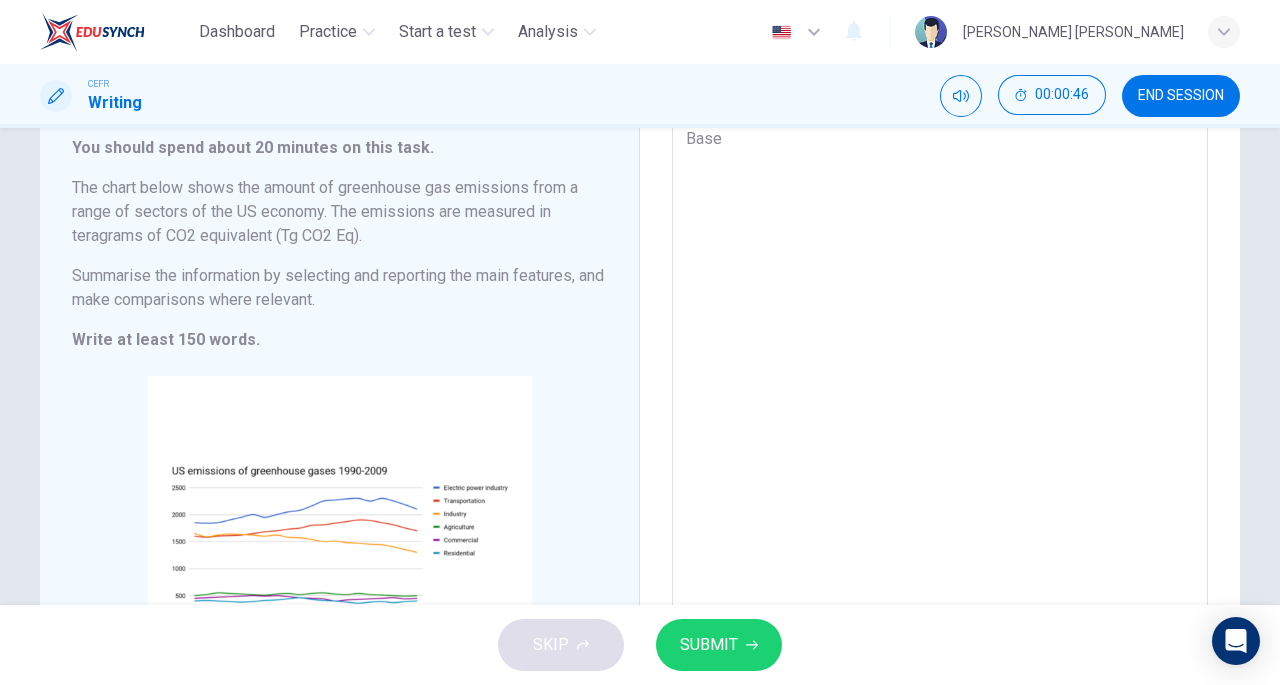 type on "Based" 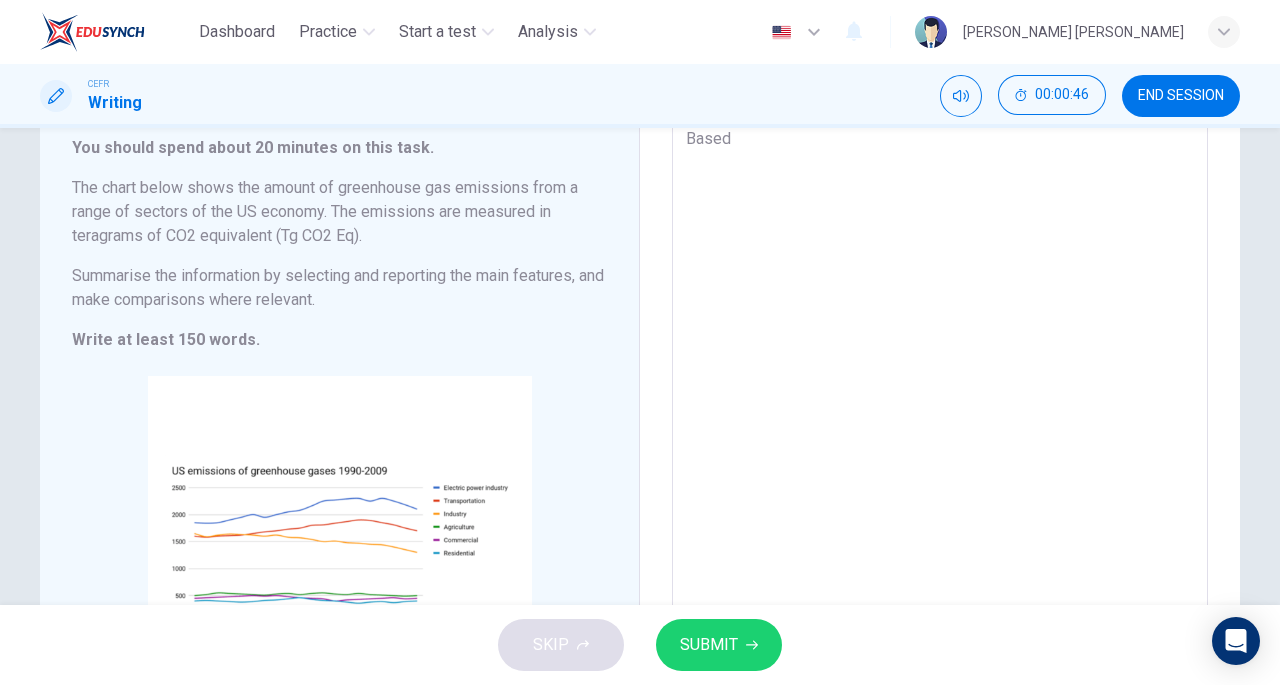 type on "x" 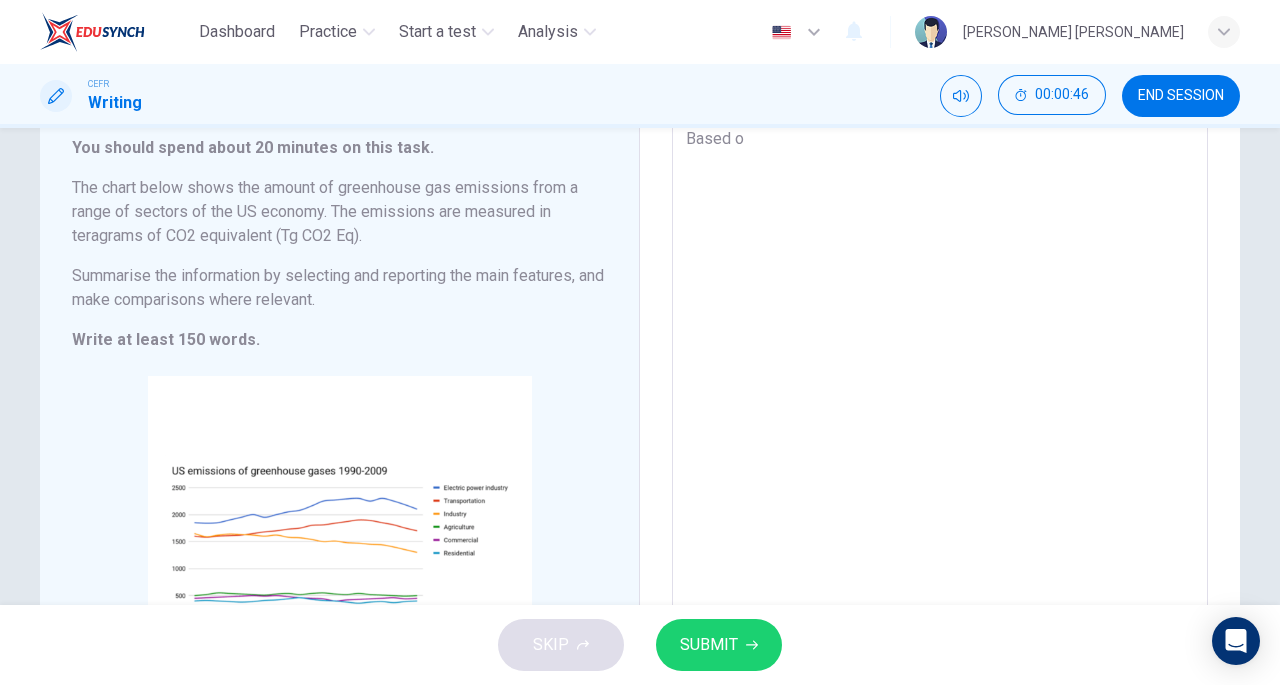 type on "Based on" 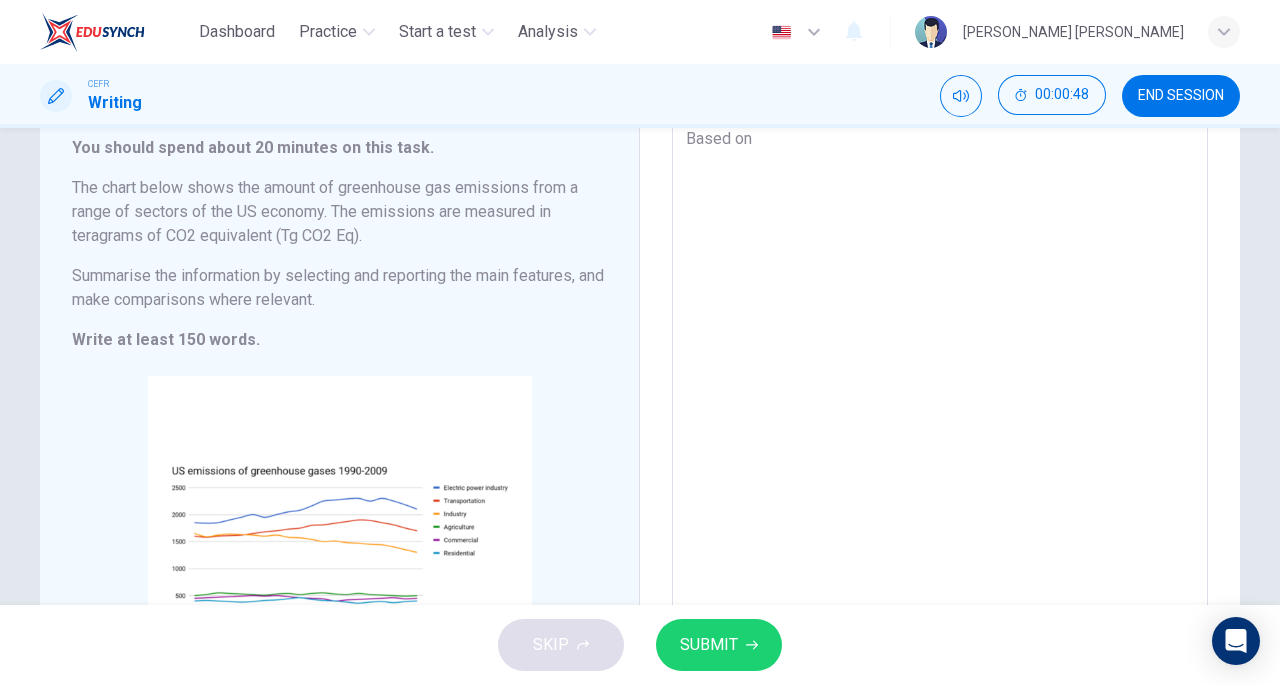 type on "x" 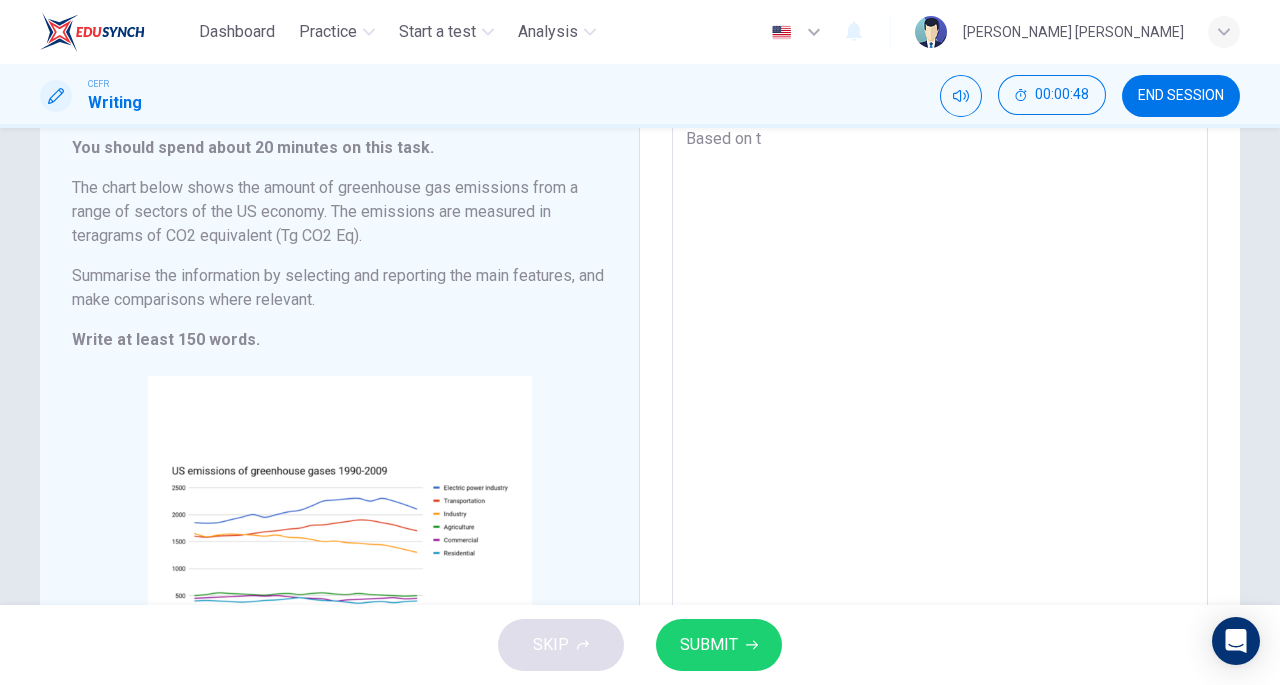 type on "x" 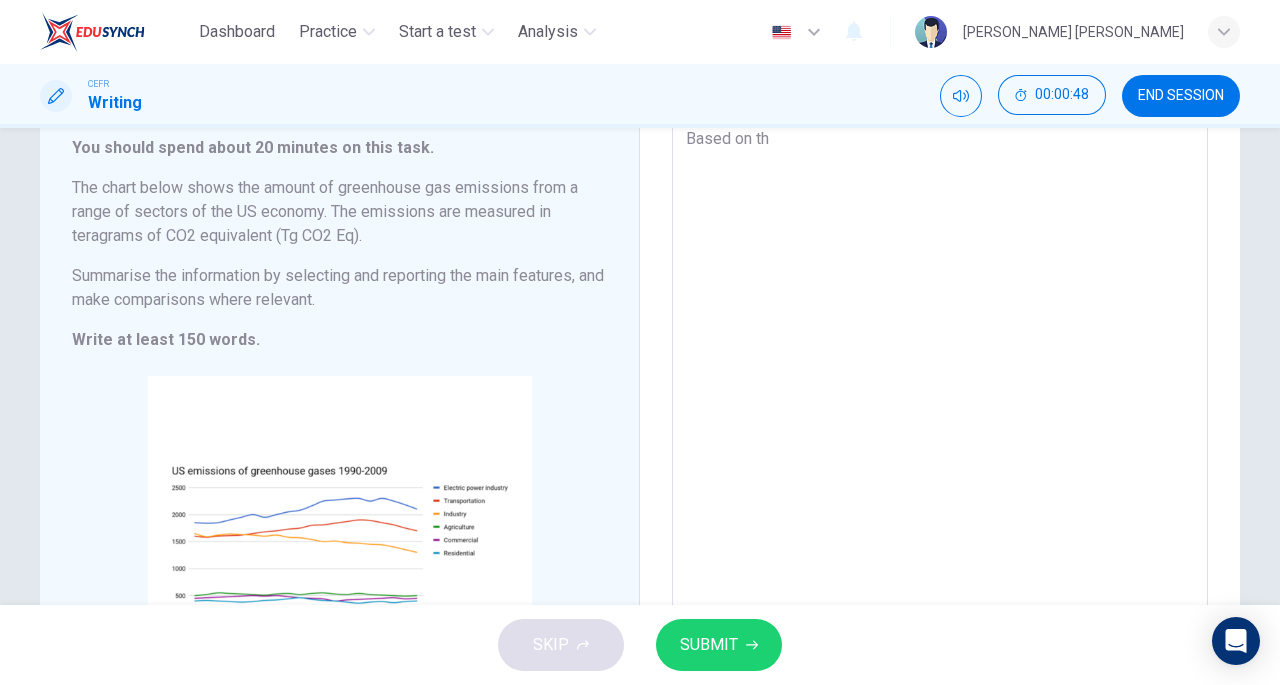 type on "x" 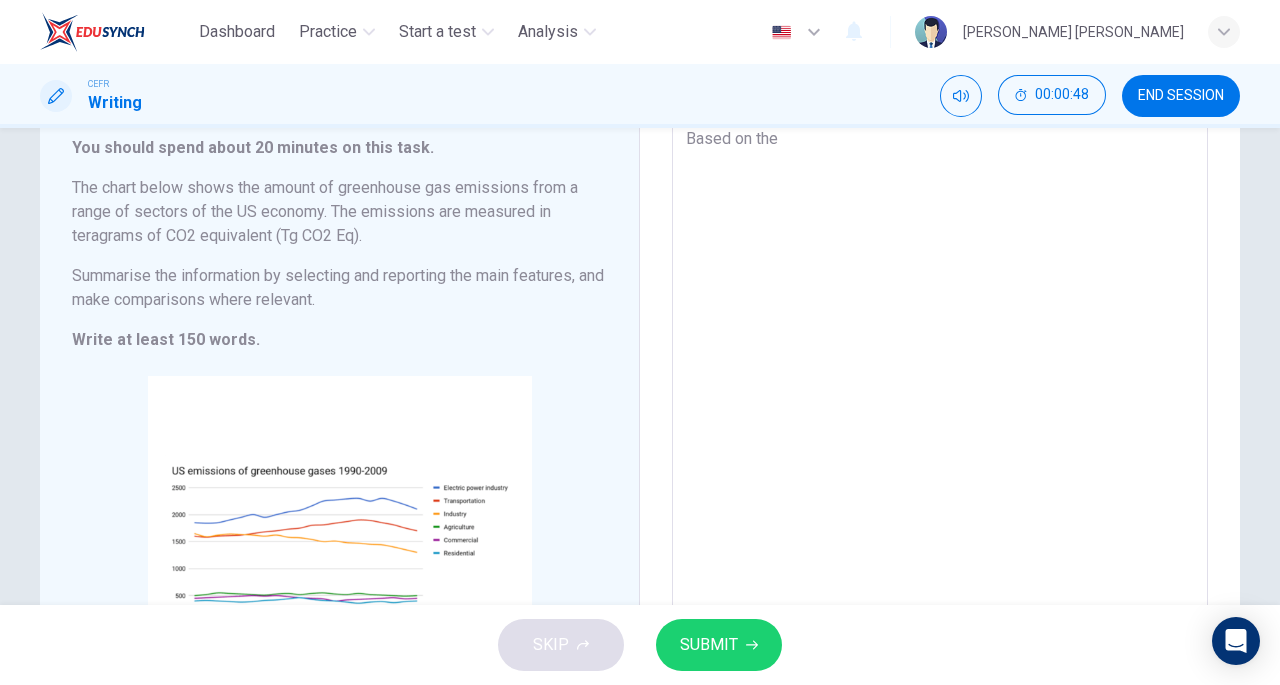 type on "x" 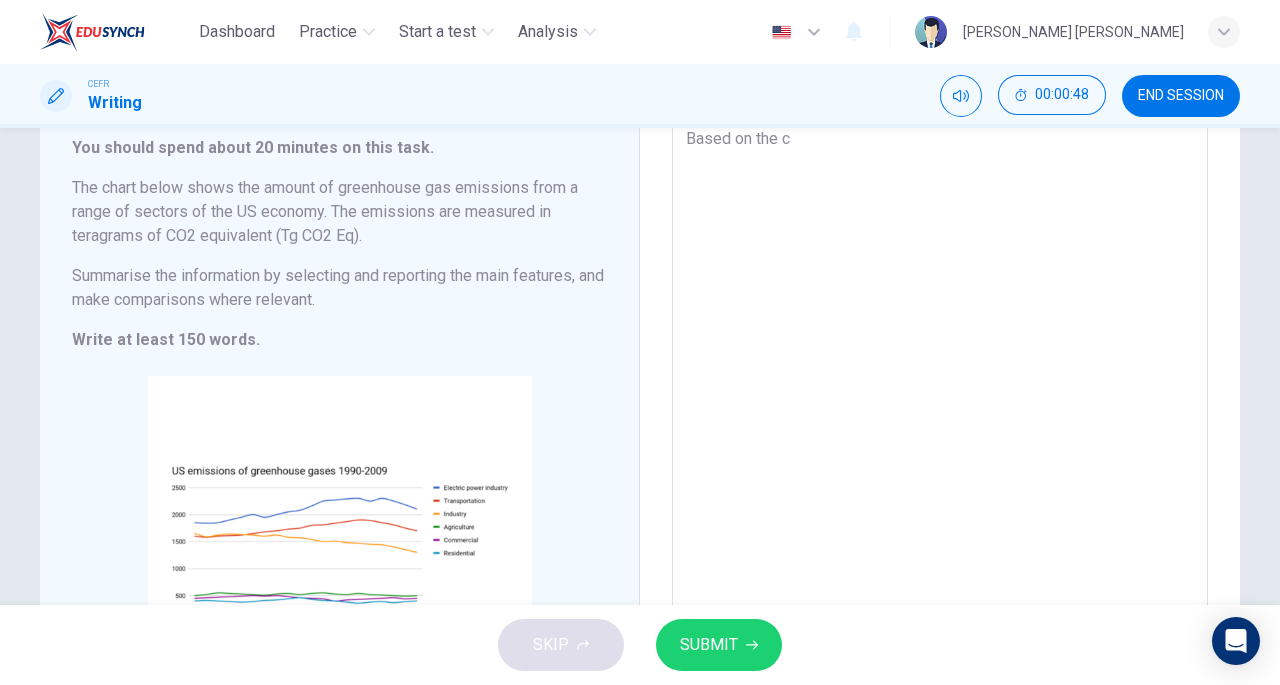 type on "x" 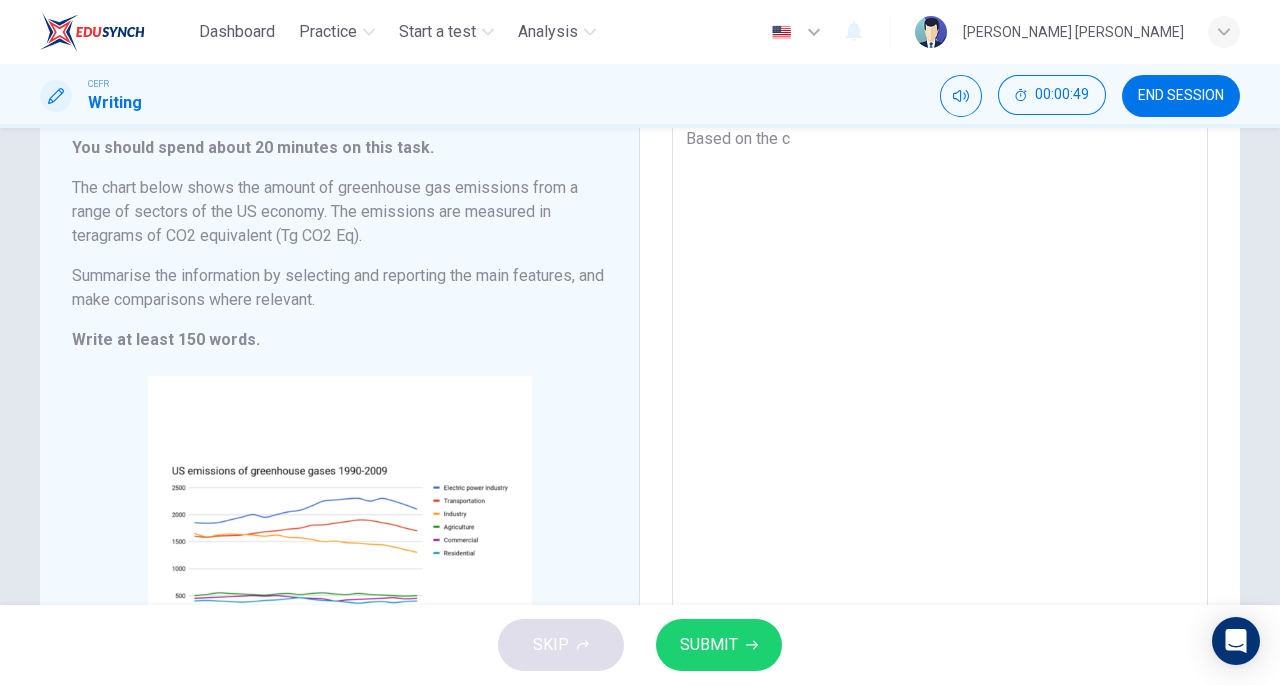 type on "Based on the ch" 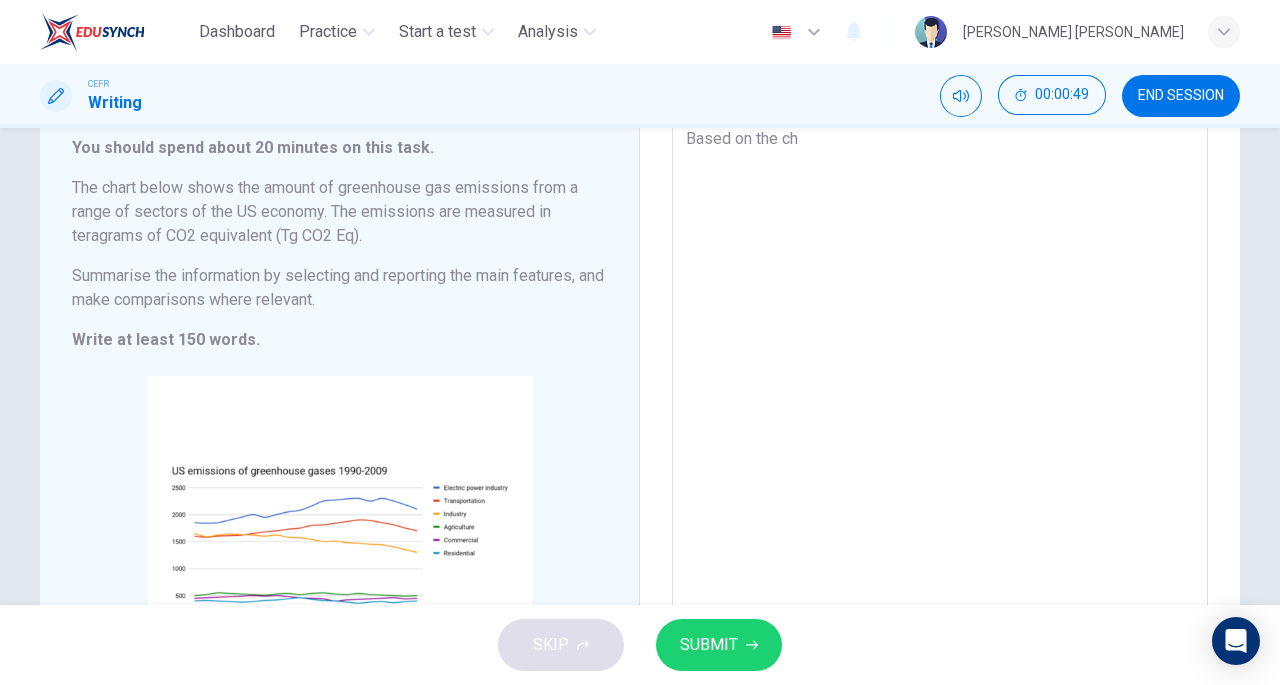 type on "x" 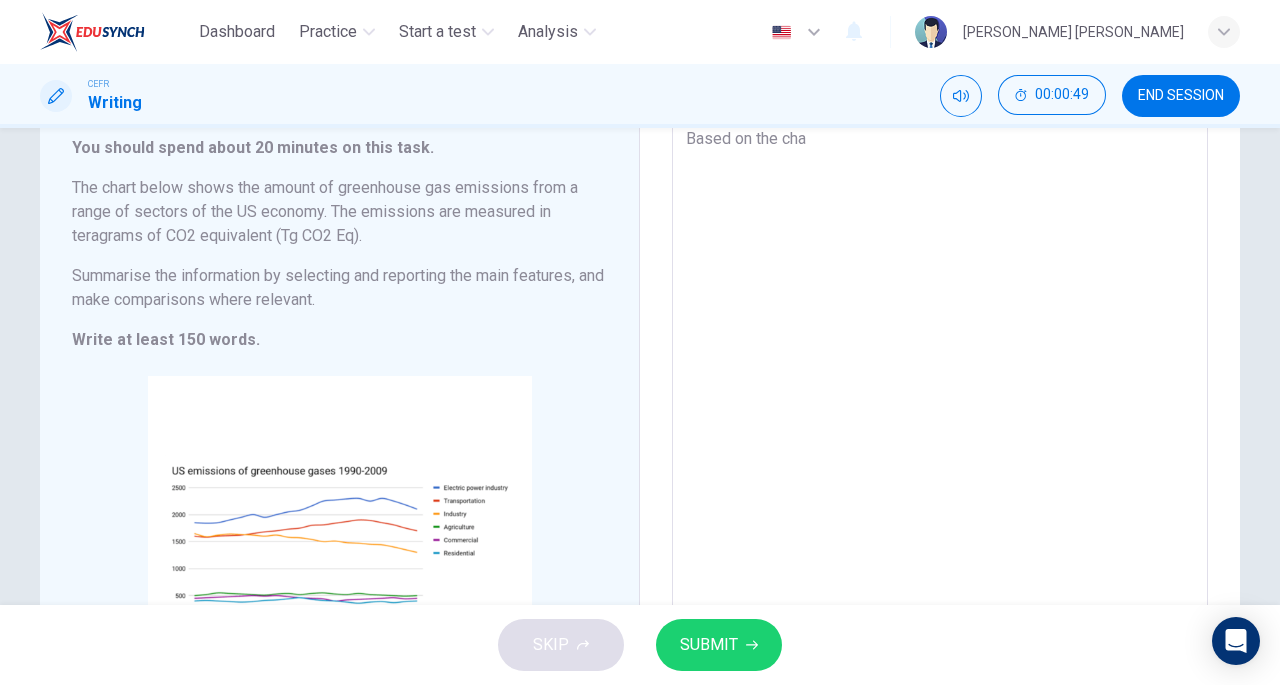 type on "x" 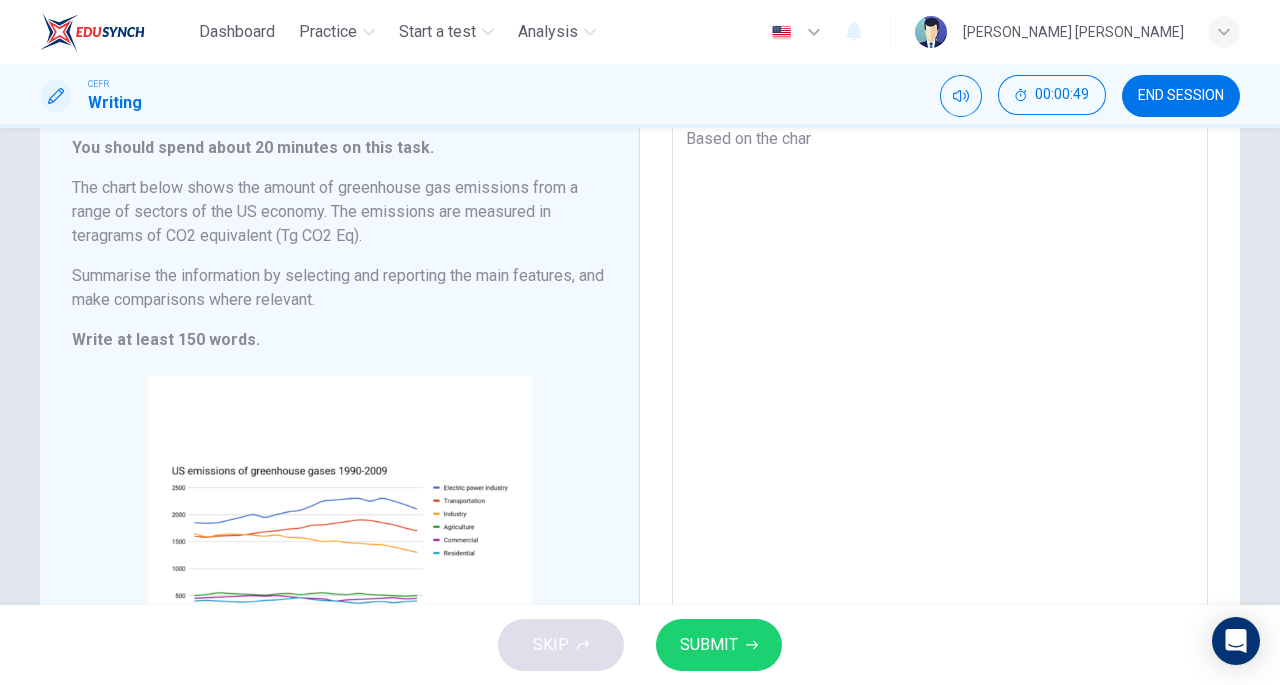 type on "x" 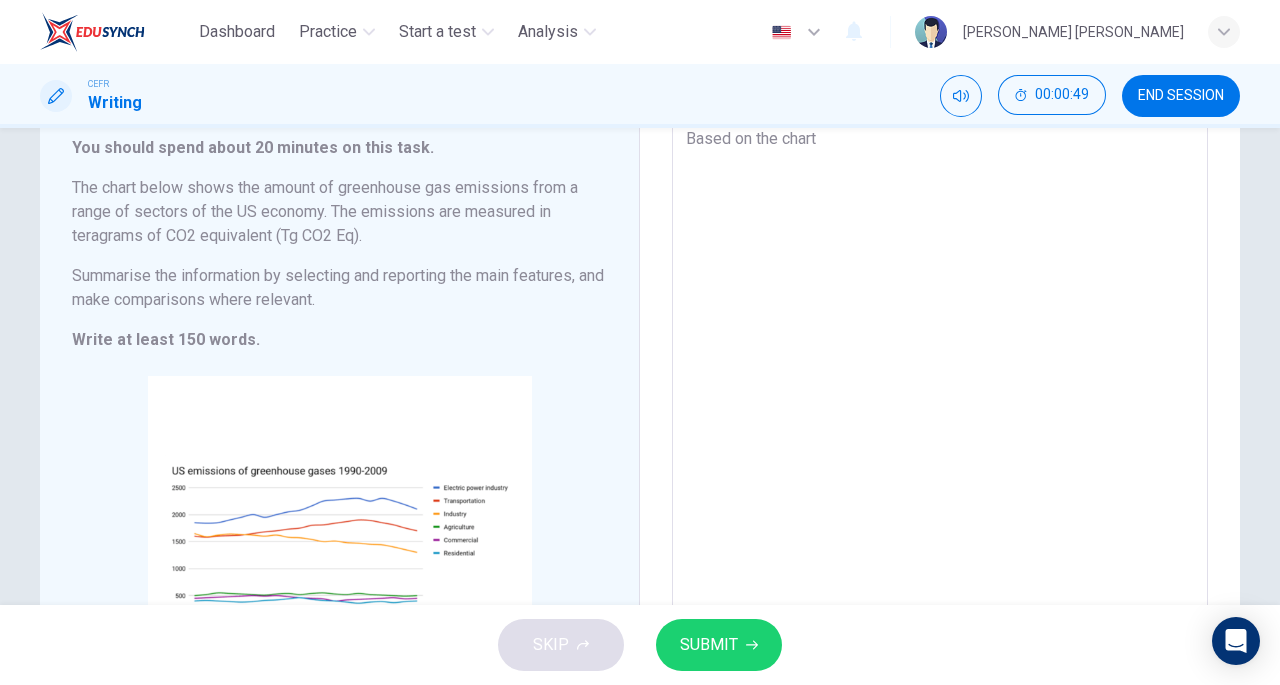 type on "x" 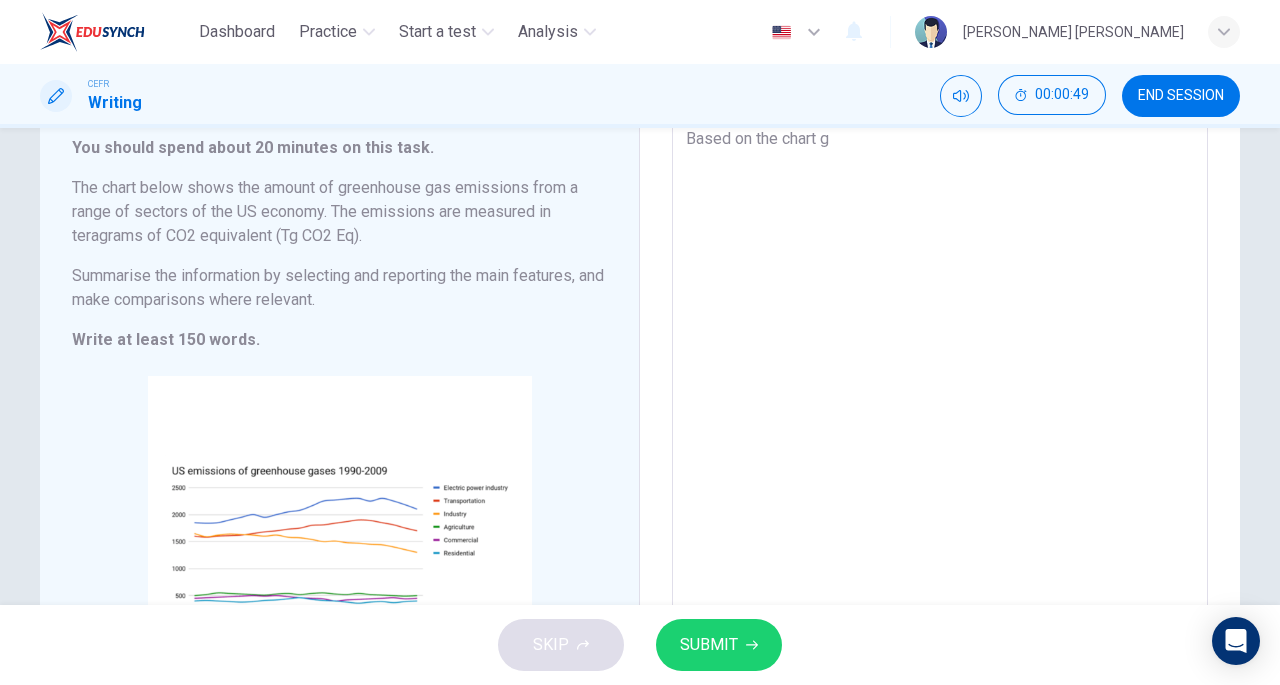 type on "Based on the chart gi" 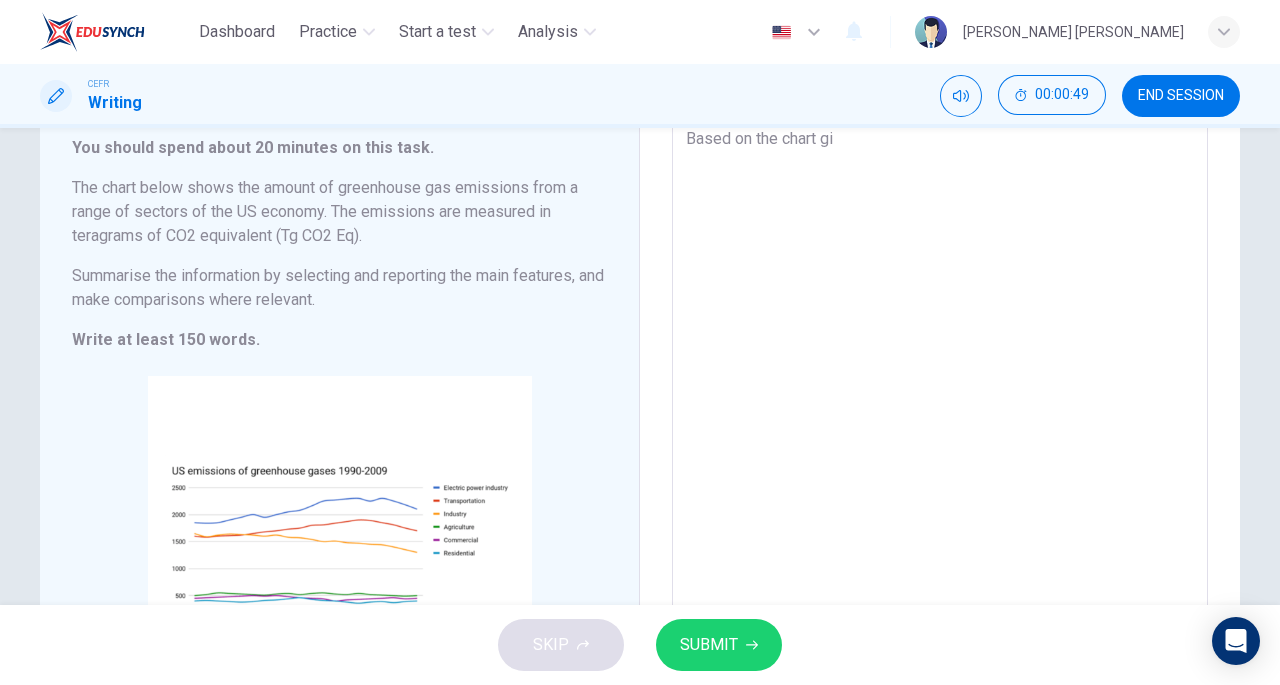 type on "x" 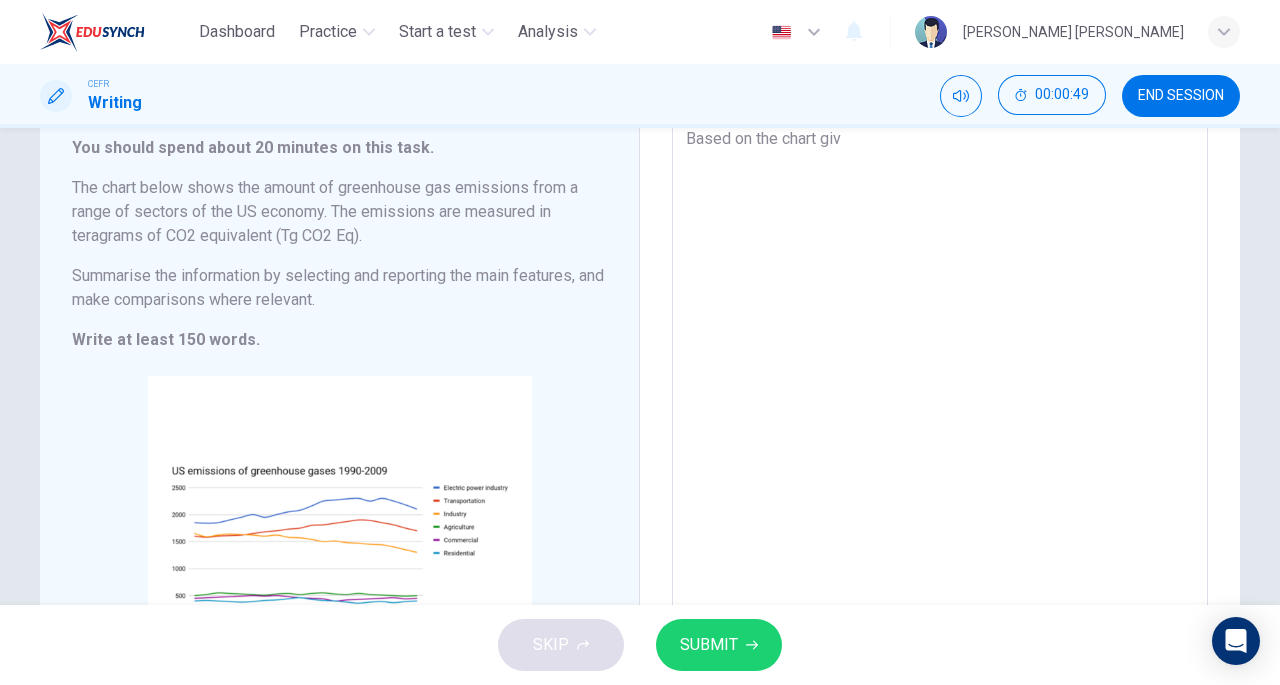 type on "Based on the chart give" 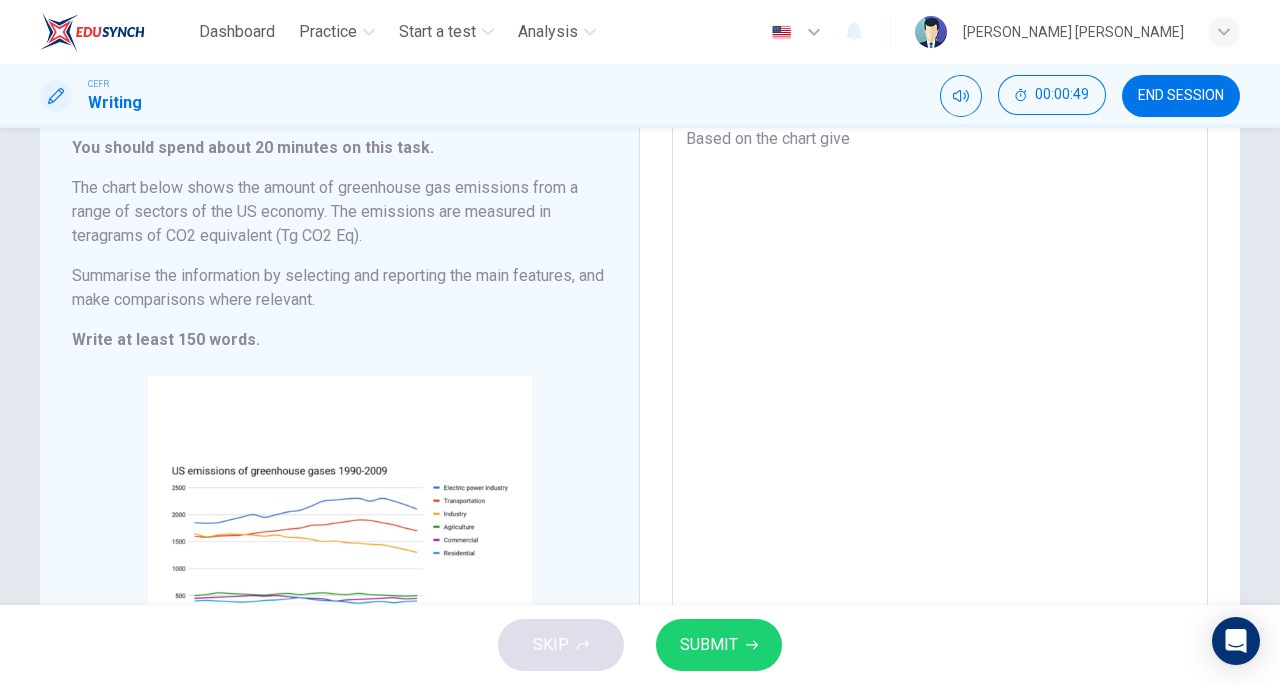 type on "x" 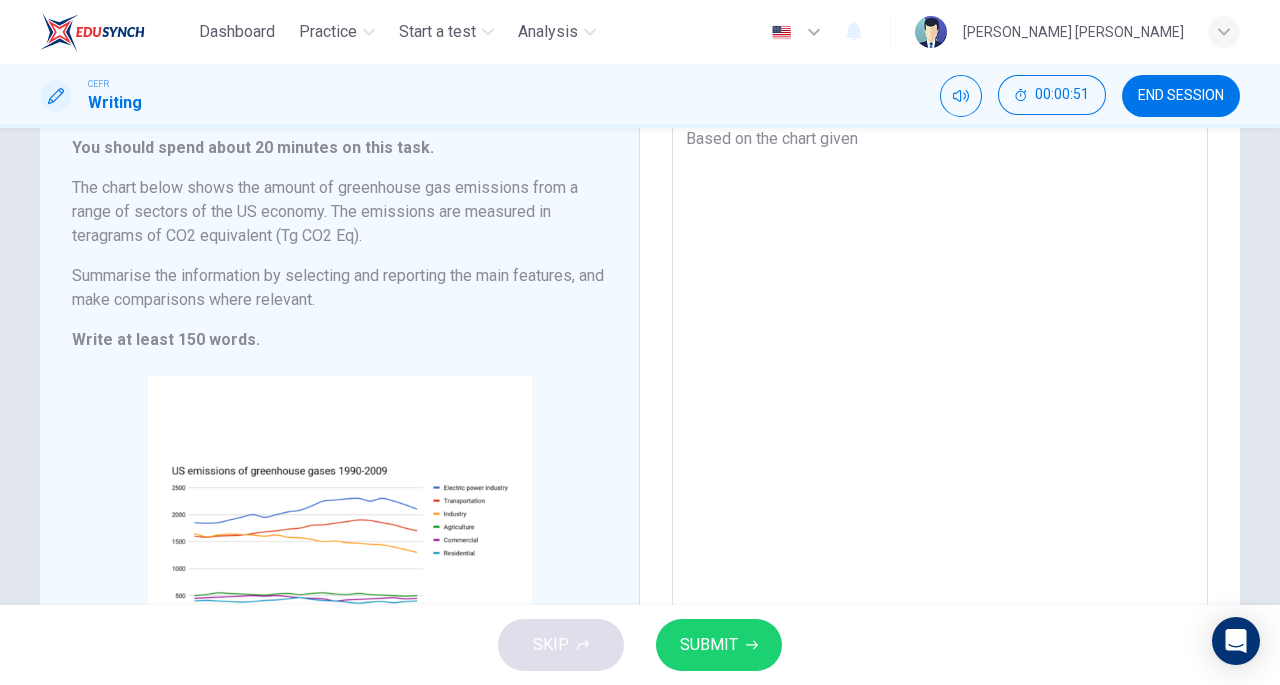 type on "x" 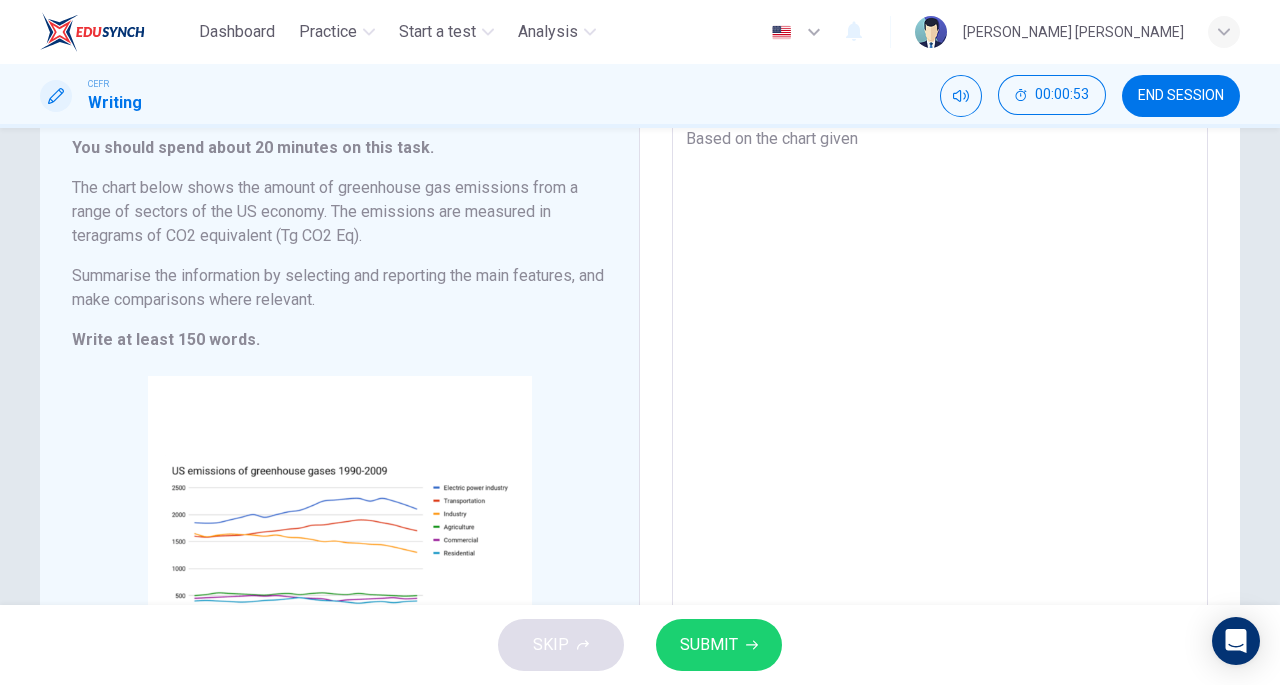 click on "Based on the chart given" at bounding box center (940, 418) 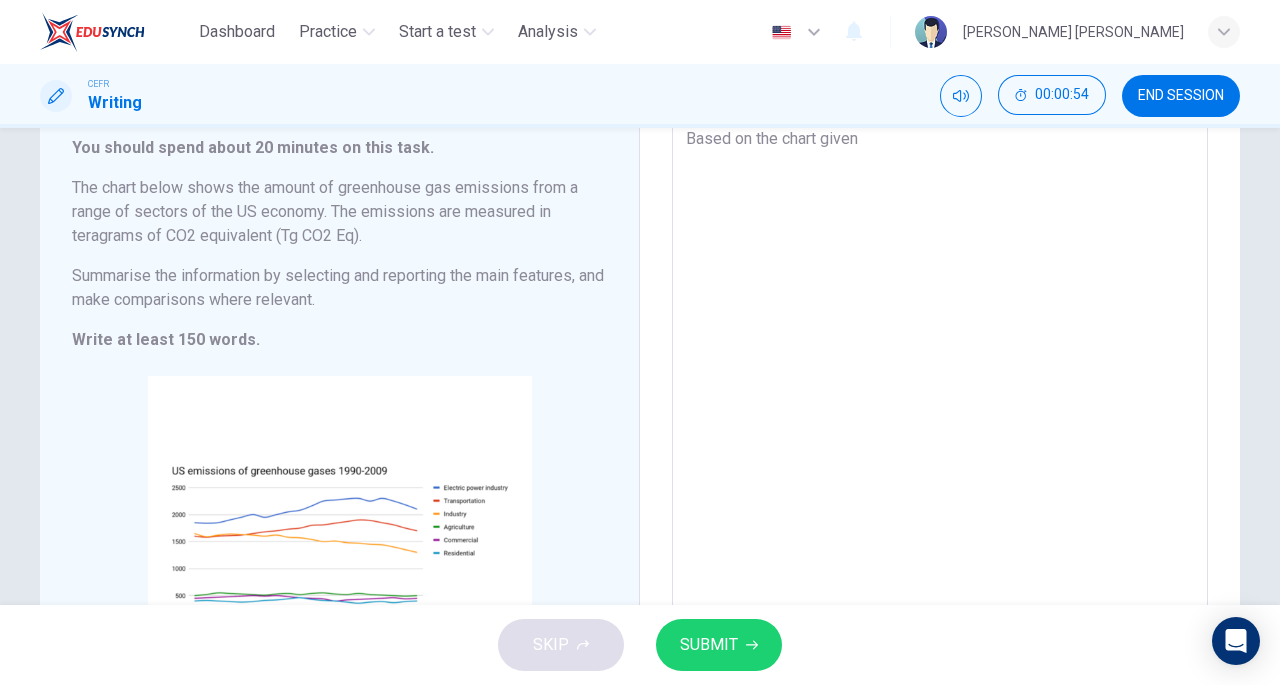 type on "I" 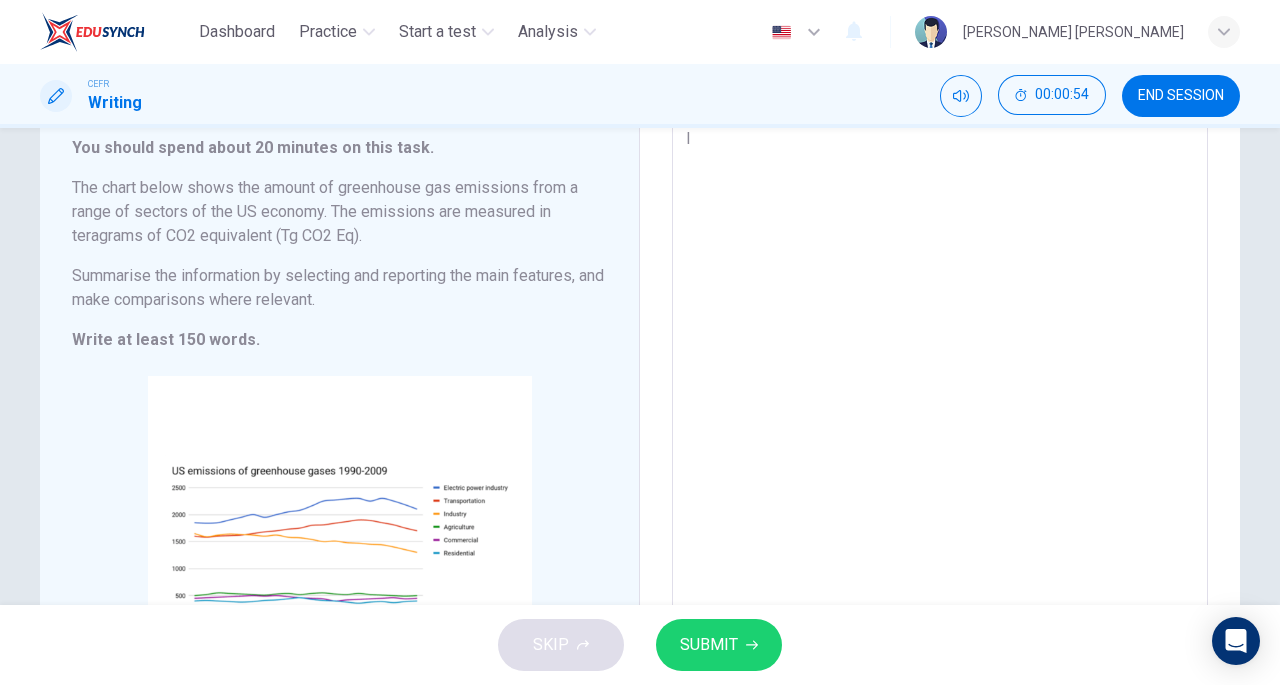 type on "x" 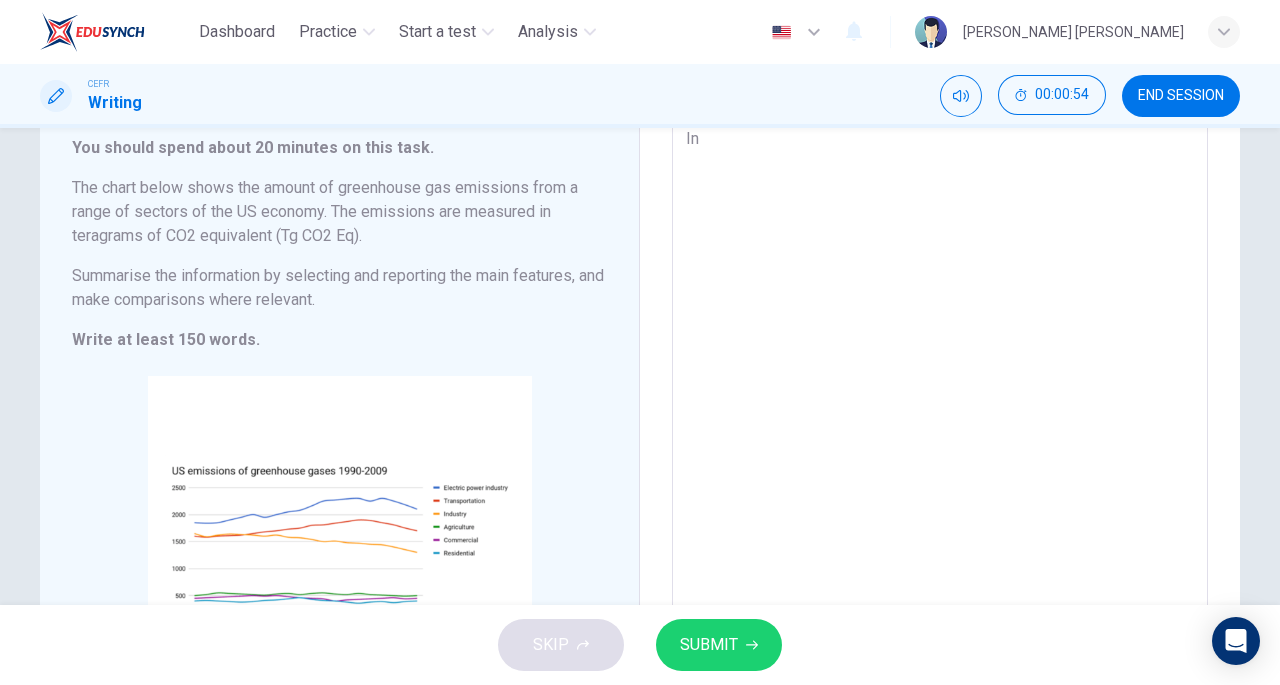 type on "x" 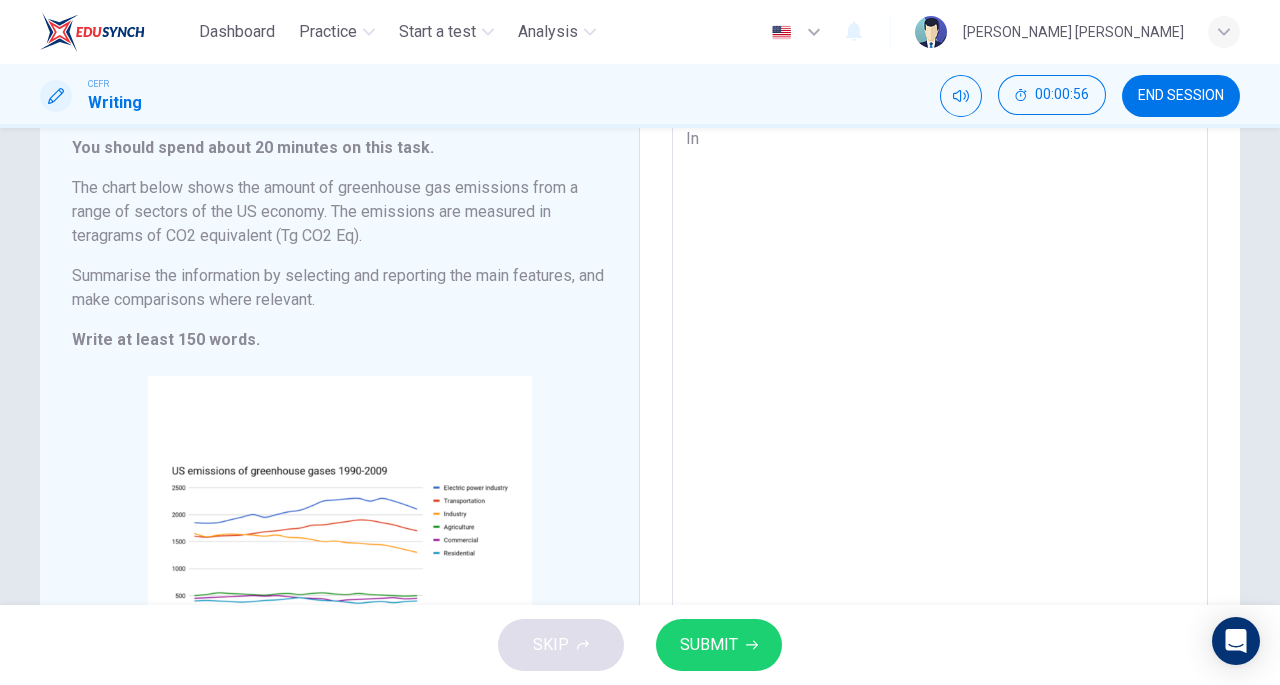 type on "In" 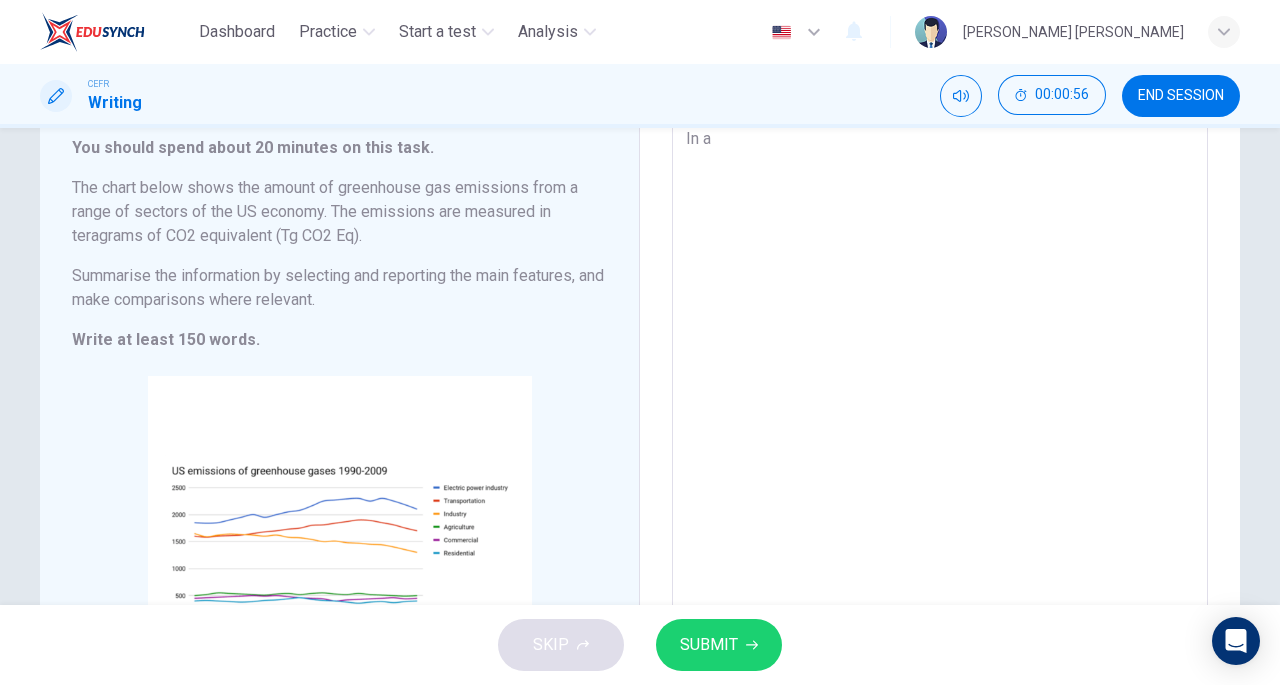 type on "x" 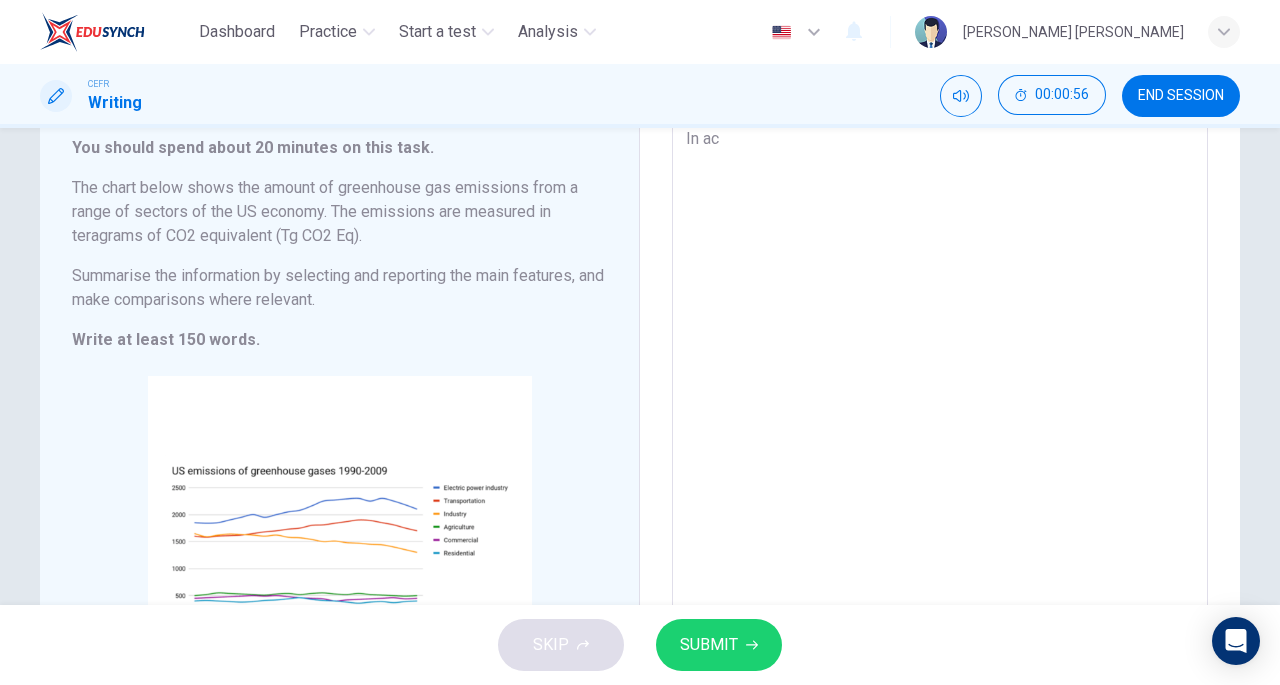 type on "x" 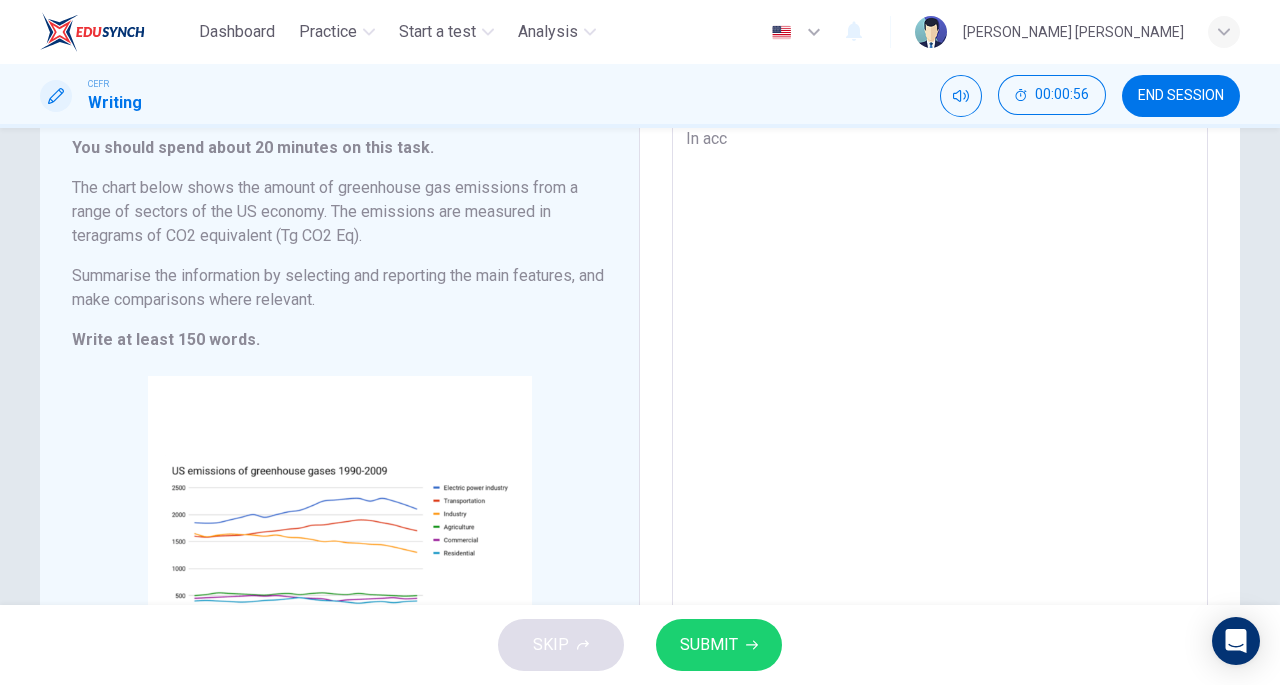 type on "In acco" 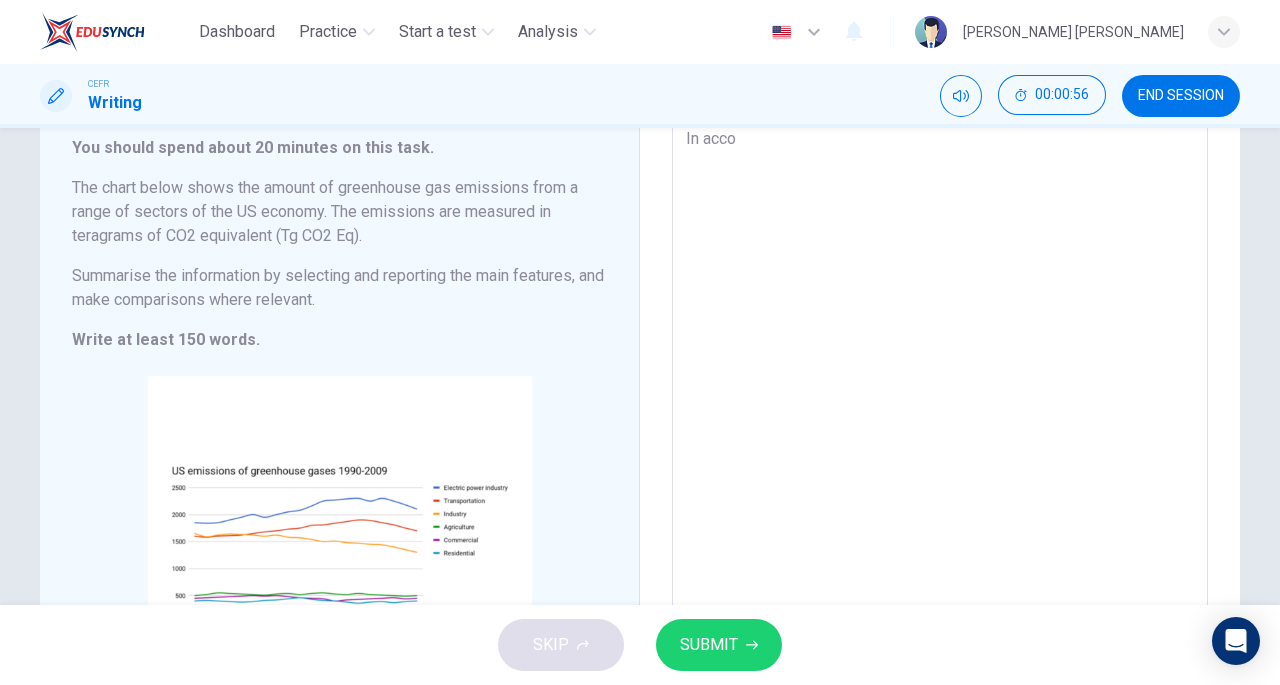 type on "x" 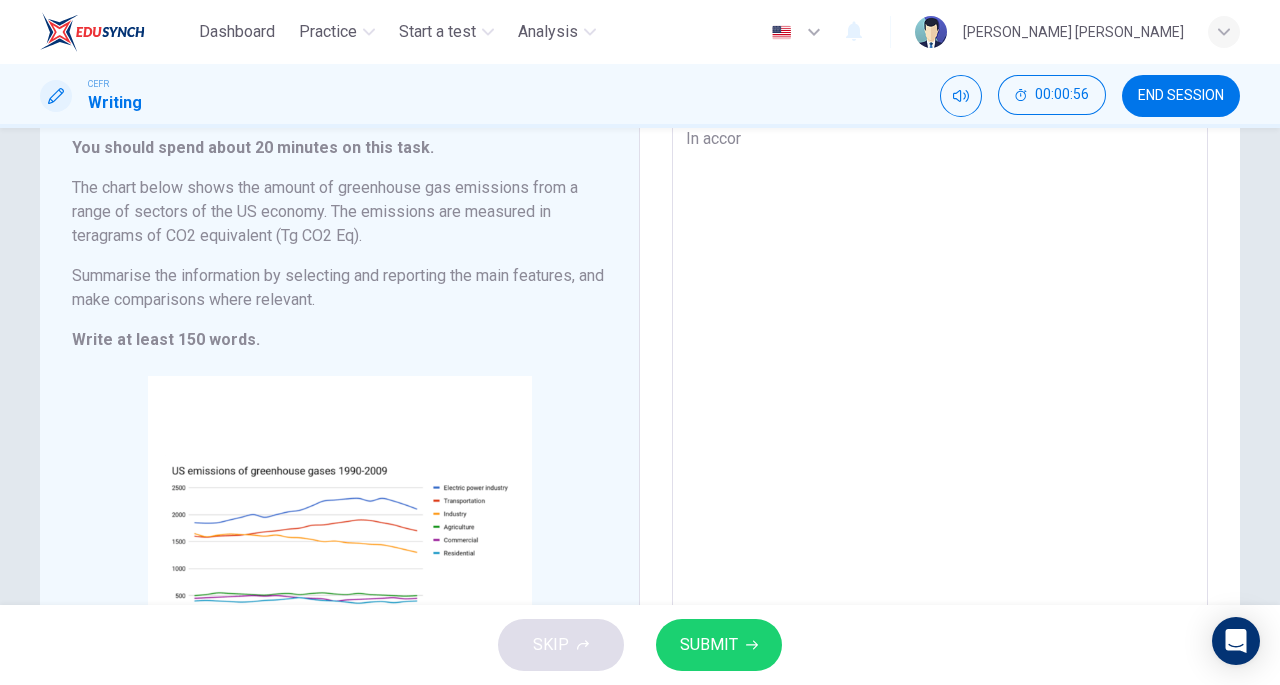 type on "x" 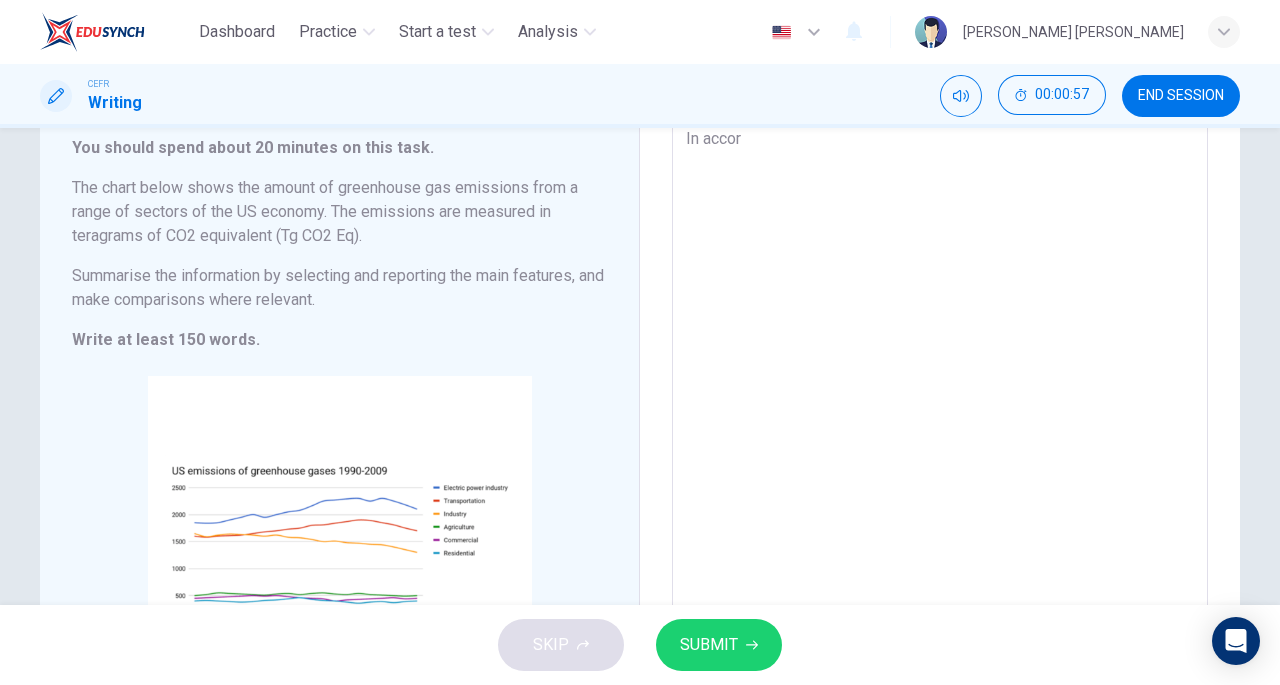 type on "In accord" 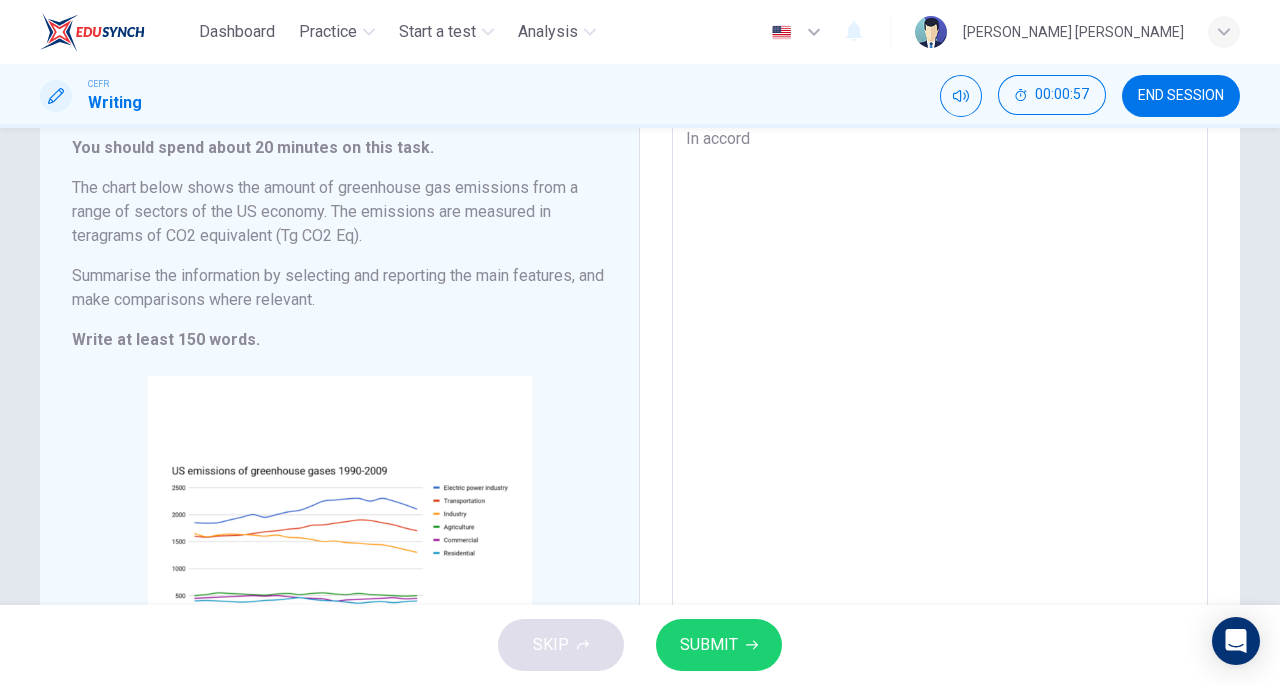 type on "In accorda" 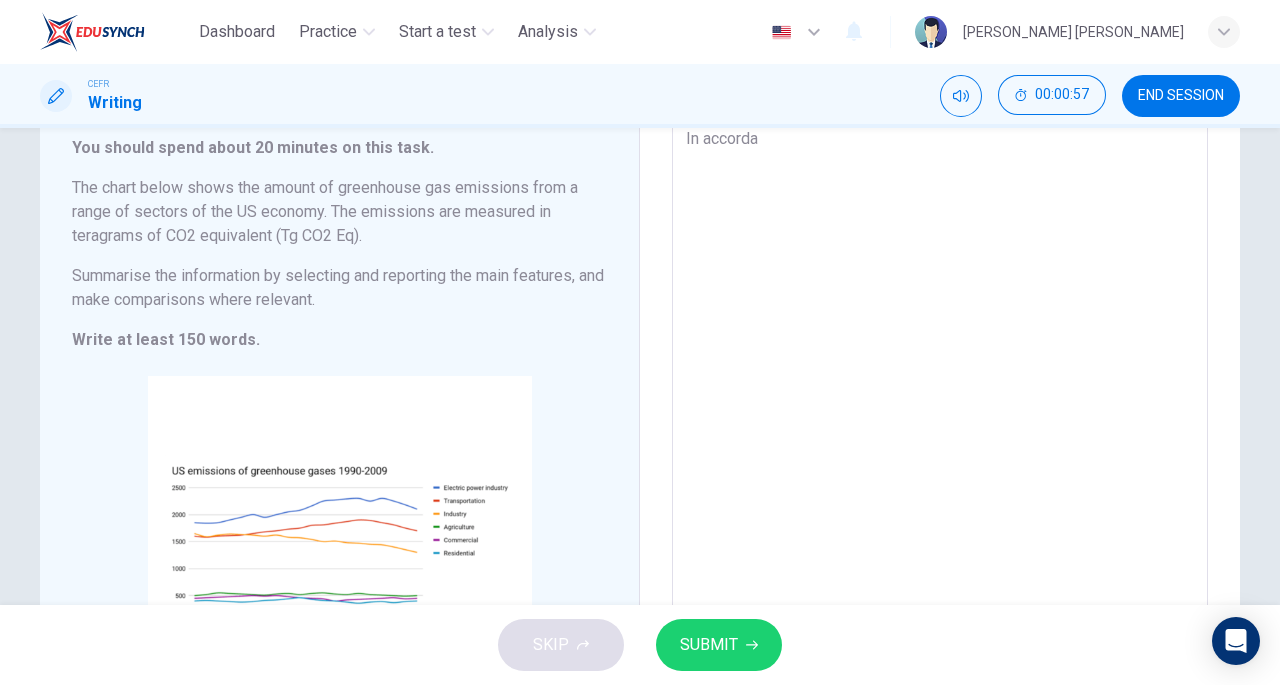 type on "x" 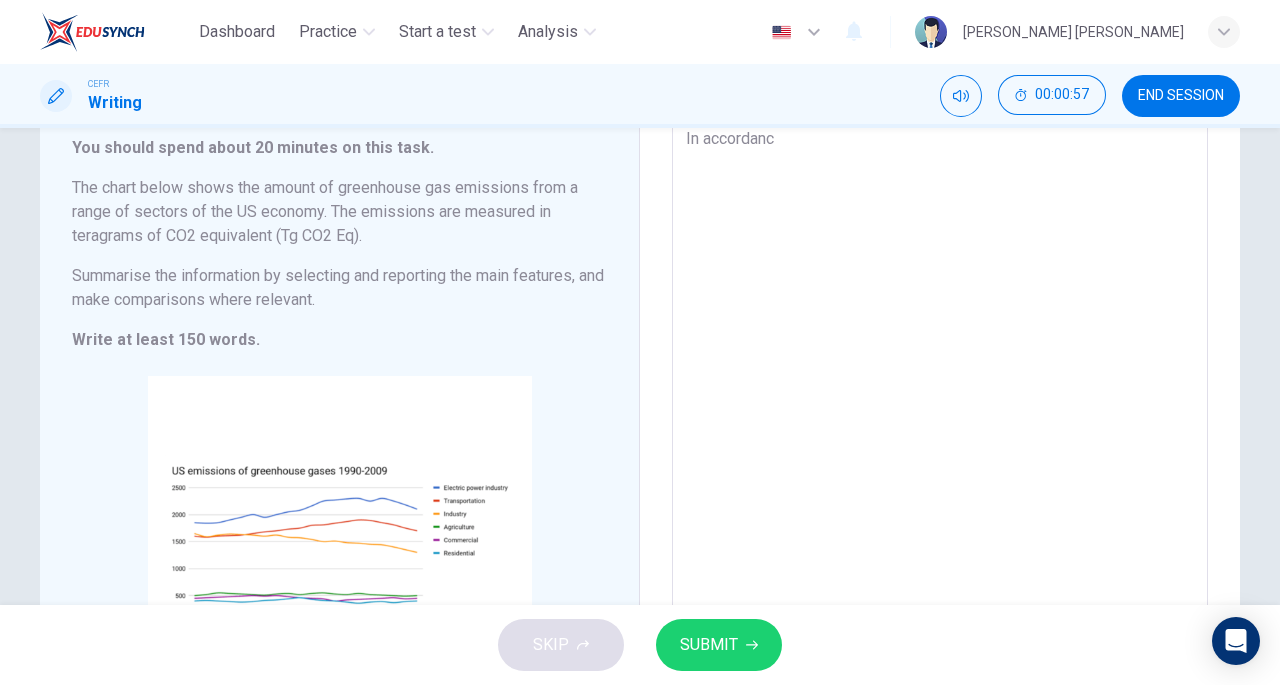 type on "In accordance" 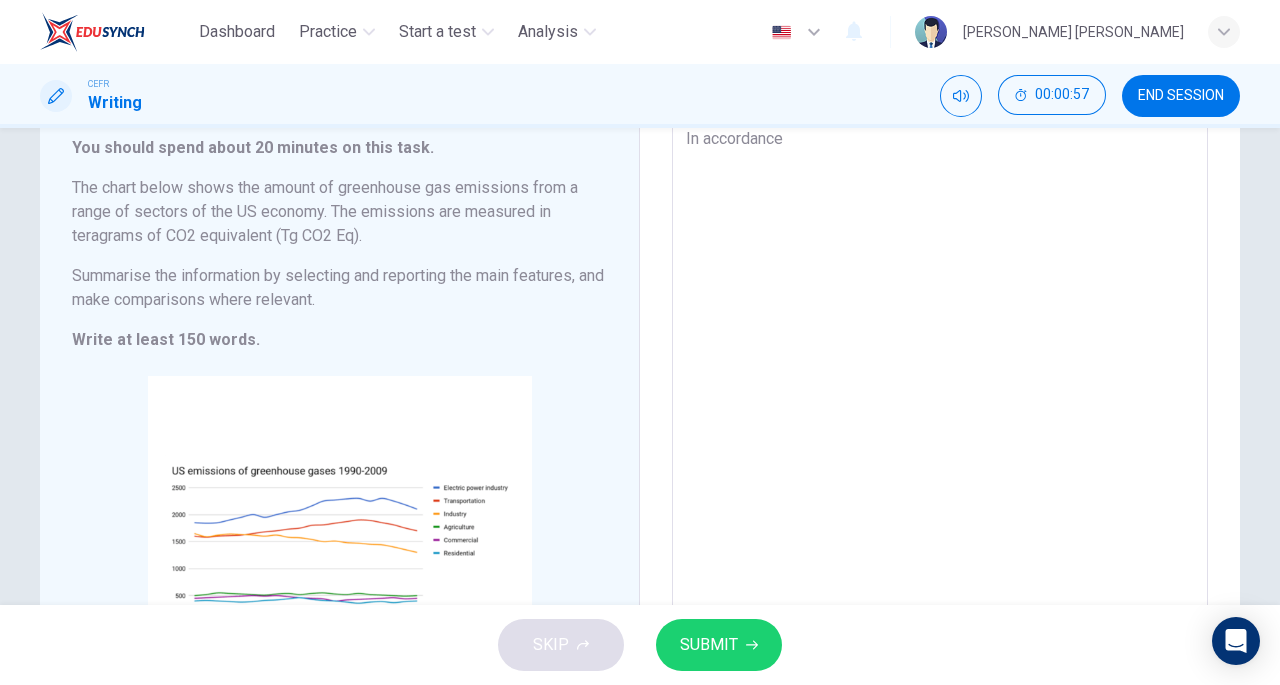 type on "In accordance" 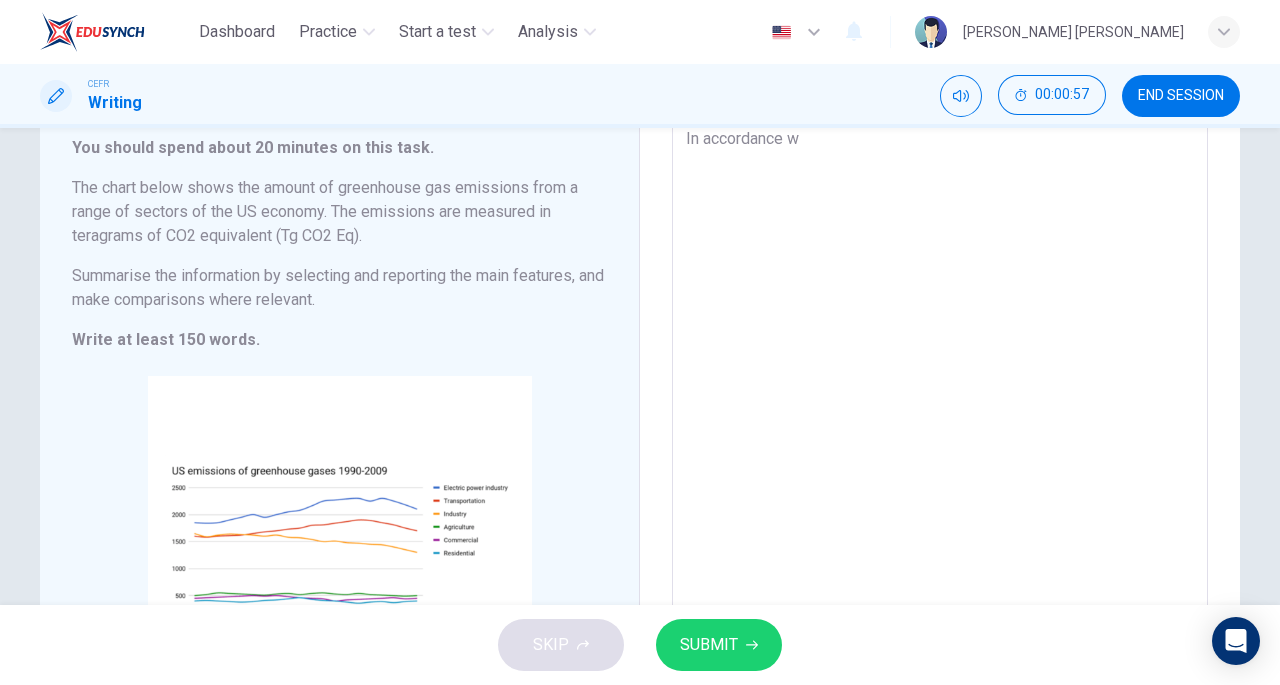 type on "In accordance wi" 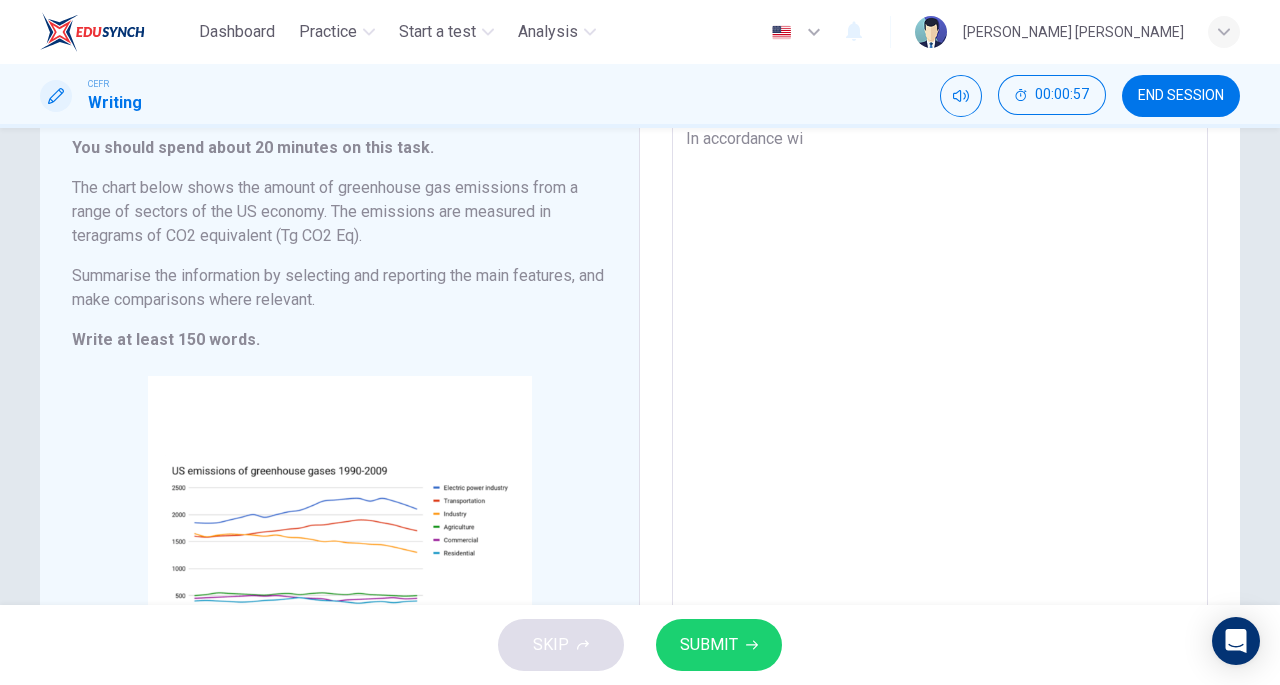 type on "x" 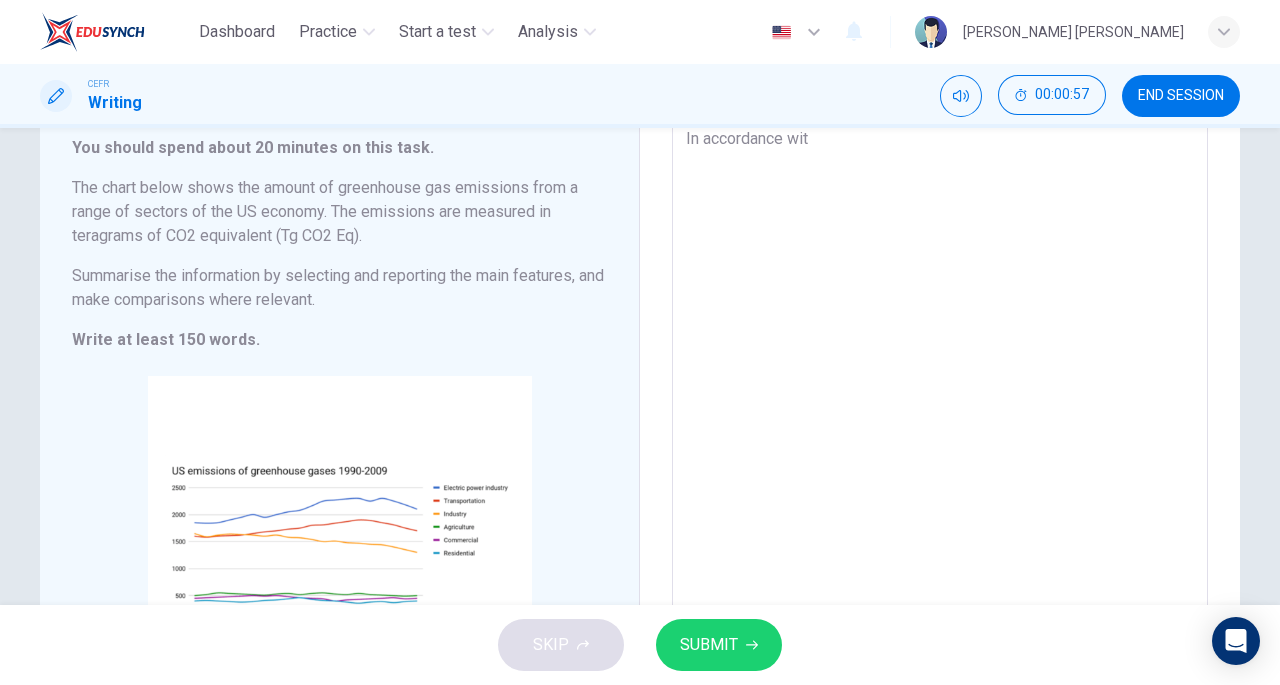 type on "In accordance with" 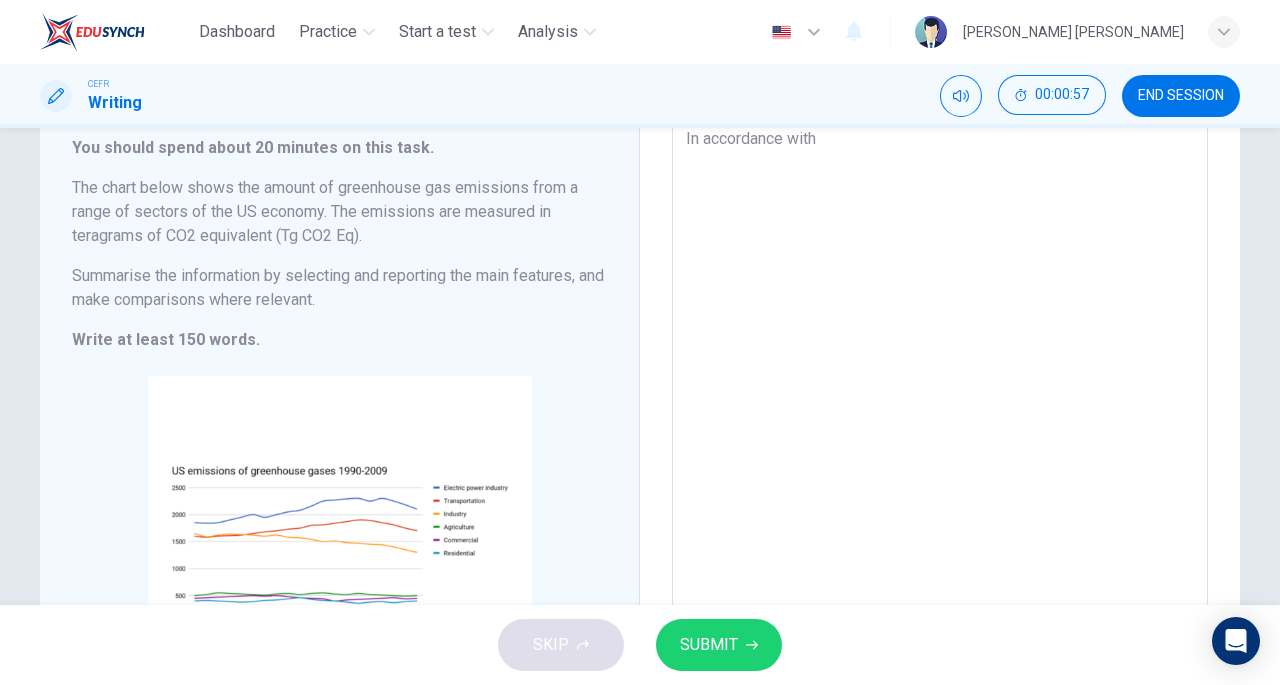 type on "x" 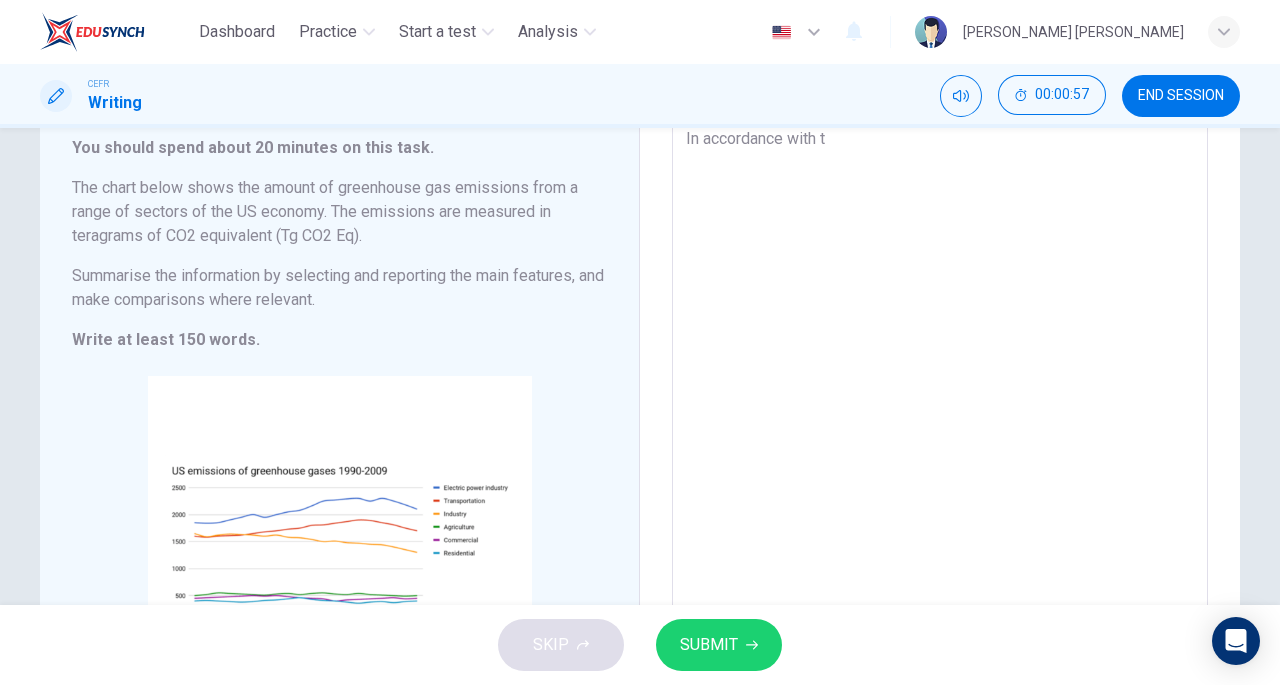 type on "x" 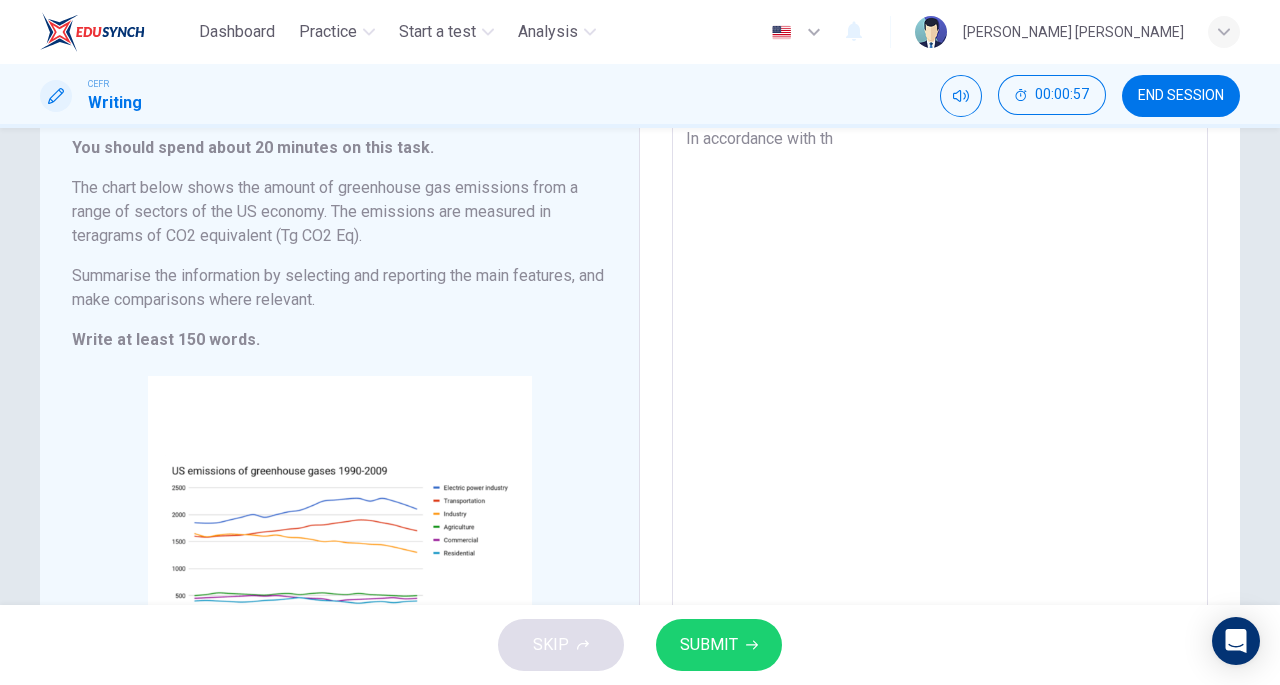 type on "In accordance with the" 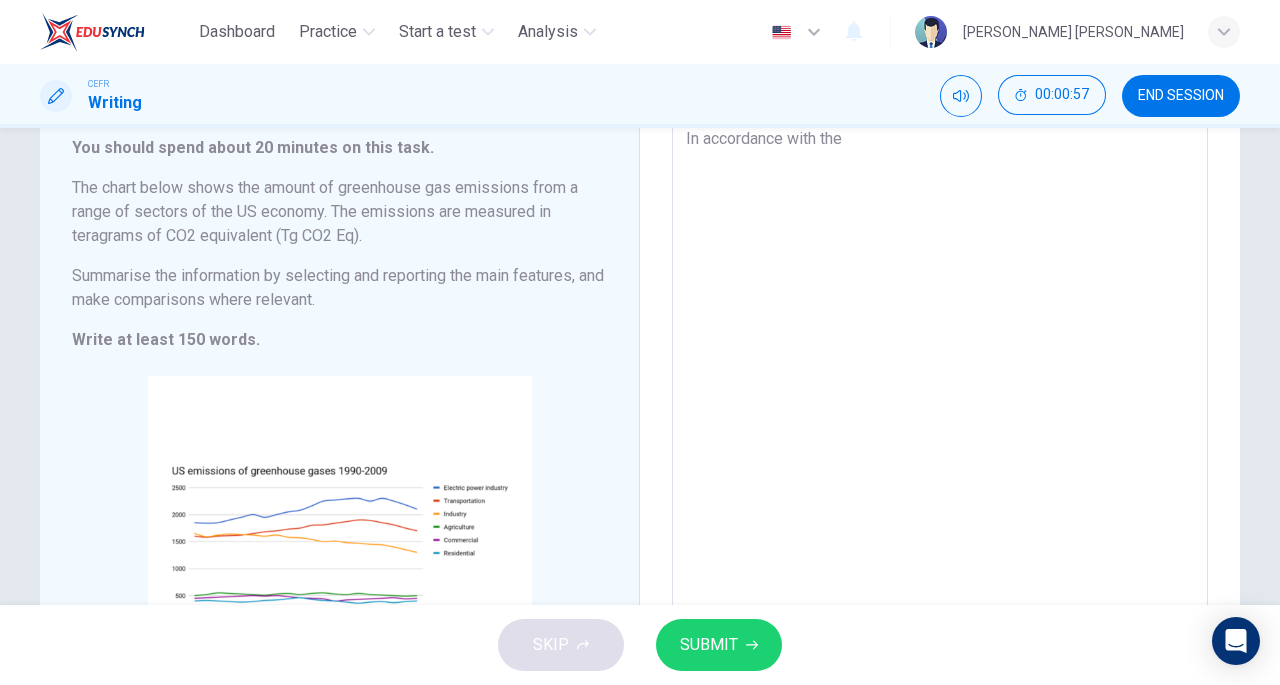type on "x" 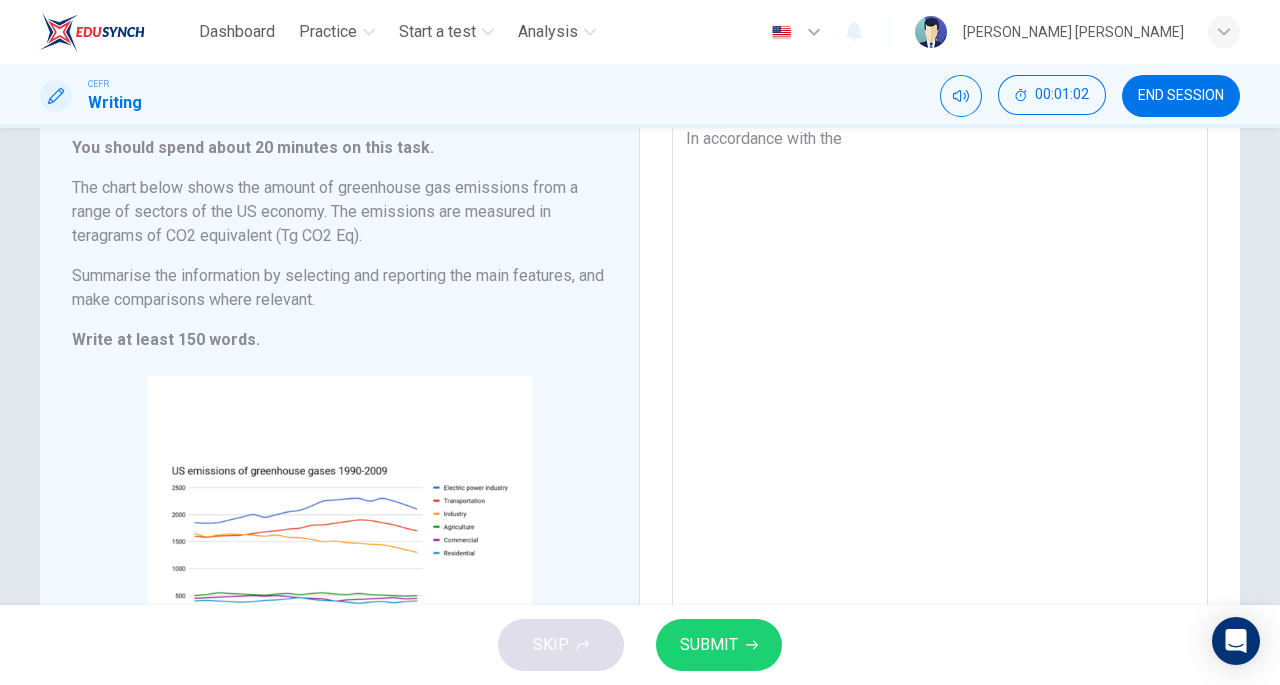 type on "In accordance with the s" 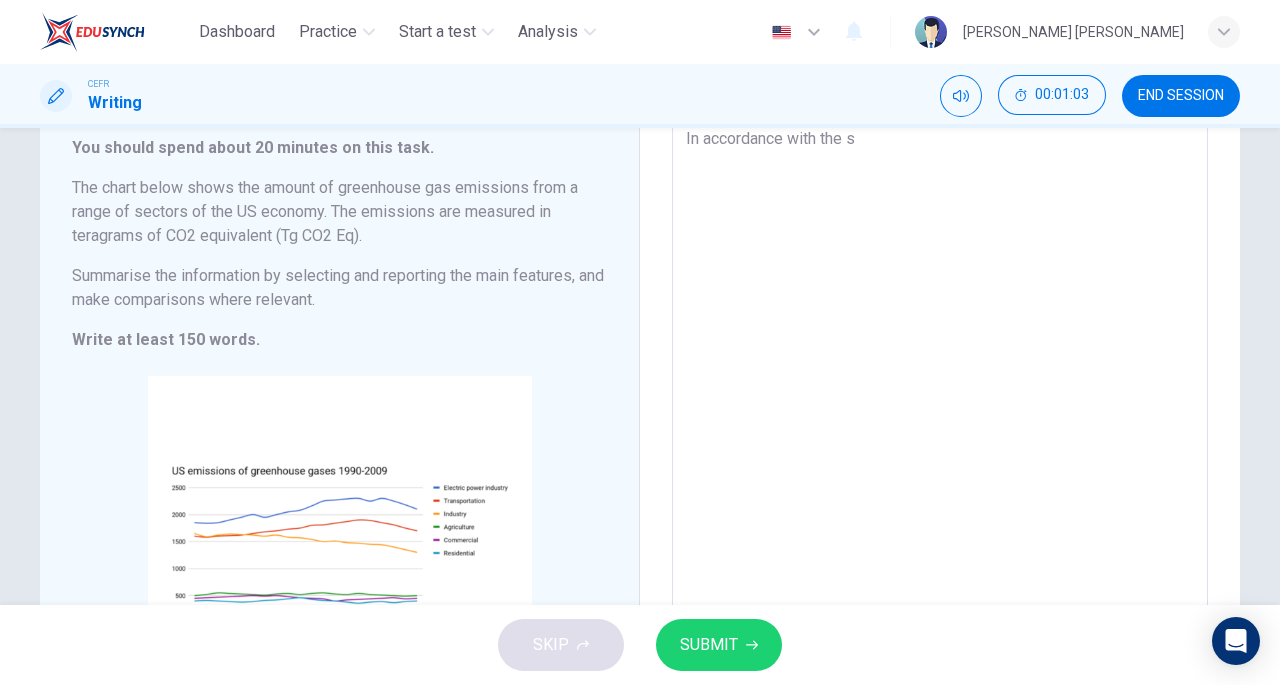 type on "In accordance with the" 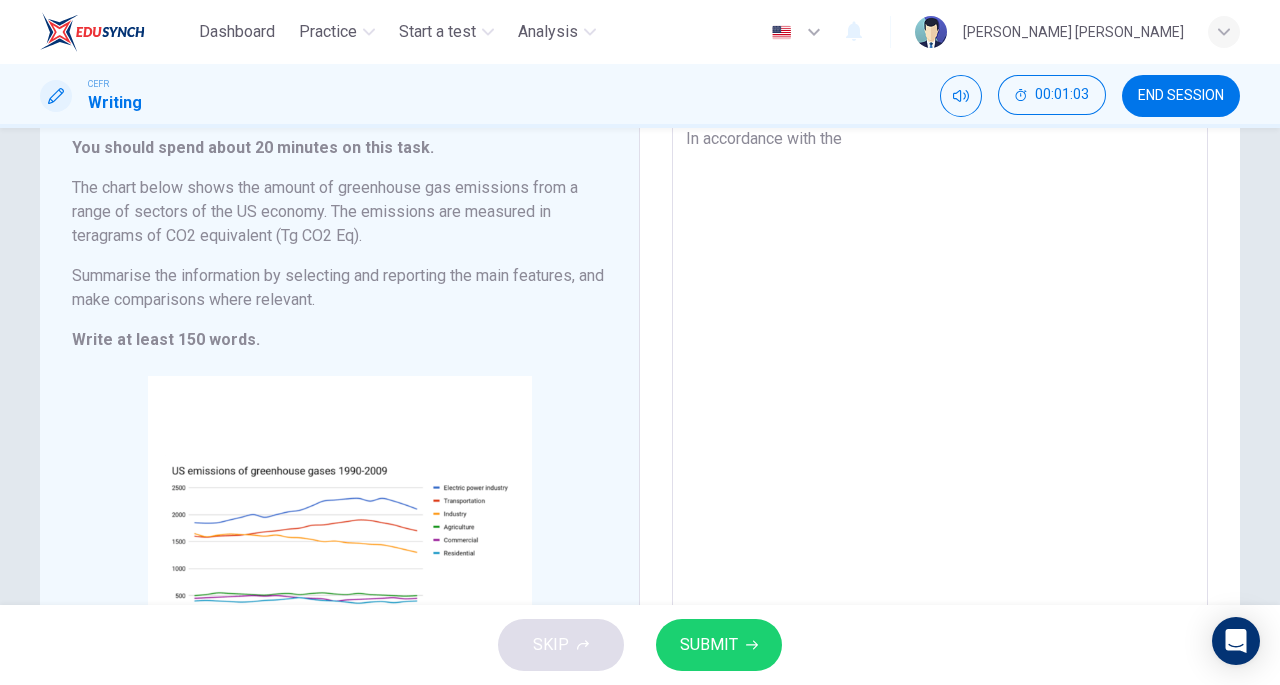 type on "x" 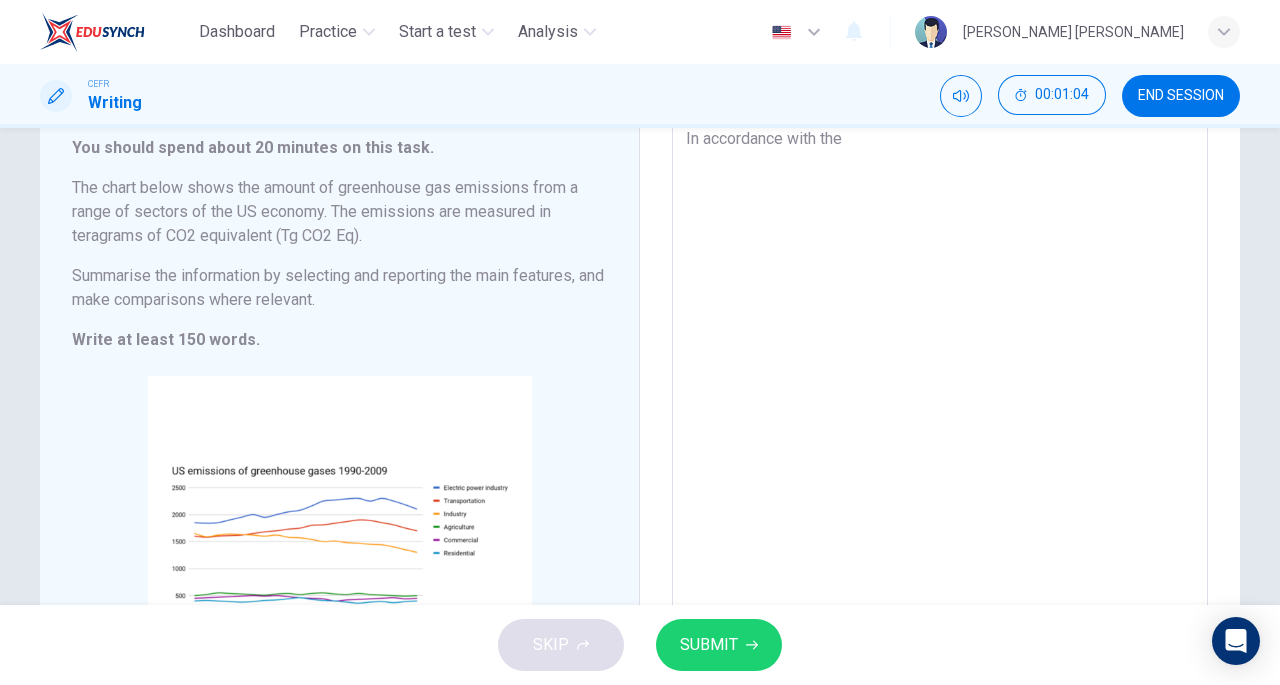 type on "In accordance with the c" 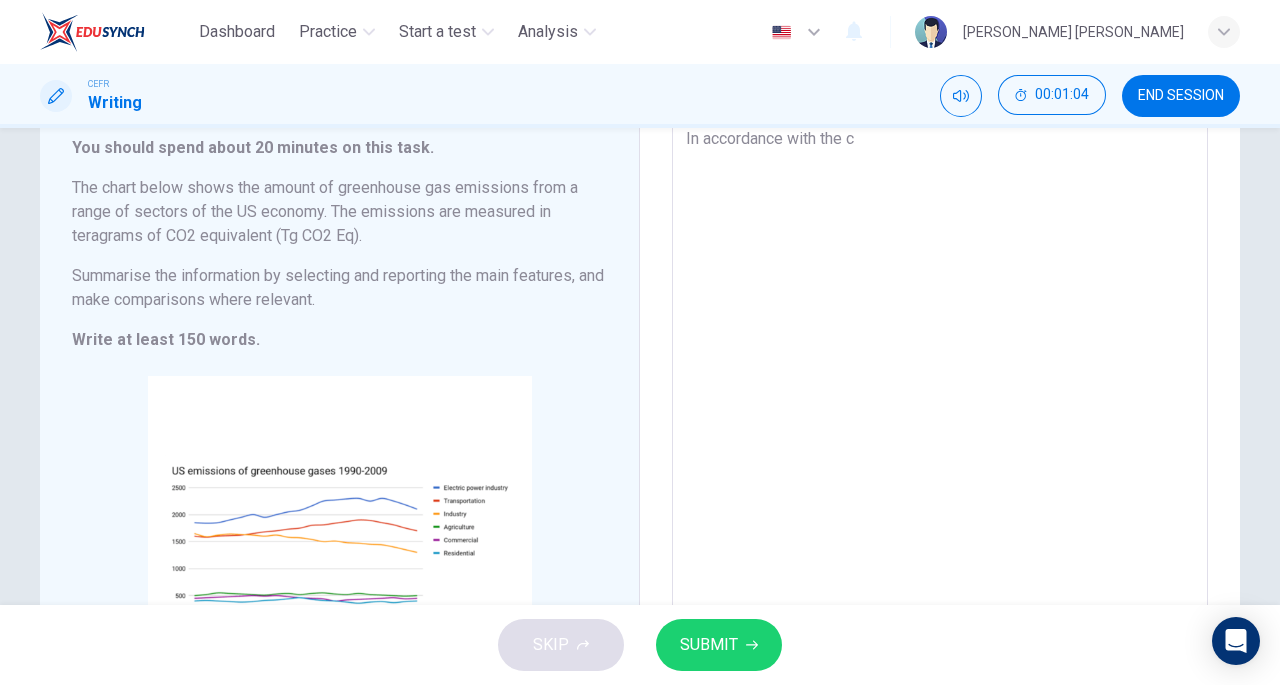 type on "In accordance with the ch" 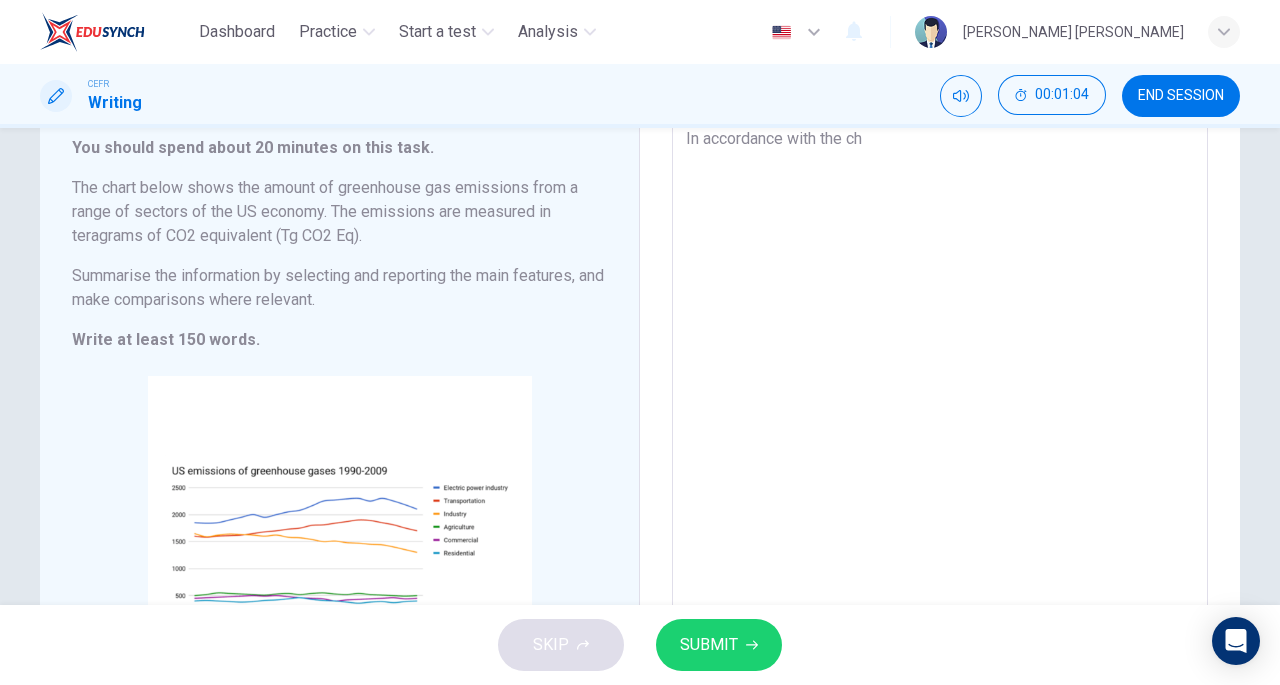 type on "In accordance with the cha" 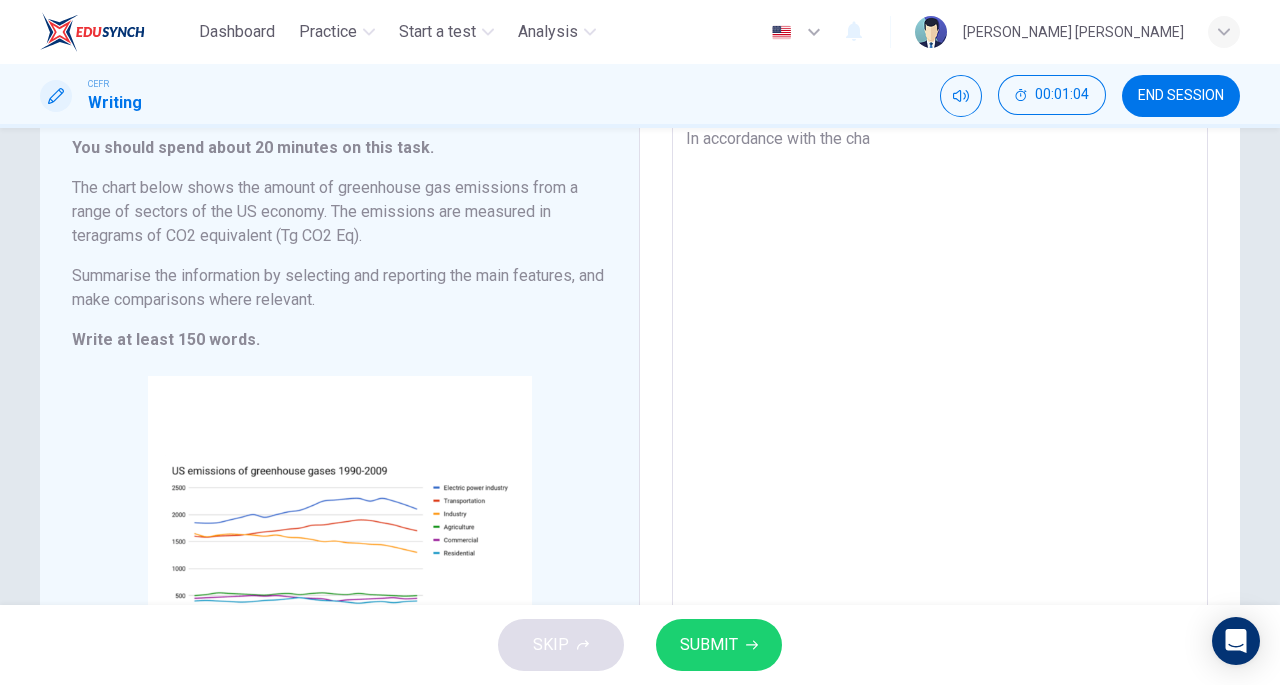 type on "x" 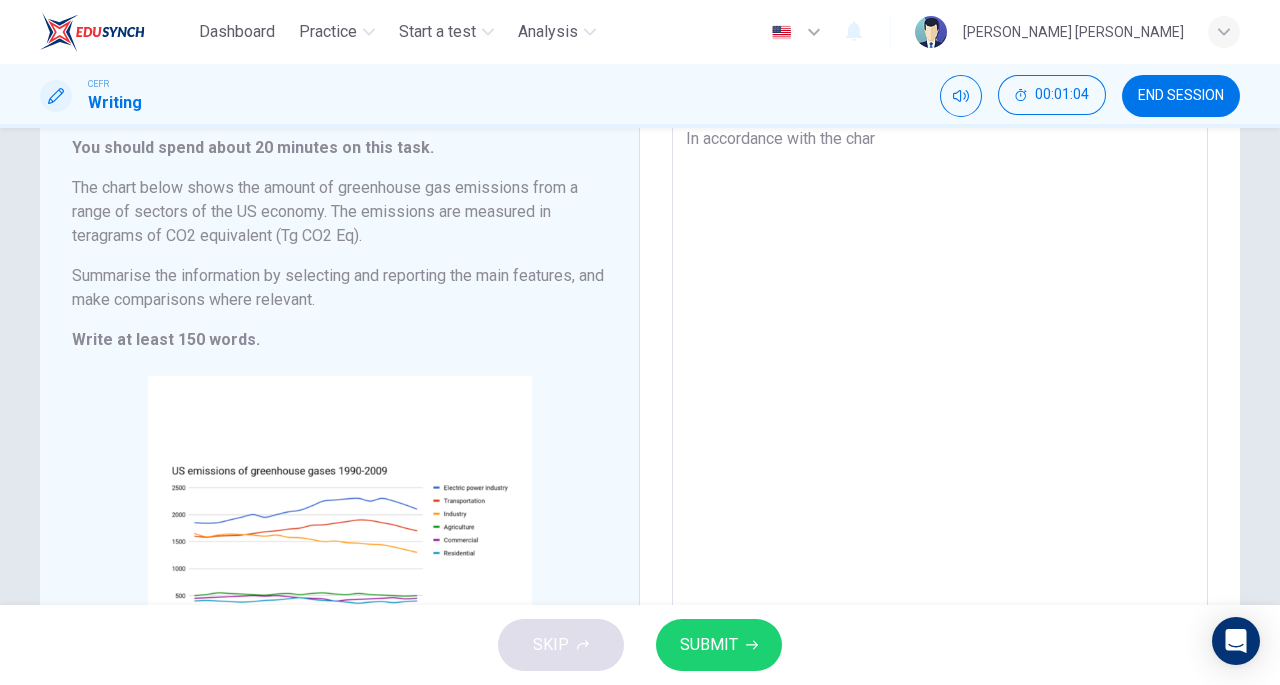 type on "x" 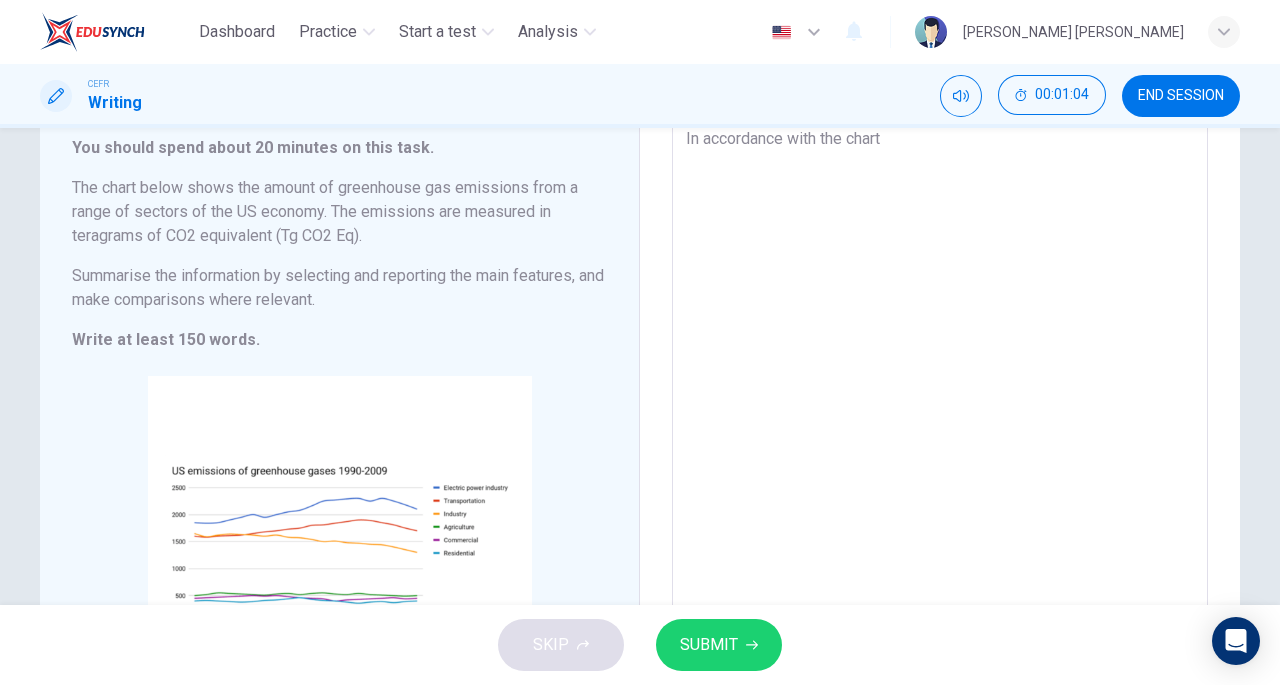 type on "x" 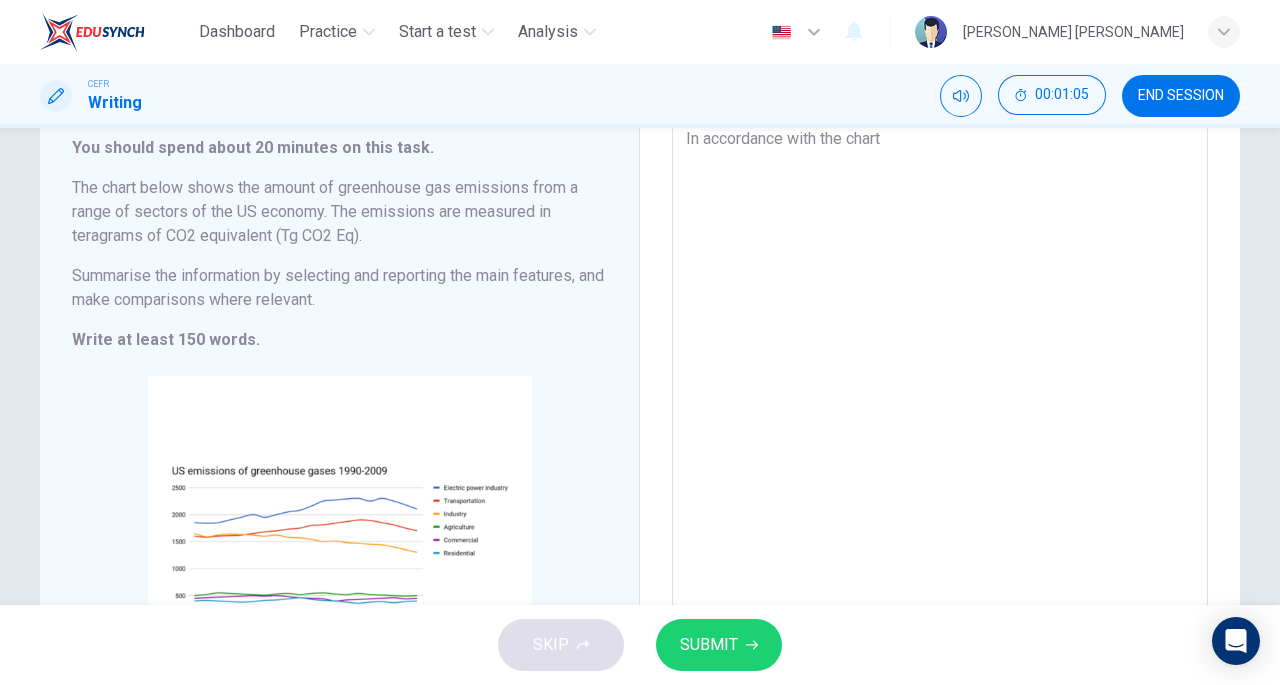 type on "In accordance with the chart," 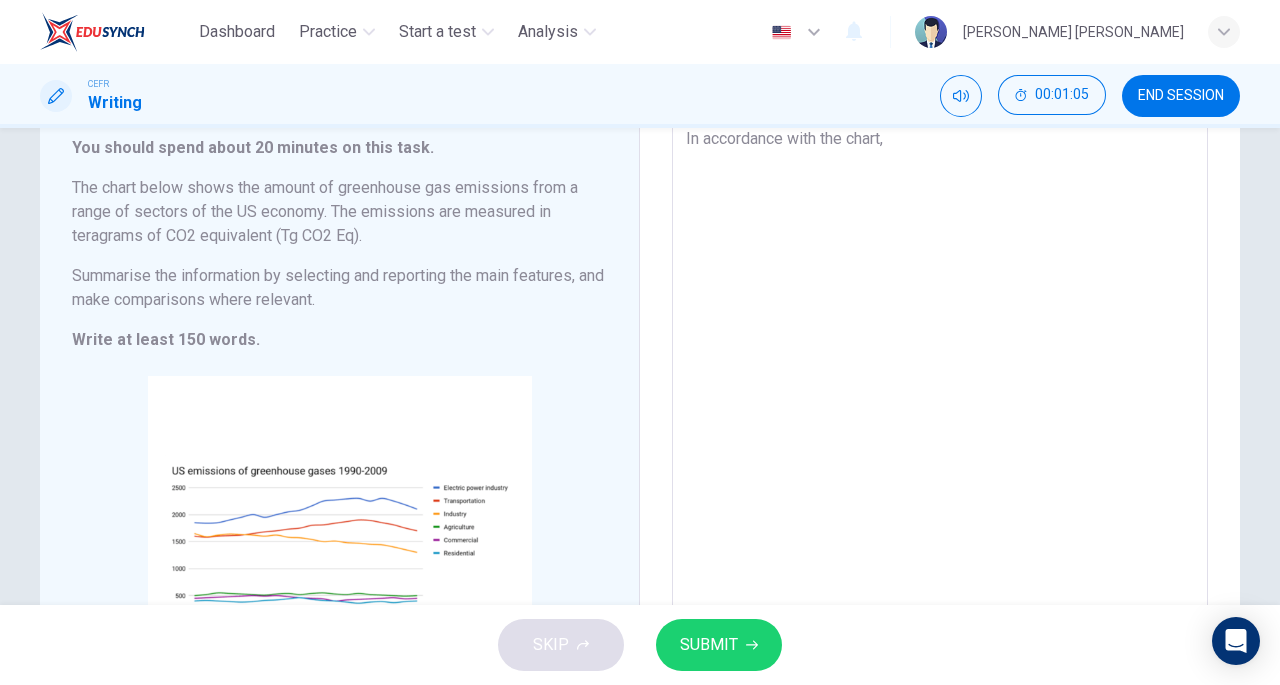 type on "In accordance with the chart," 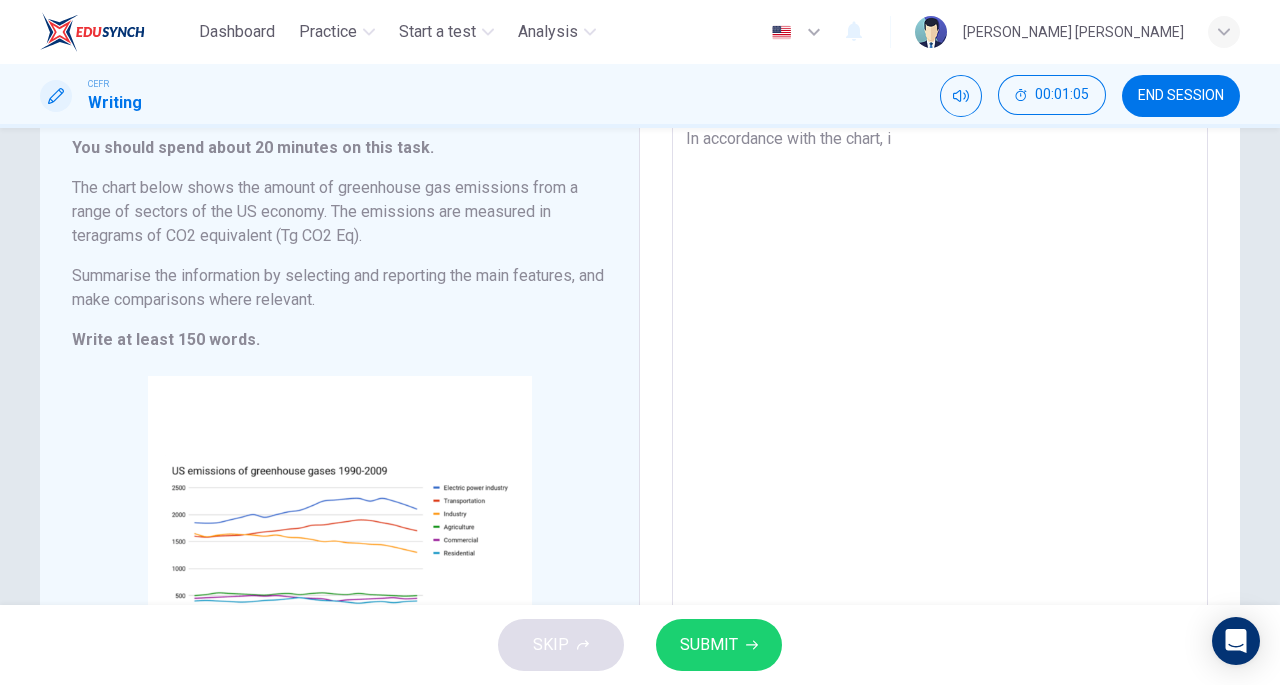 type on "x" 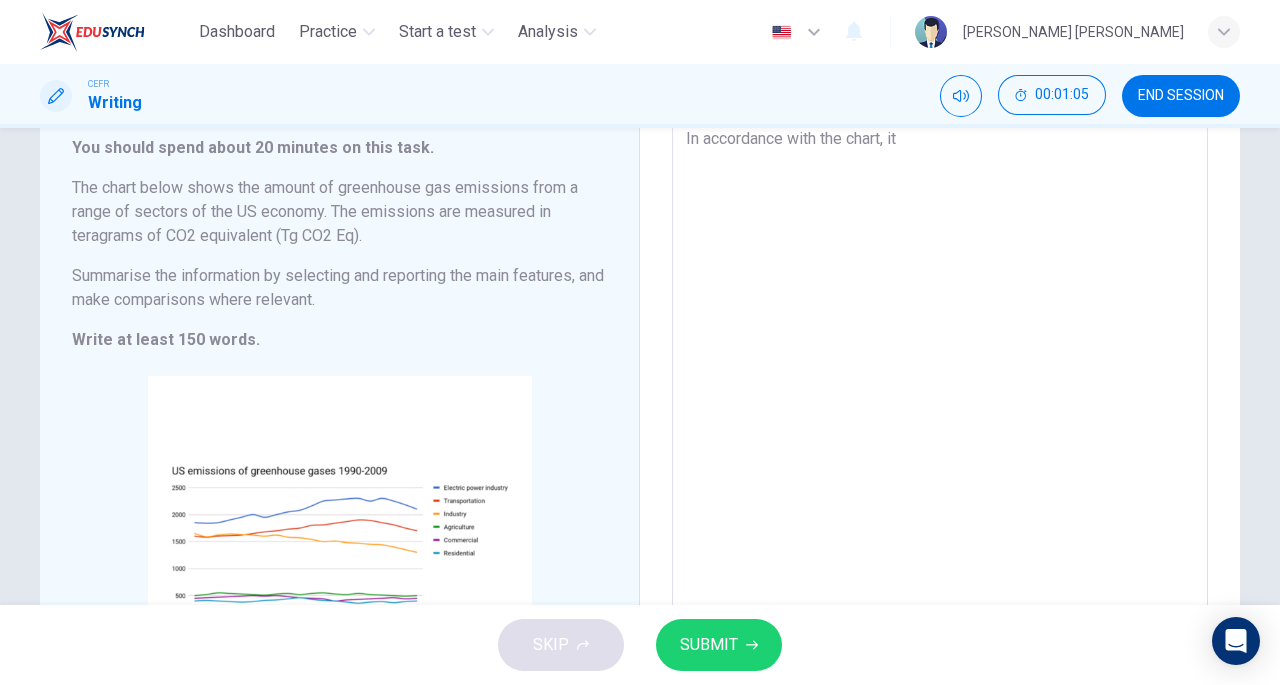 type on "x" 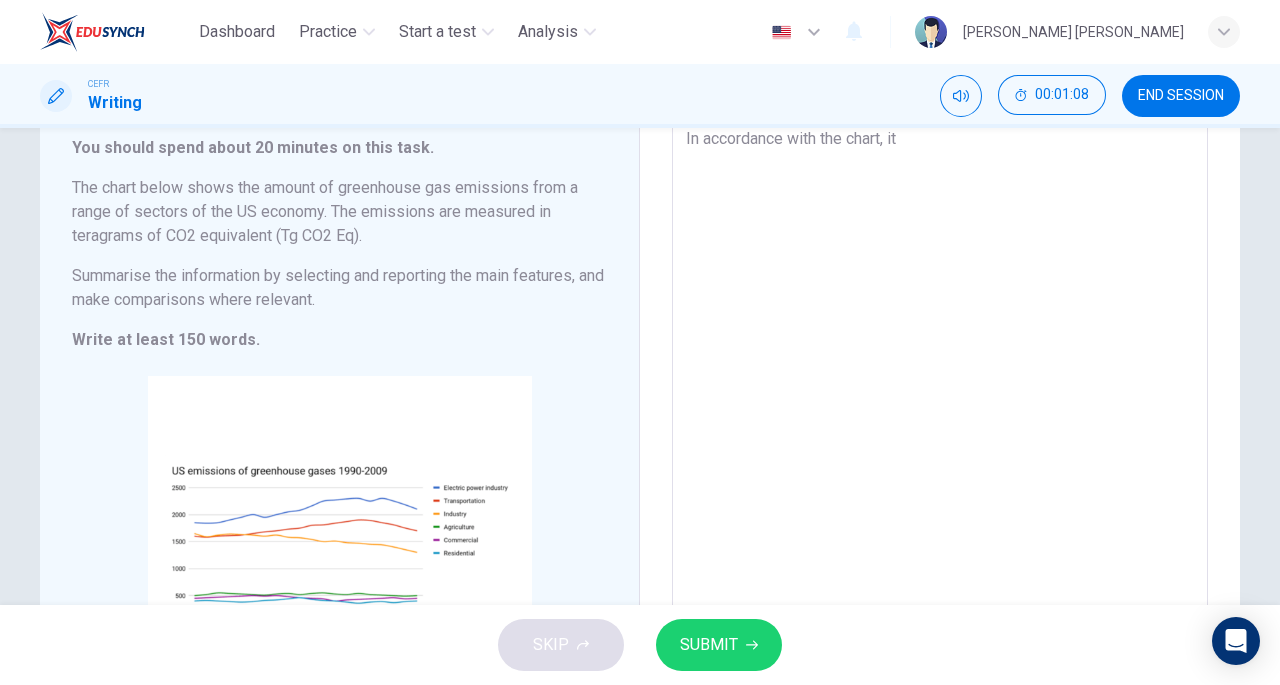 type on "In accordance with the chart, it" 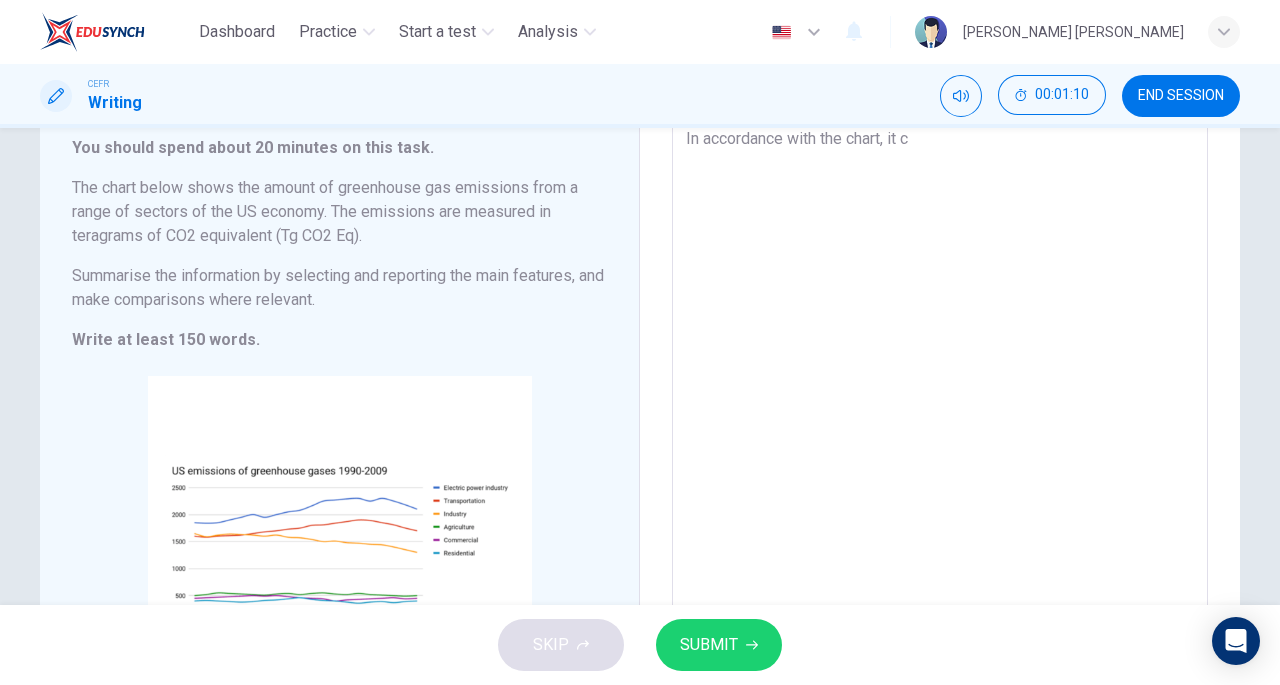 type on "In accordance with the chart, it ca" 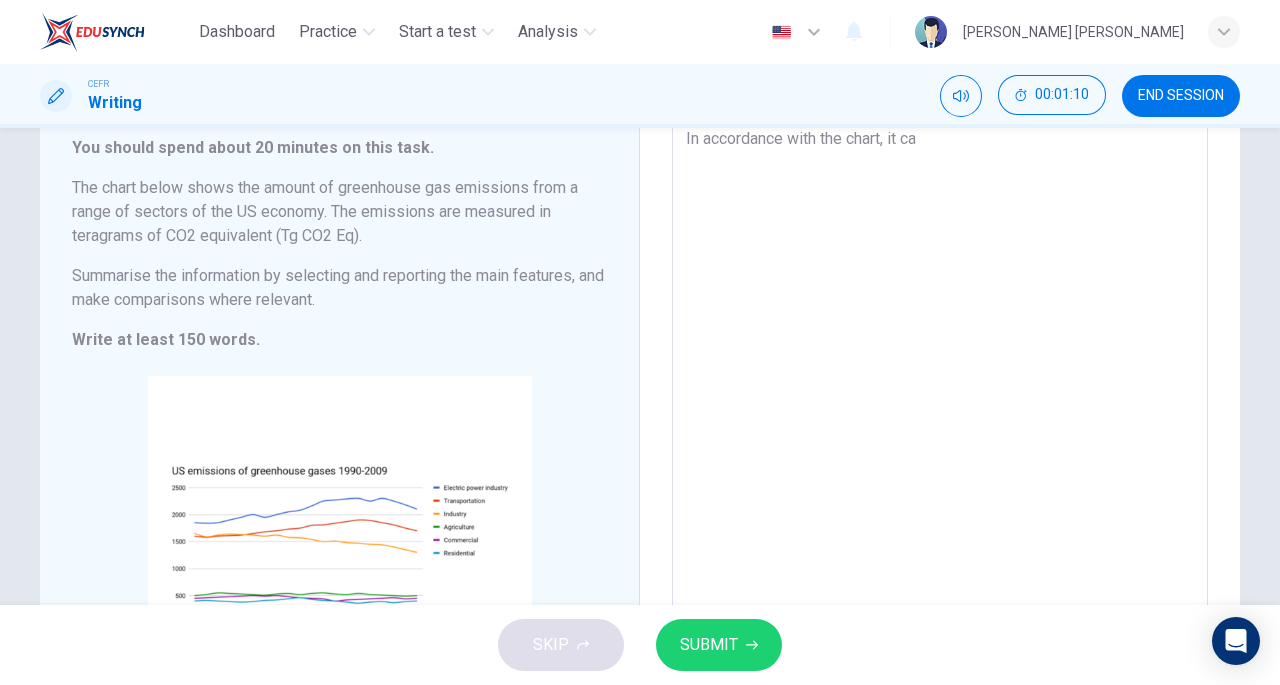 type on "x" 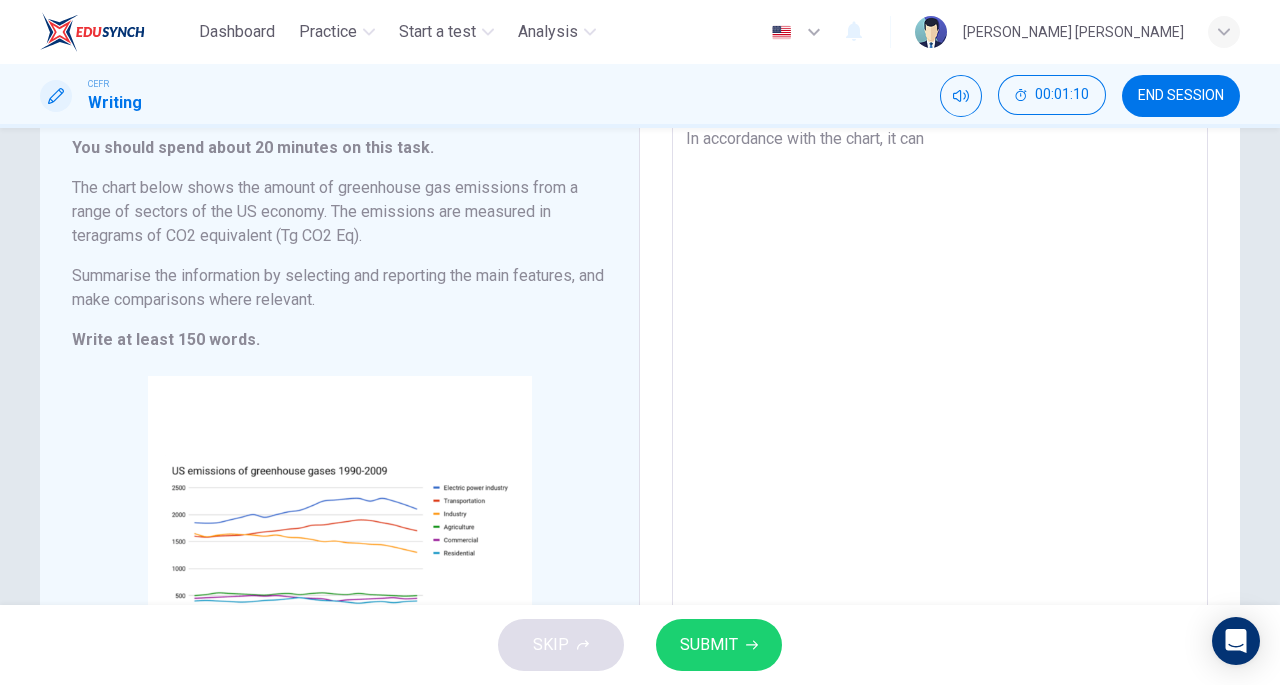 type on "x" 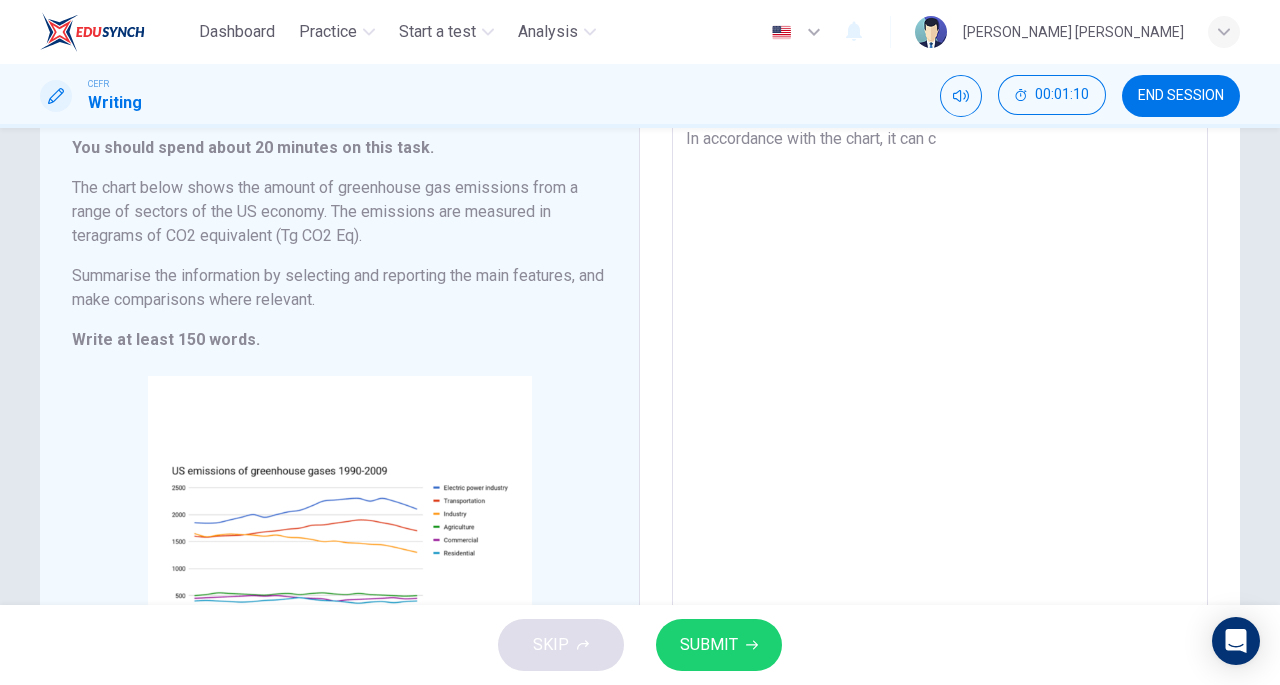 type on "x" 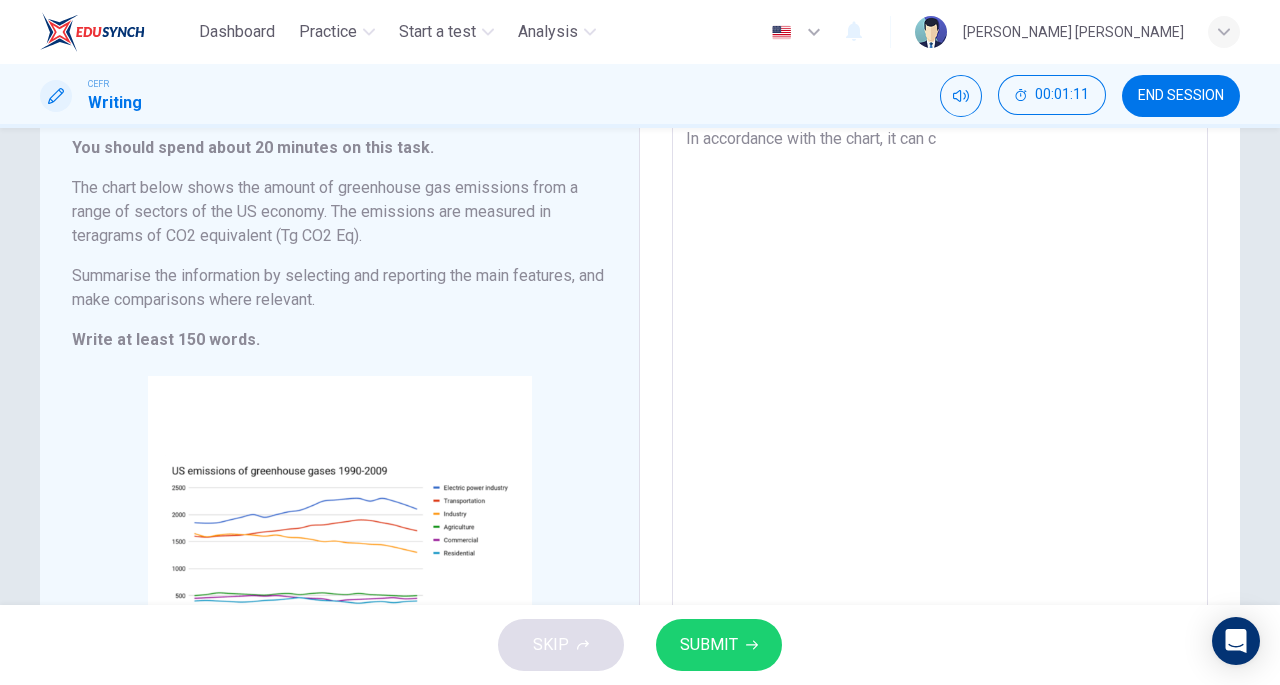 type on "In accordance with the chart, it can" 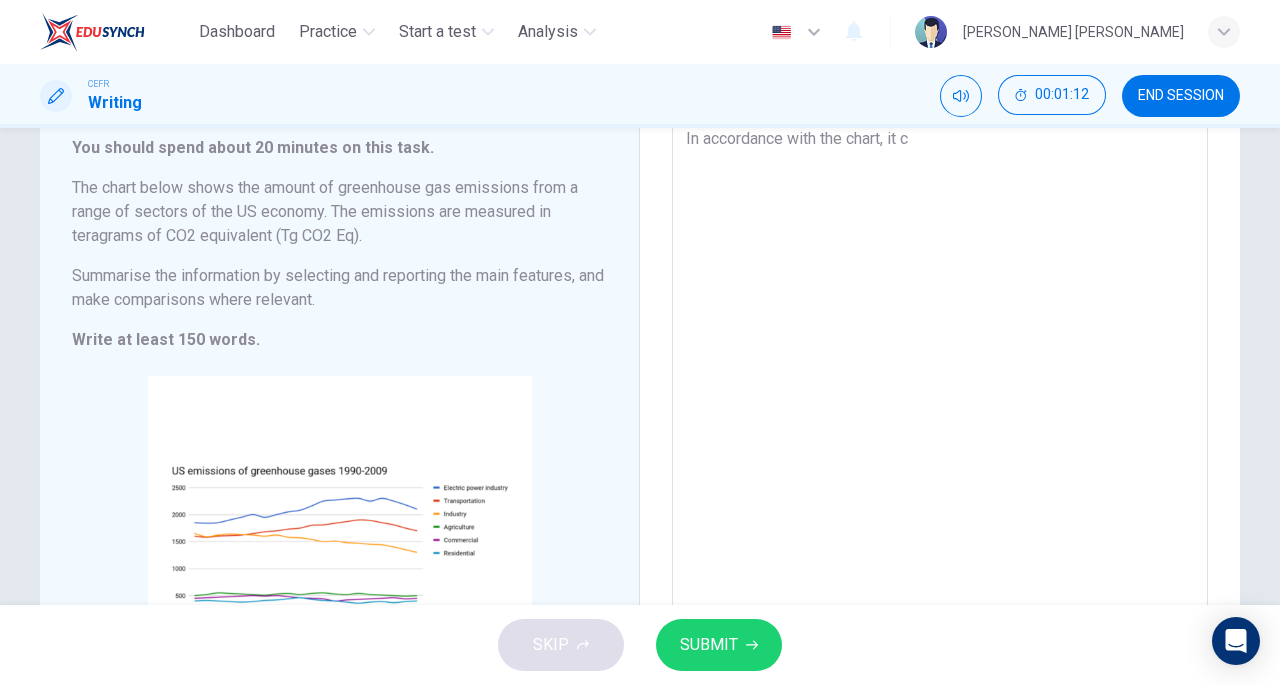 type on "In accordance with the chart, it" 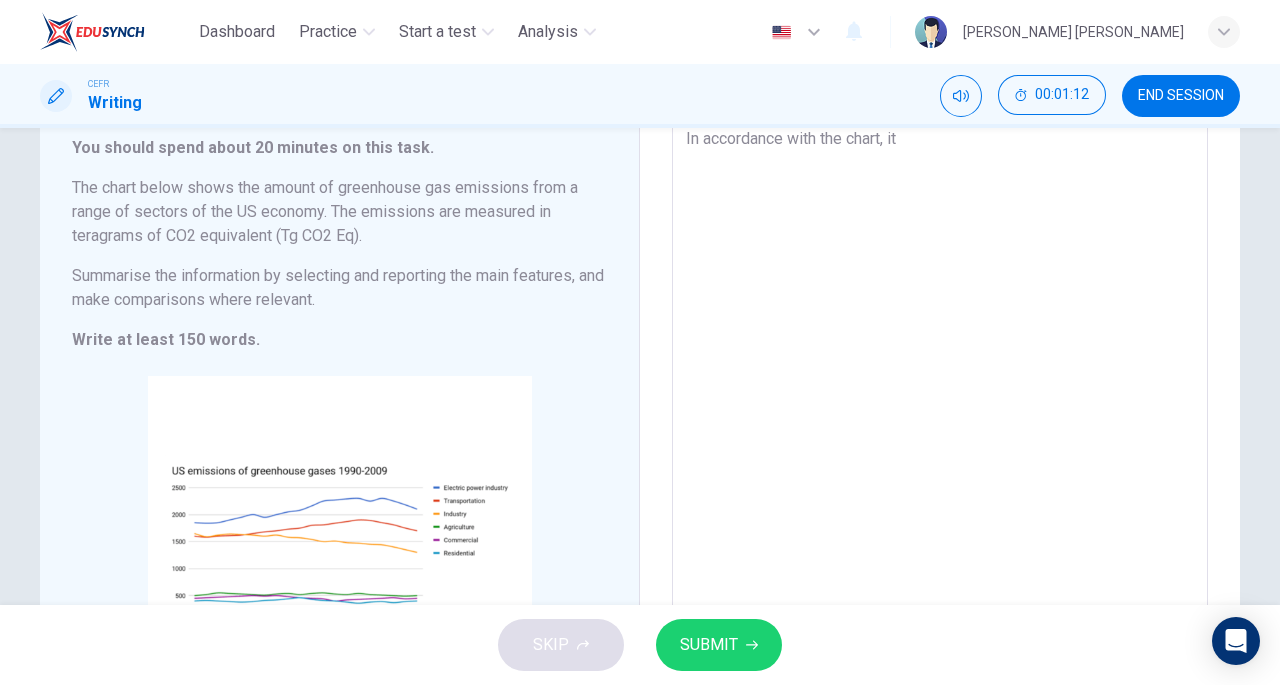type on "x" 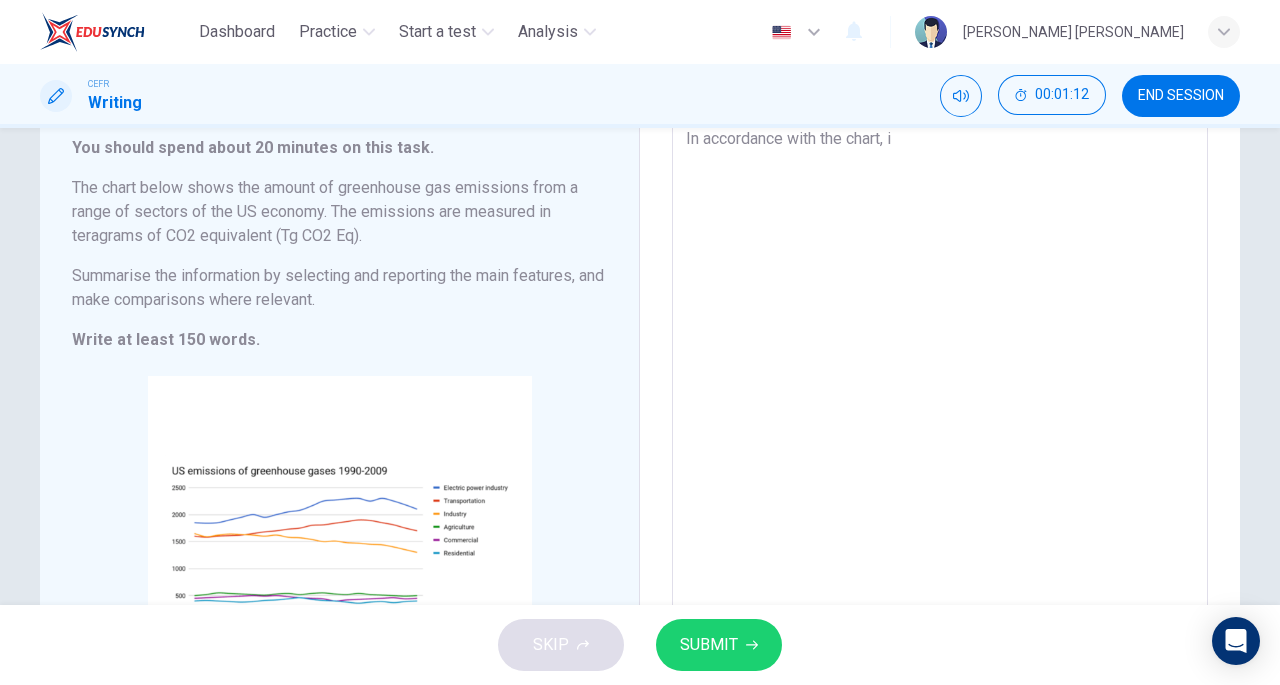 type on "x" 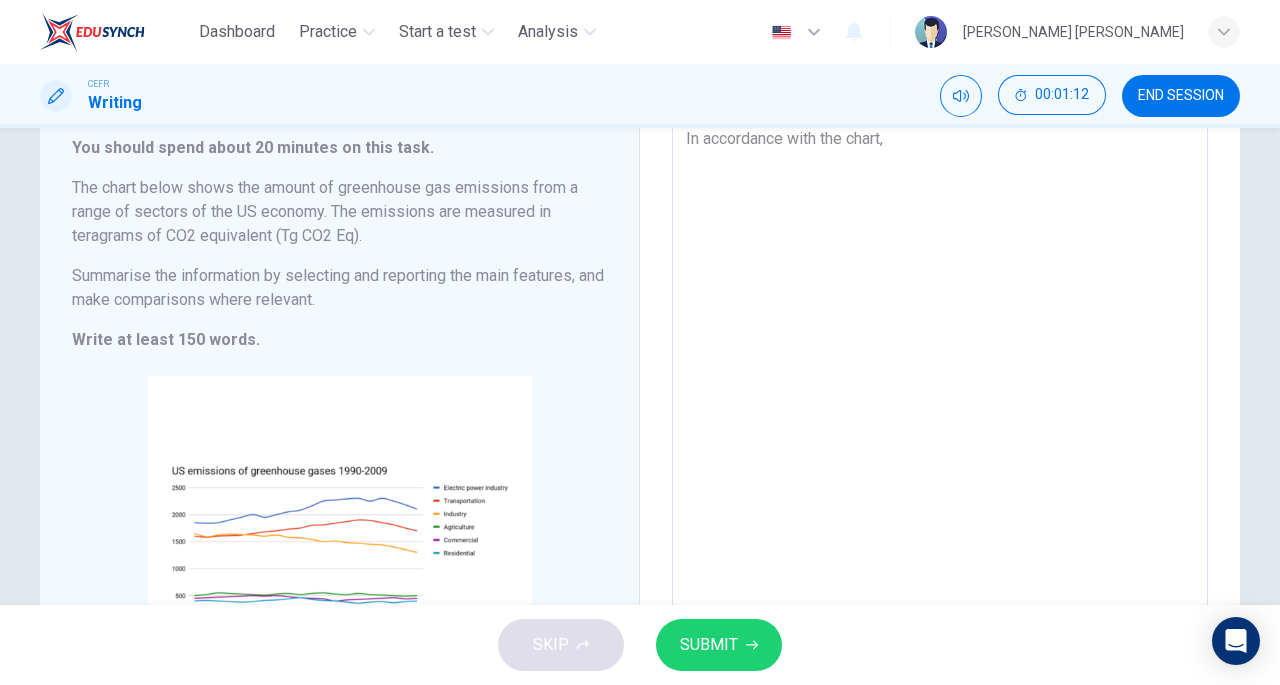 type on "x" 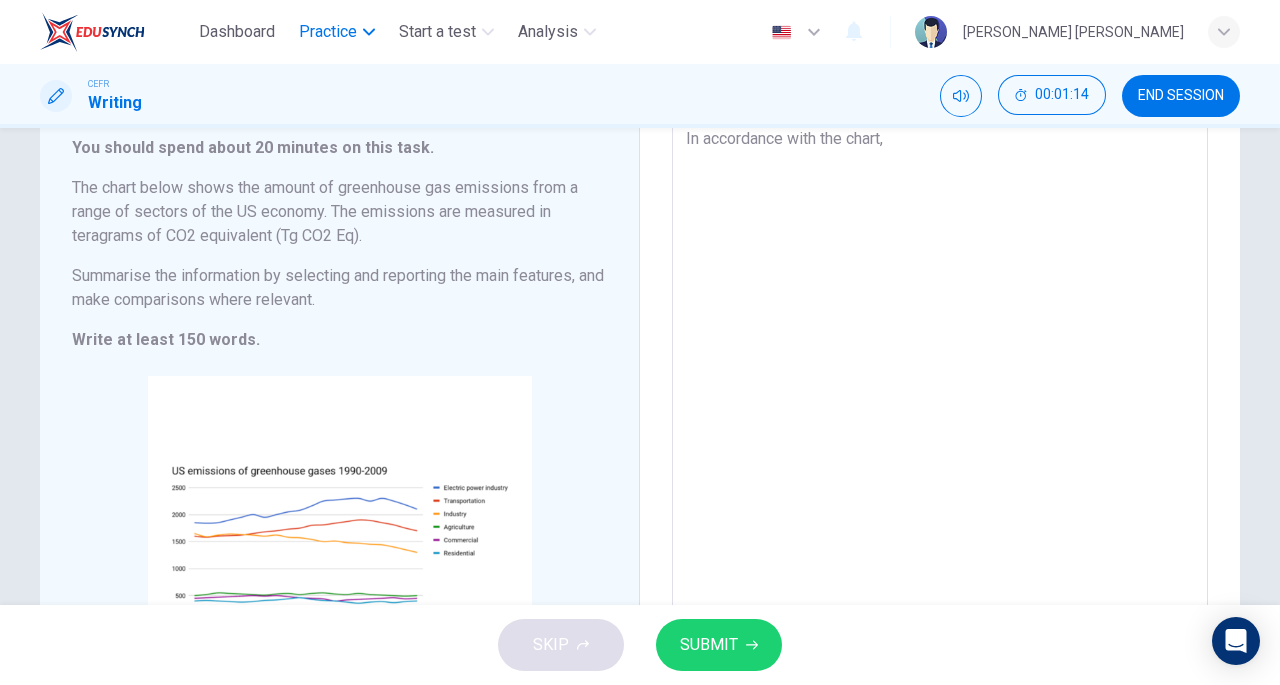 type on "In accordance with the chart," 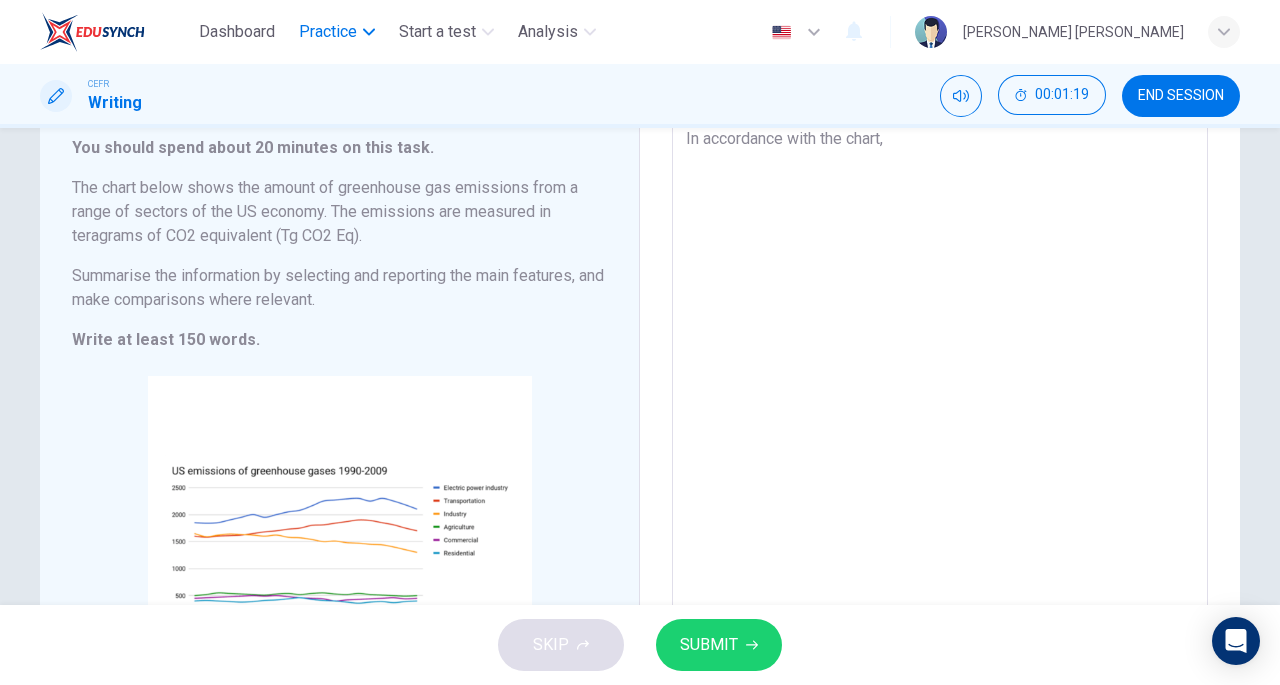 type on "x" 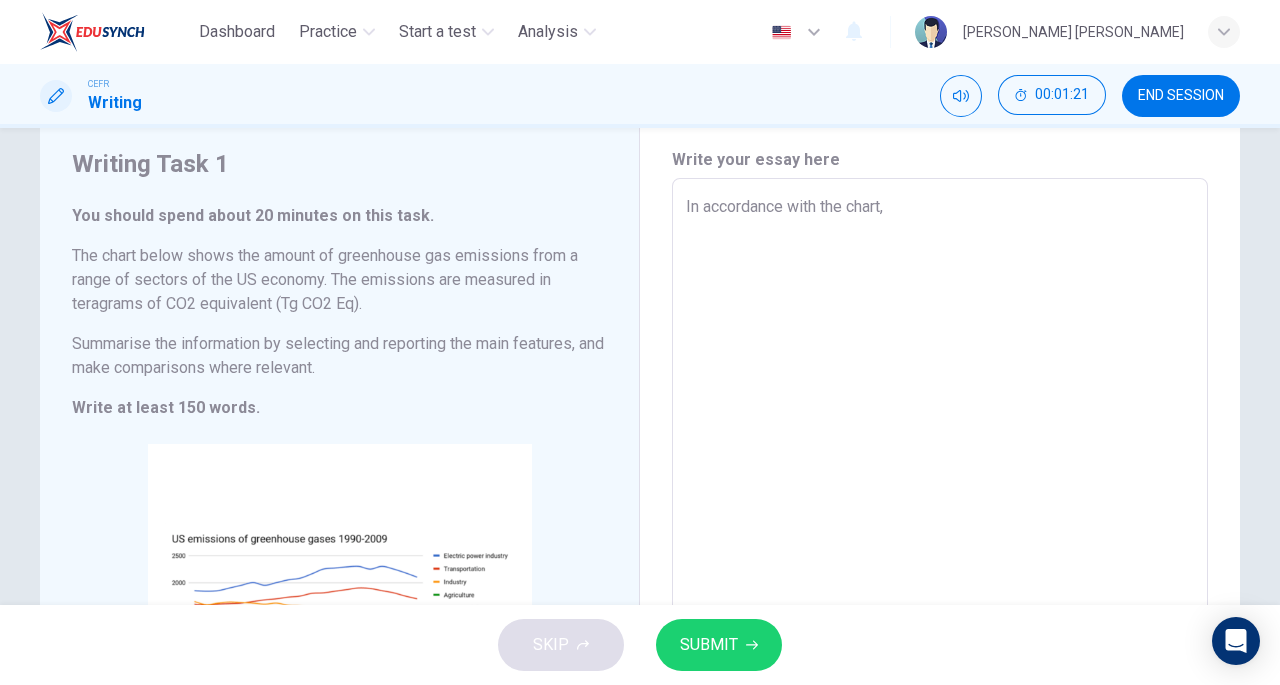 scroll, scrollTop: 42, scrollLeft: 0, axis: vertical 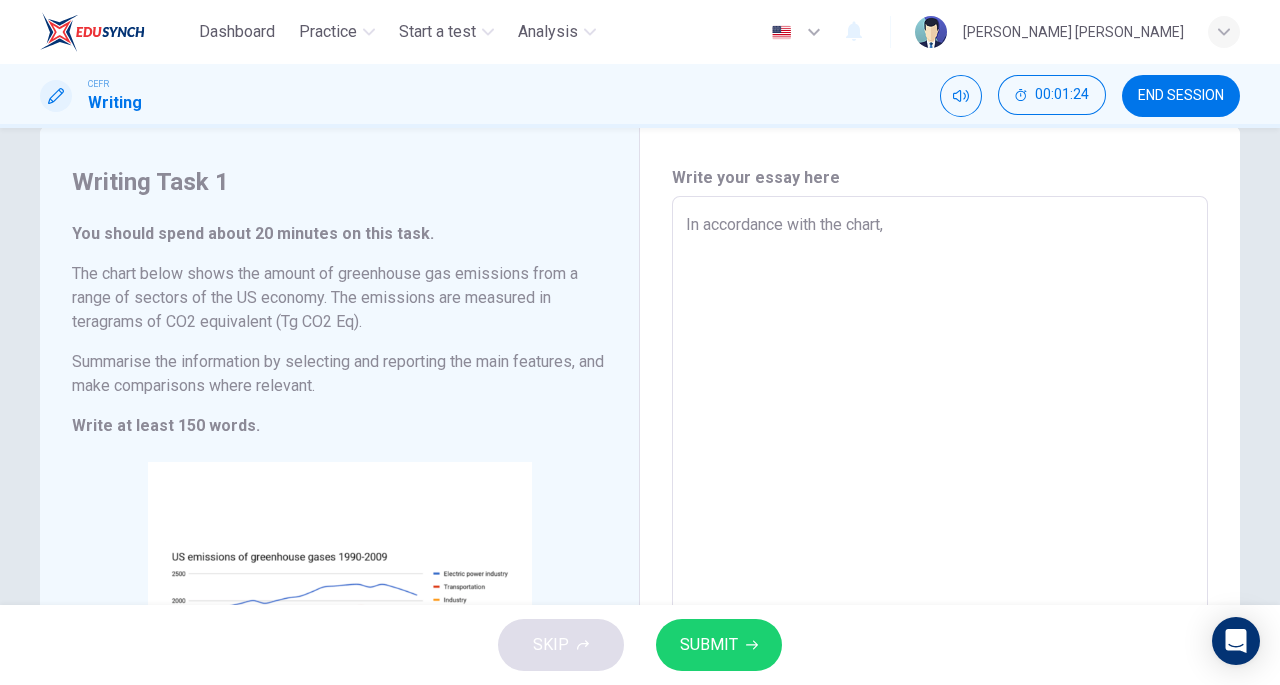 drag, startPoint x: 907, startPoint y: 135, endPoint x: 845, endPoint y: 250, distance: 130.64838 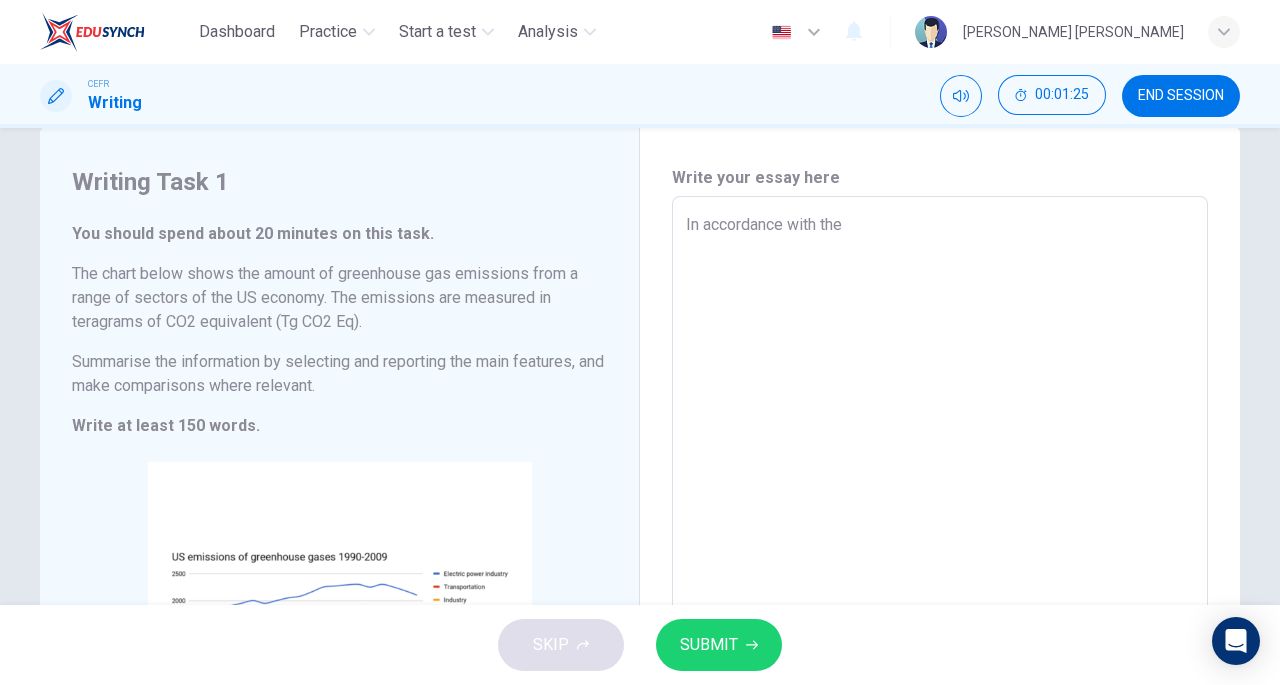 type on "x" 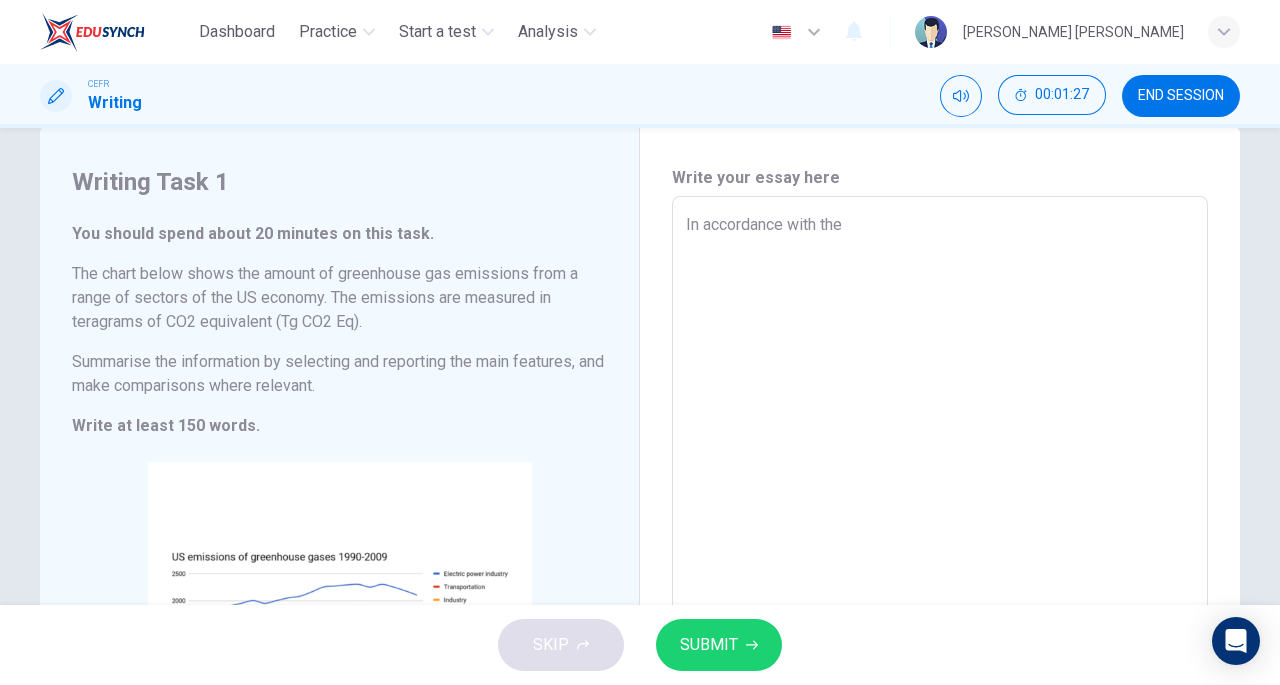type on "In accordance with the c" 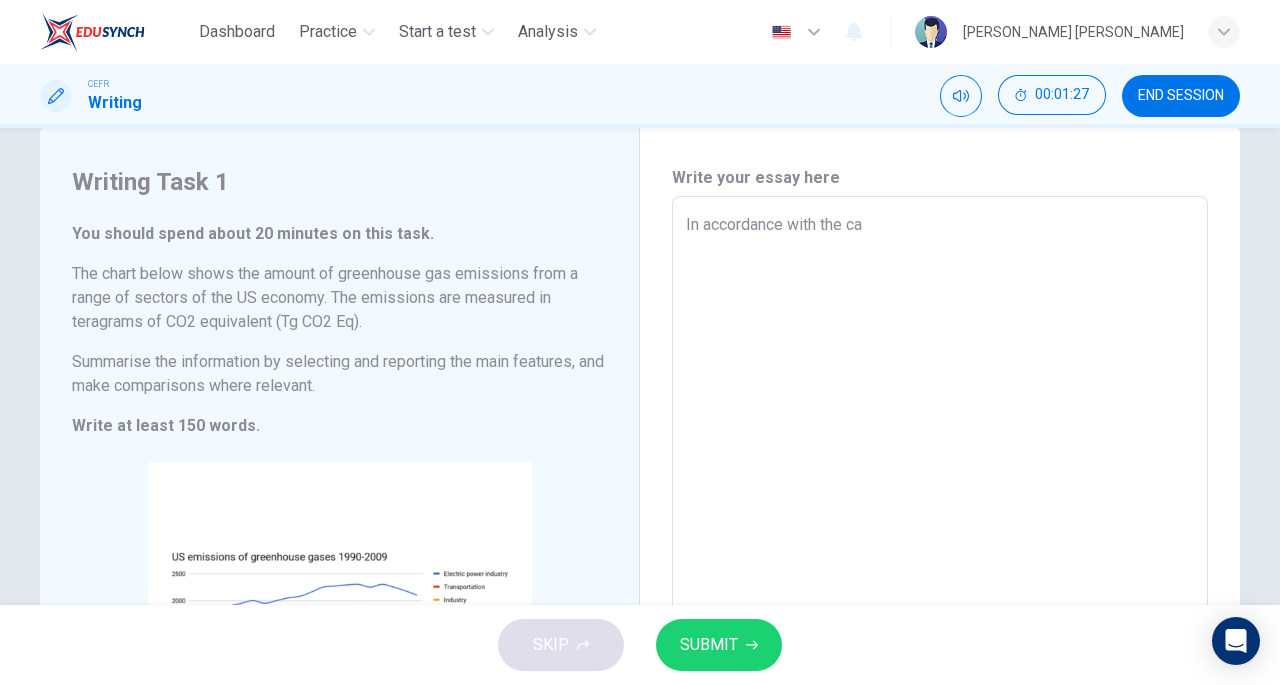 type on "In accordance with the cah" 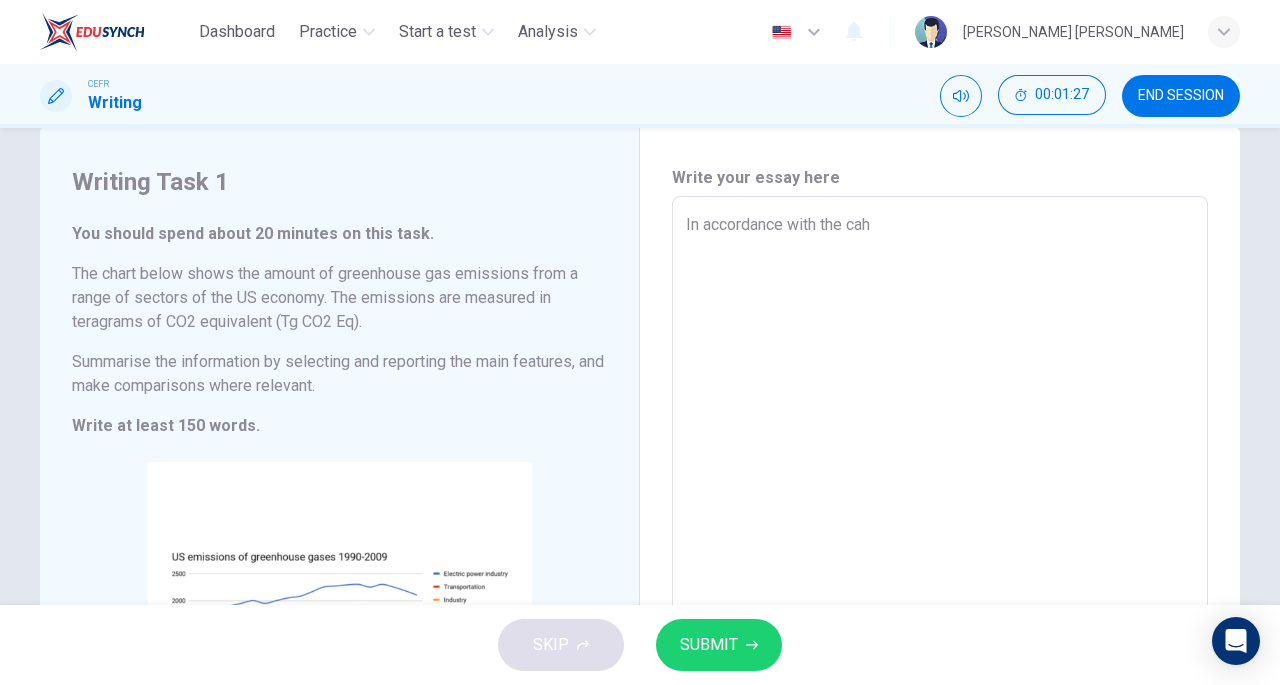 type on "x" 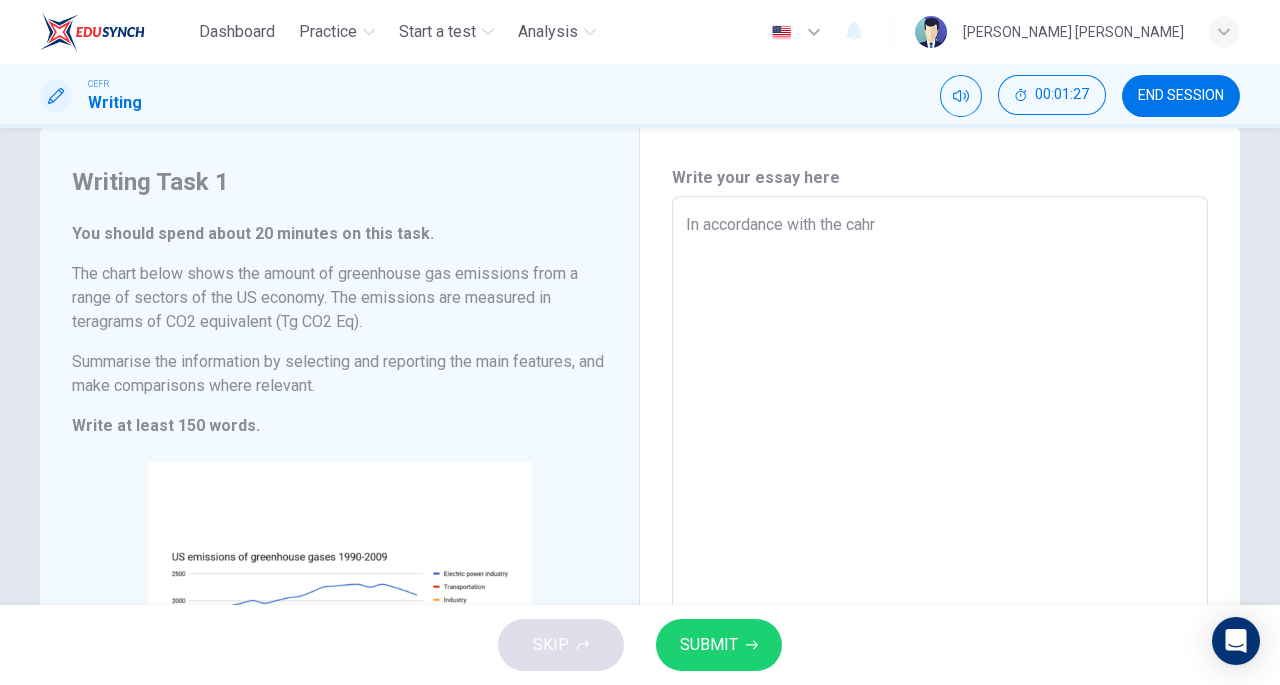 type on "x" 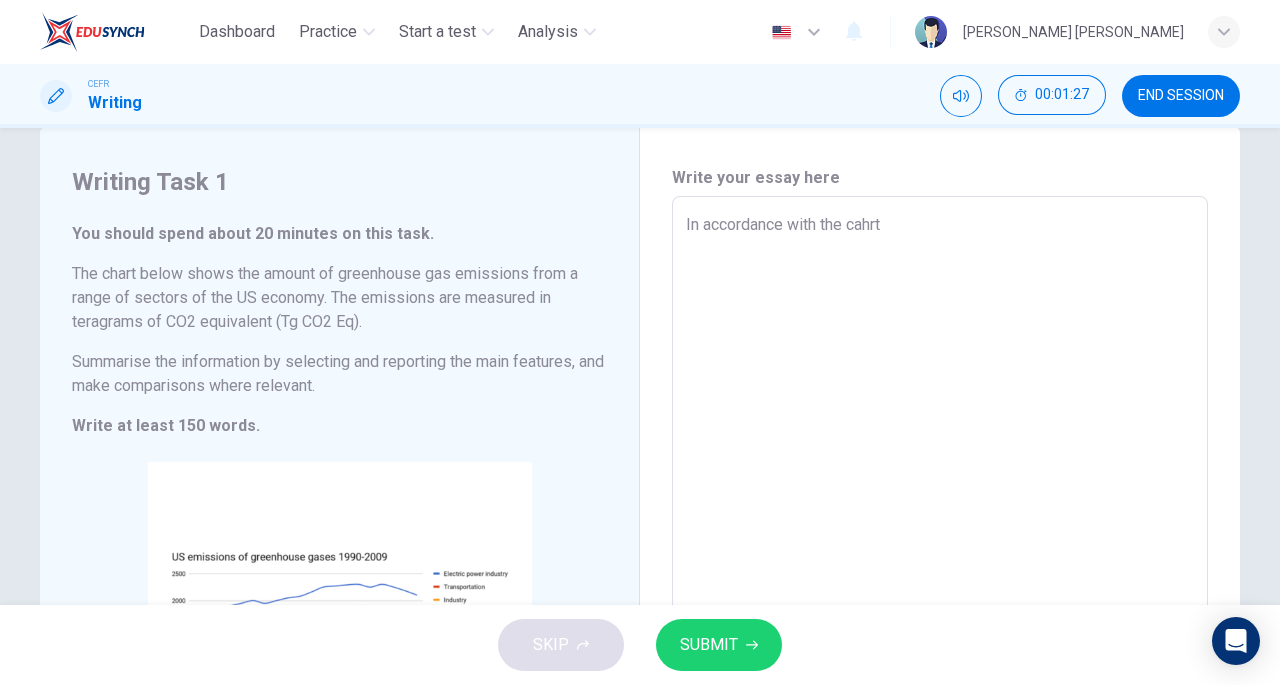 type on "x" 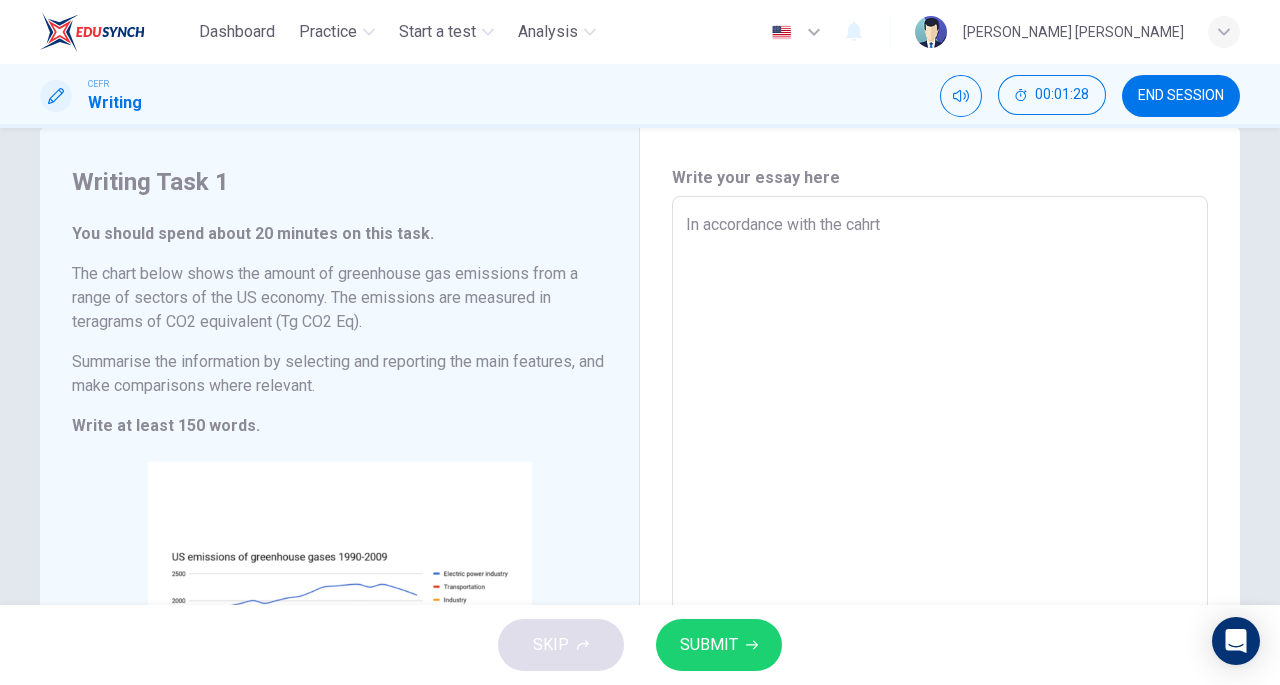 type on "In accordance with the cahr" 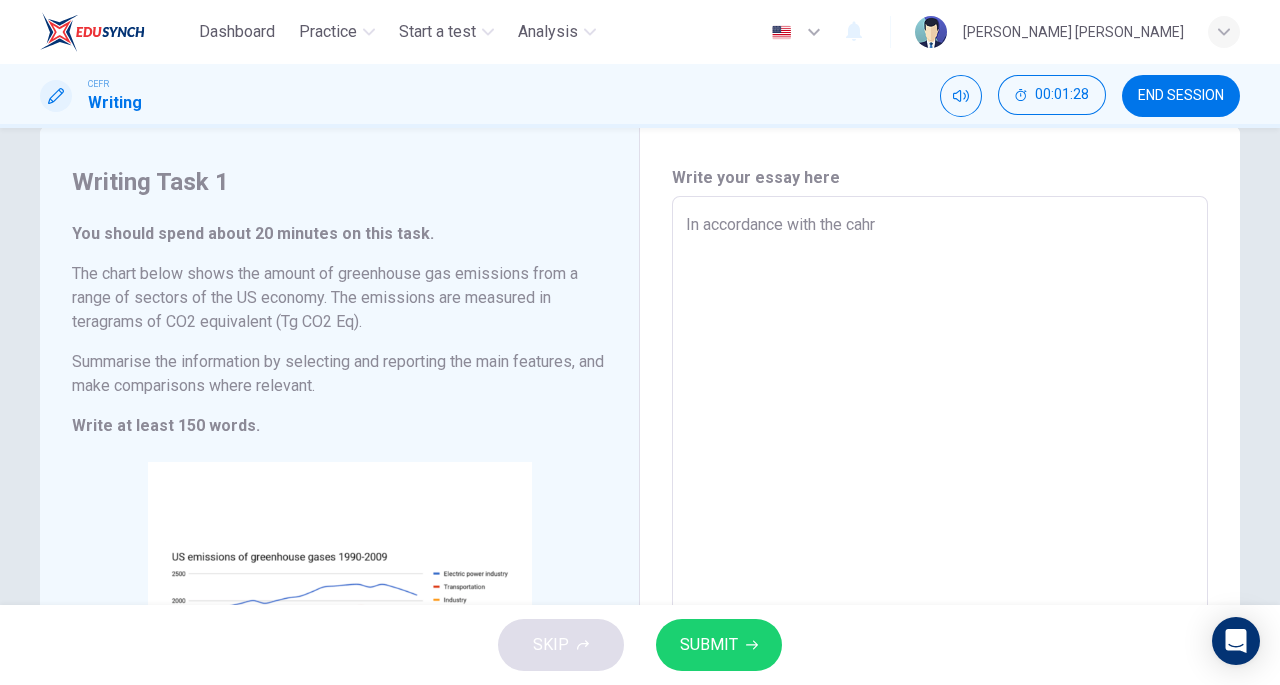 type on "x" 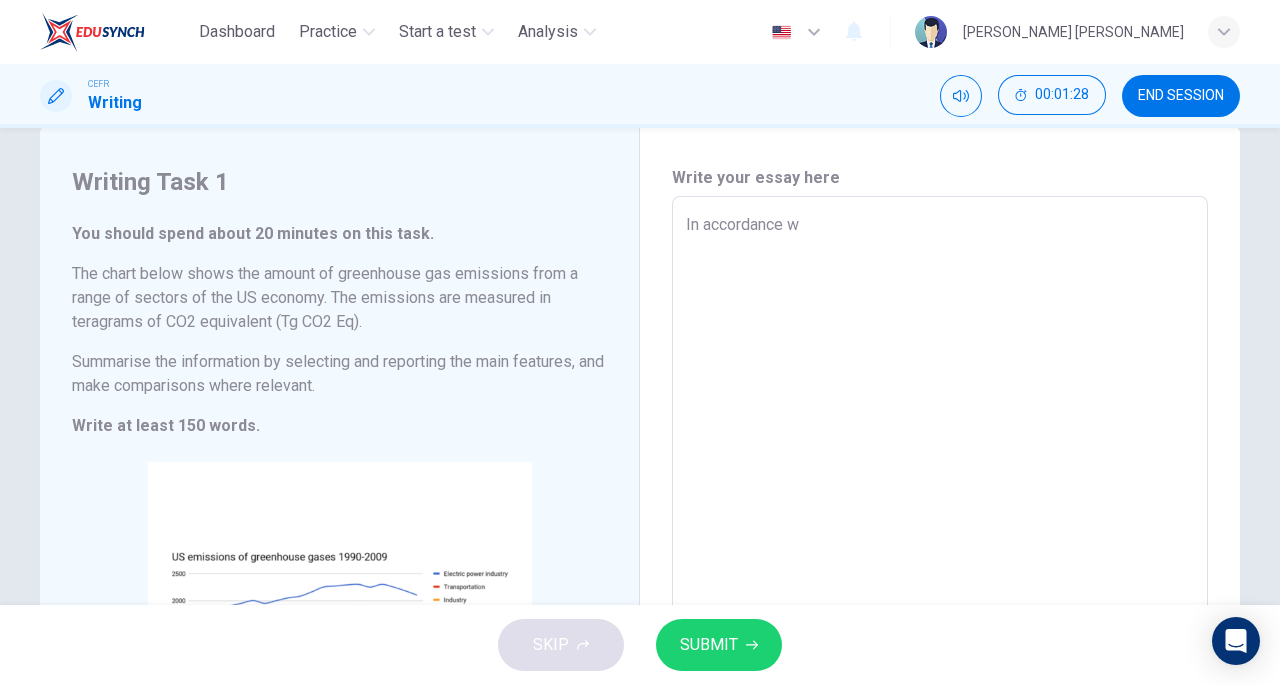 type on "In accordance" 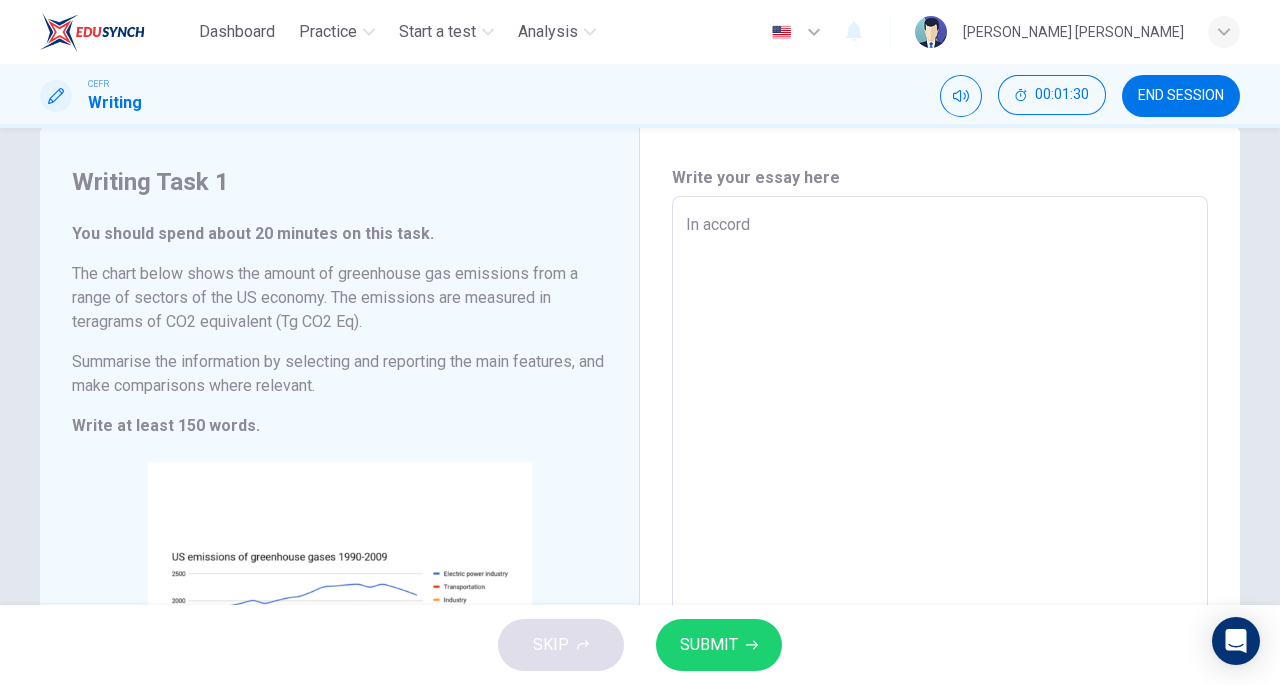 type on "In accor" 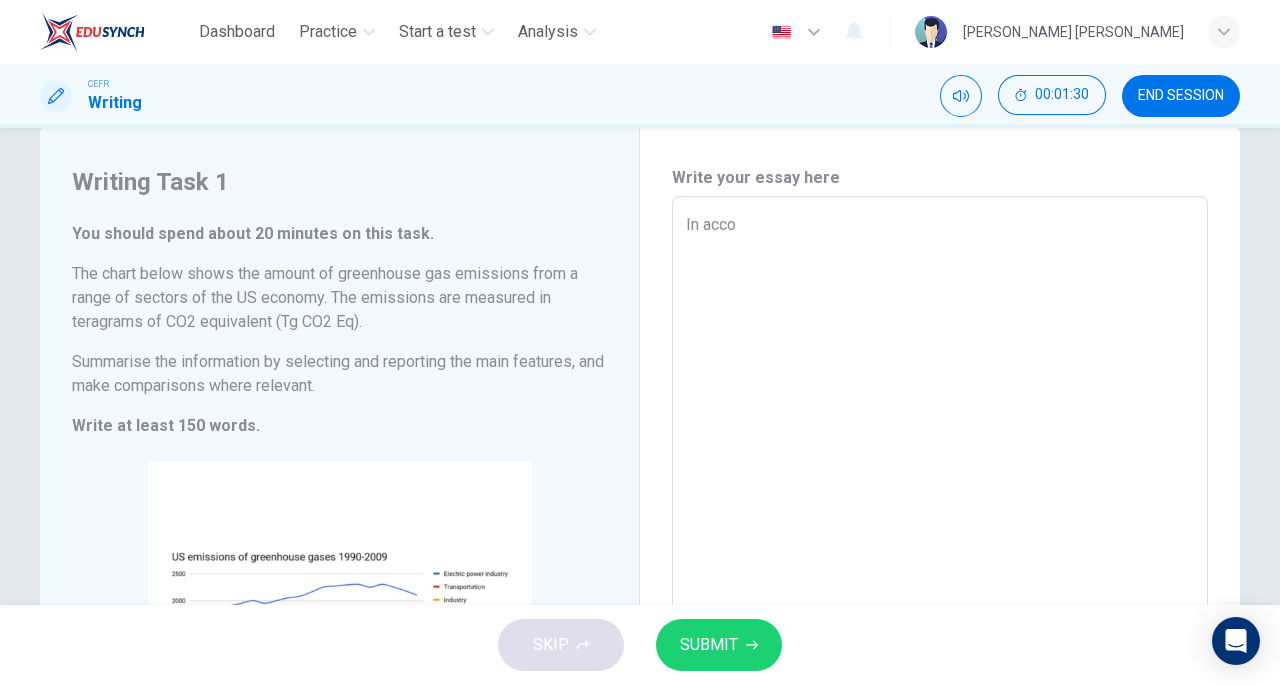 type on "In acc" 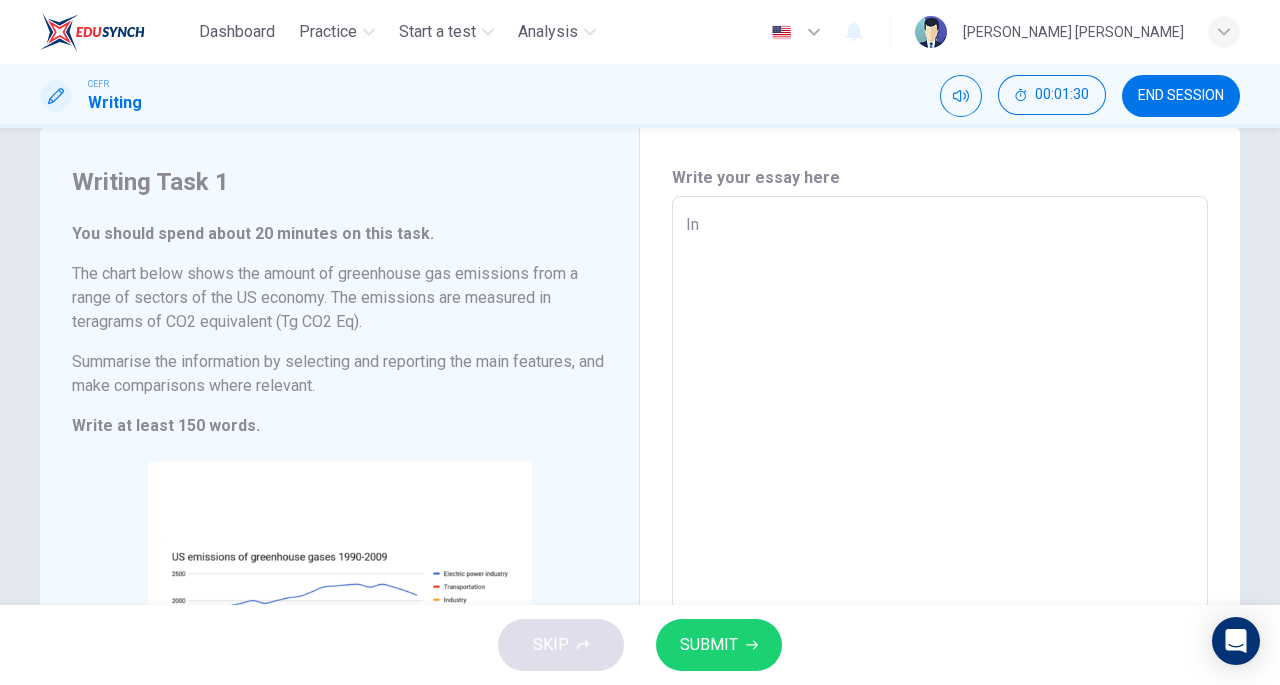 type on "In" 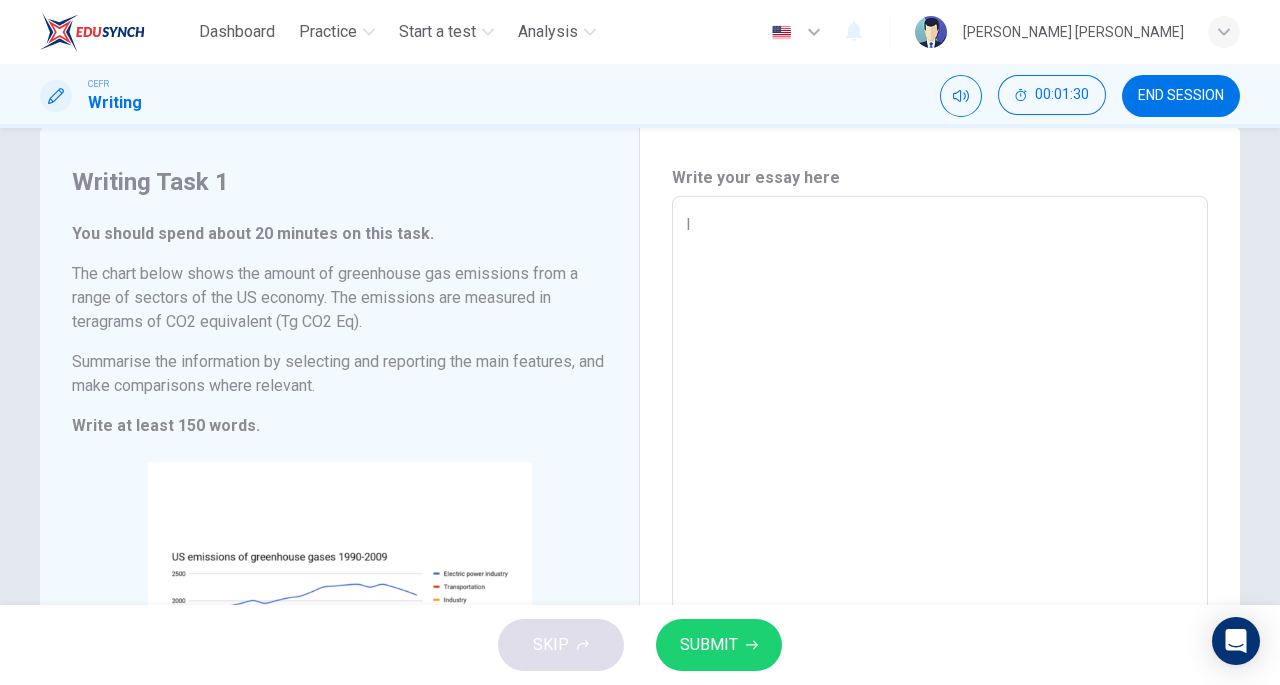 type 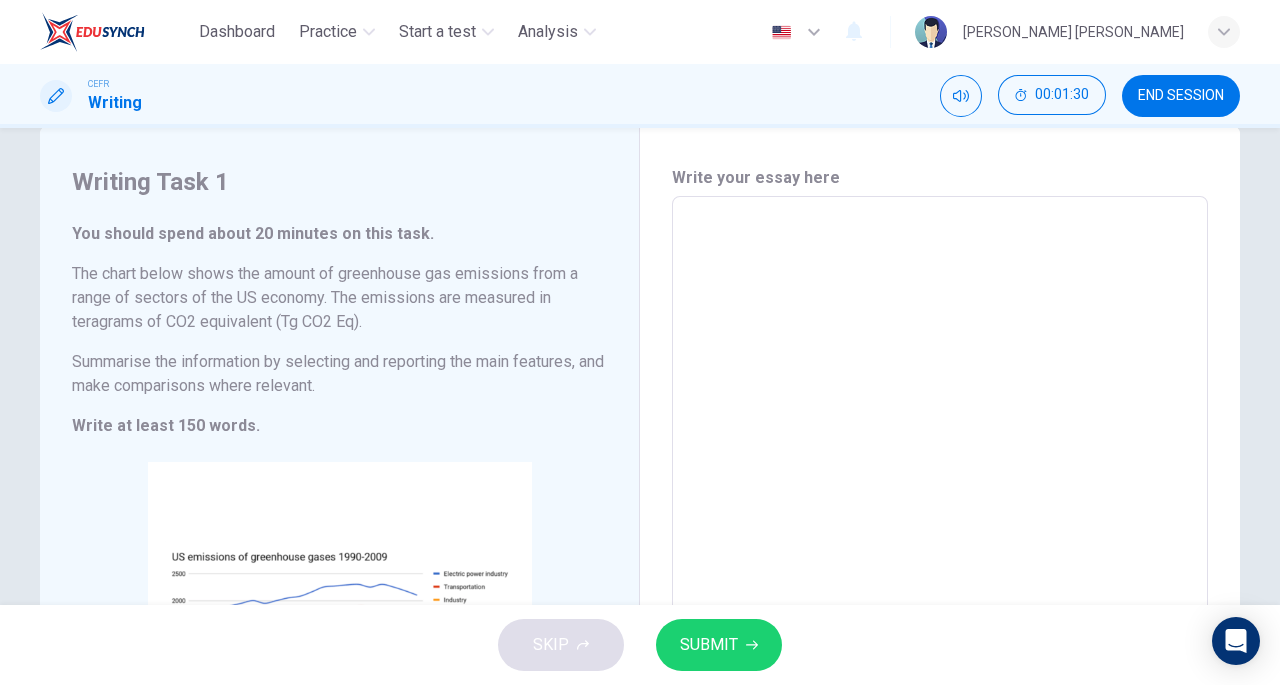 type on "x" 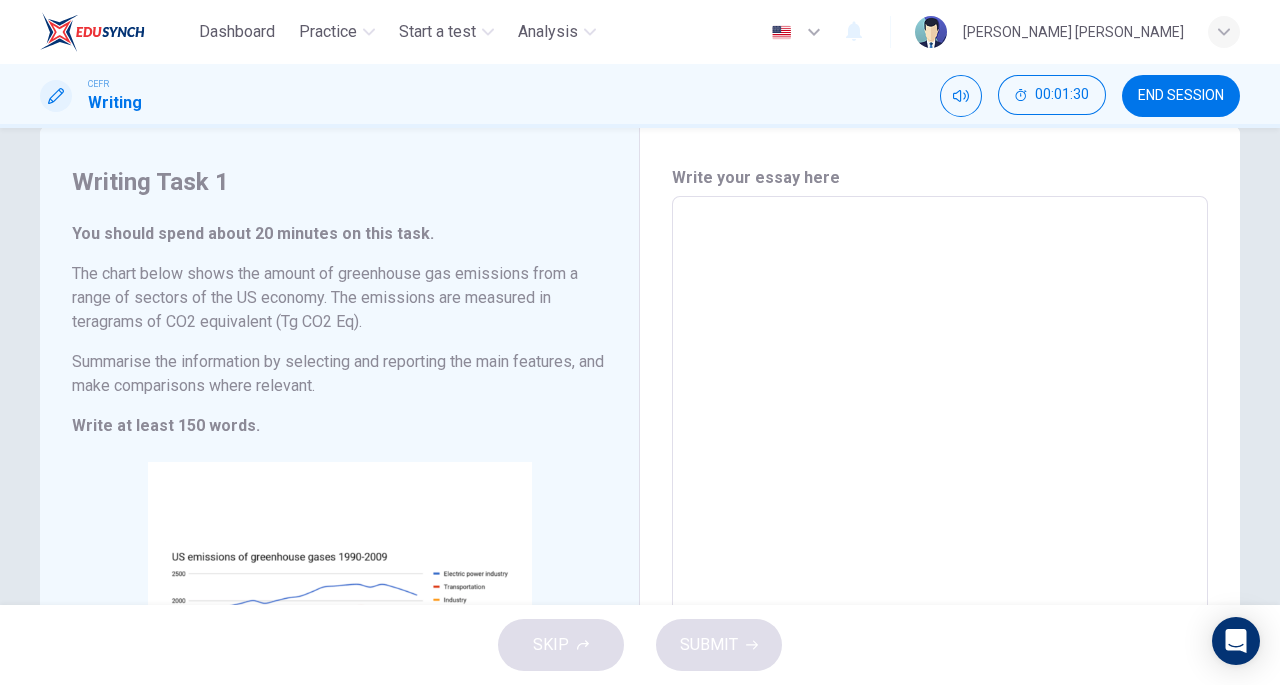 type on "T" 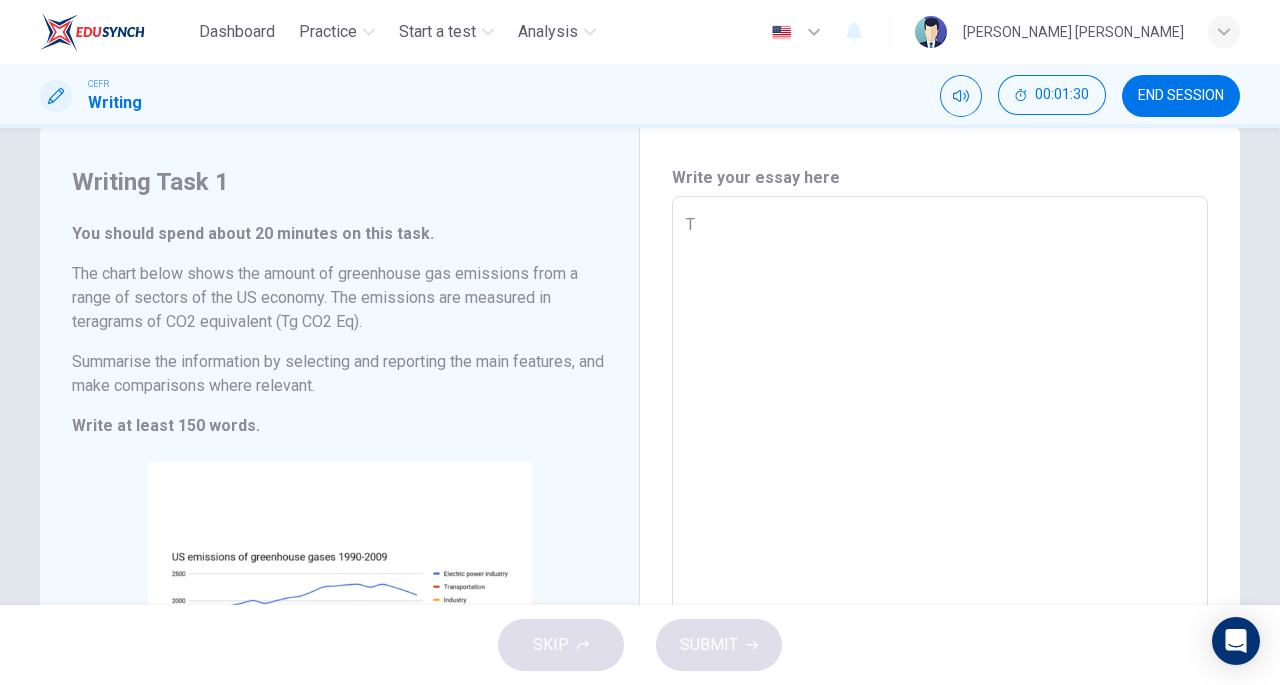 type on "Th" 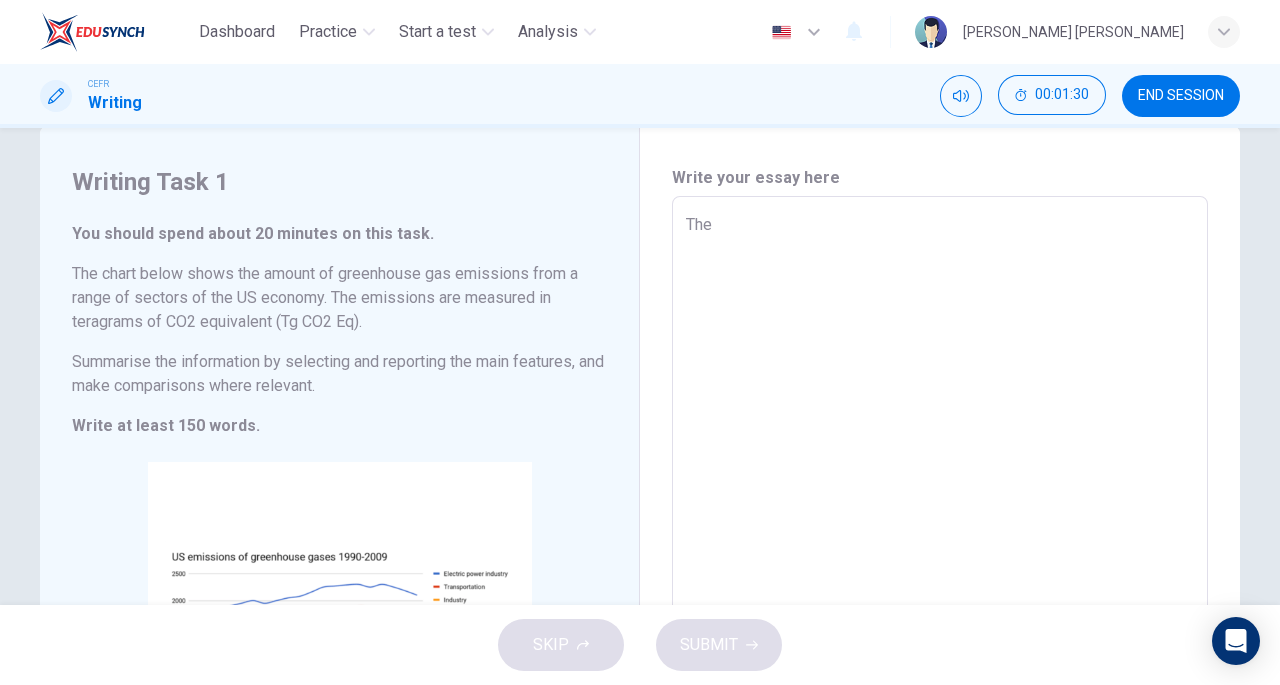 type on "The" 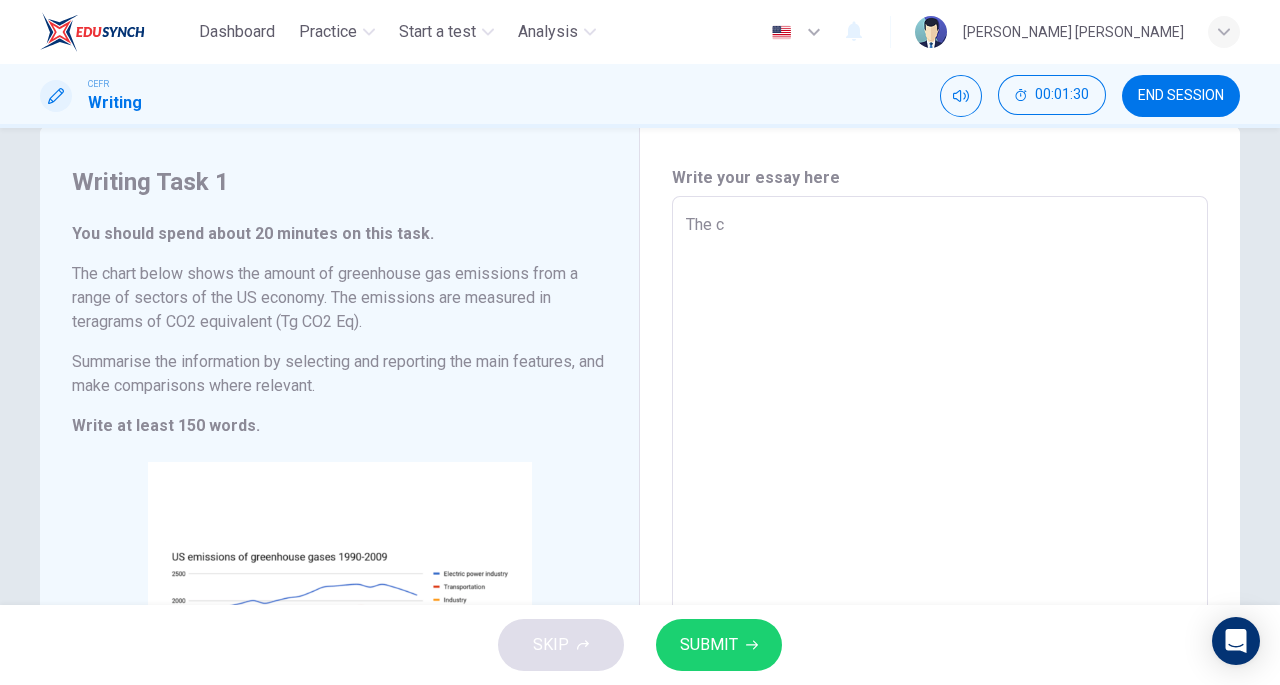 type on "x" 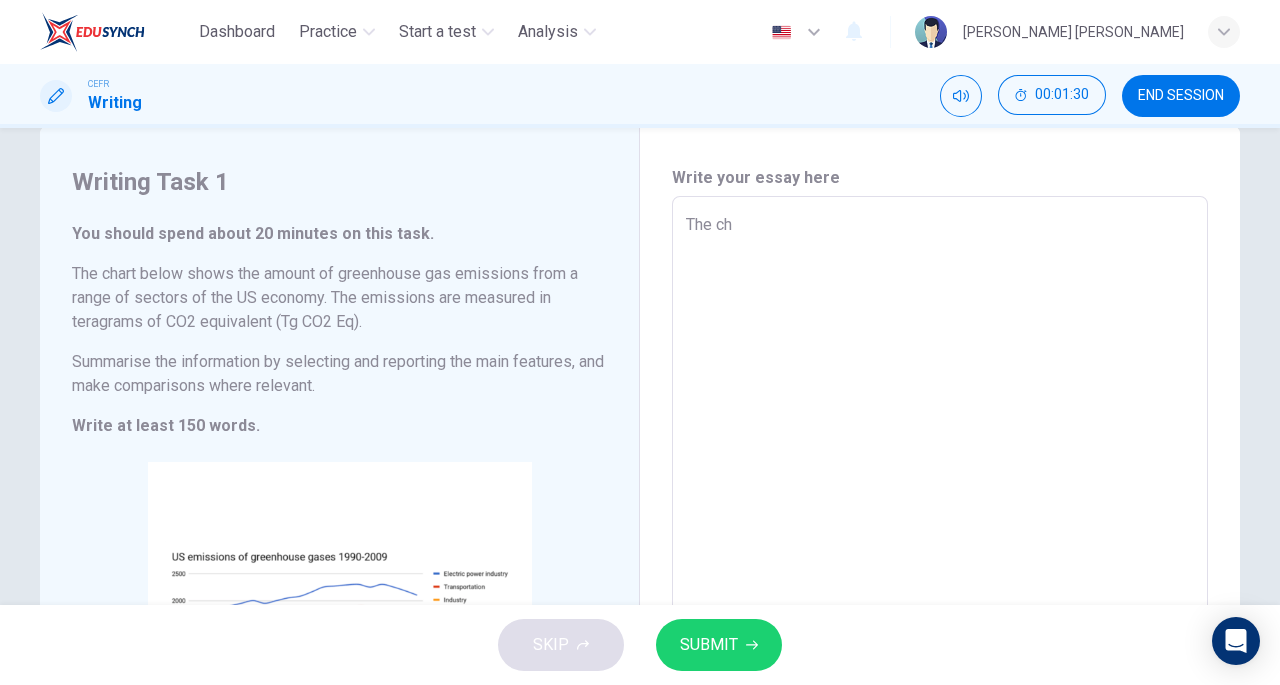 type on "x" 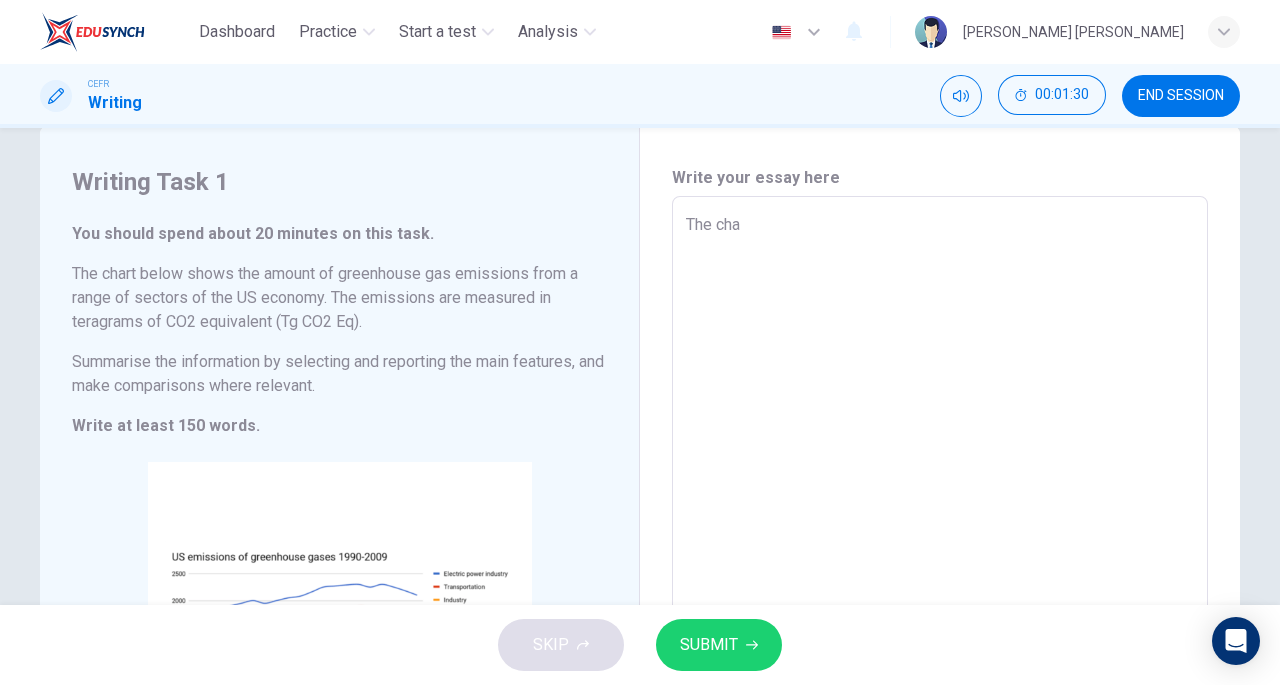type on "x" 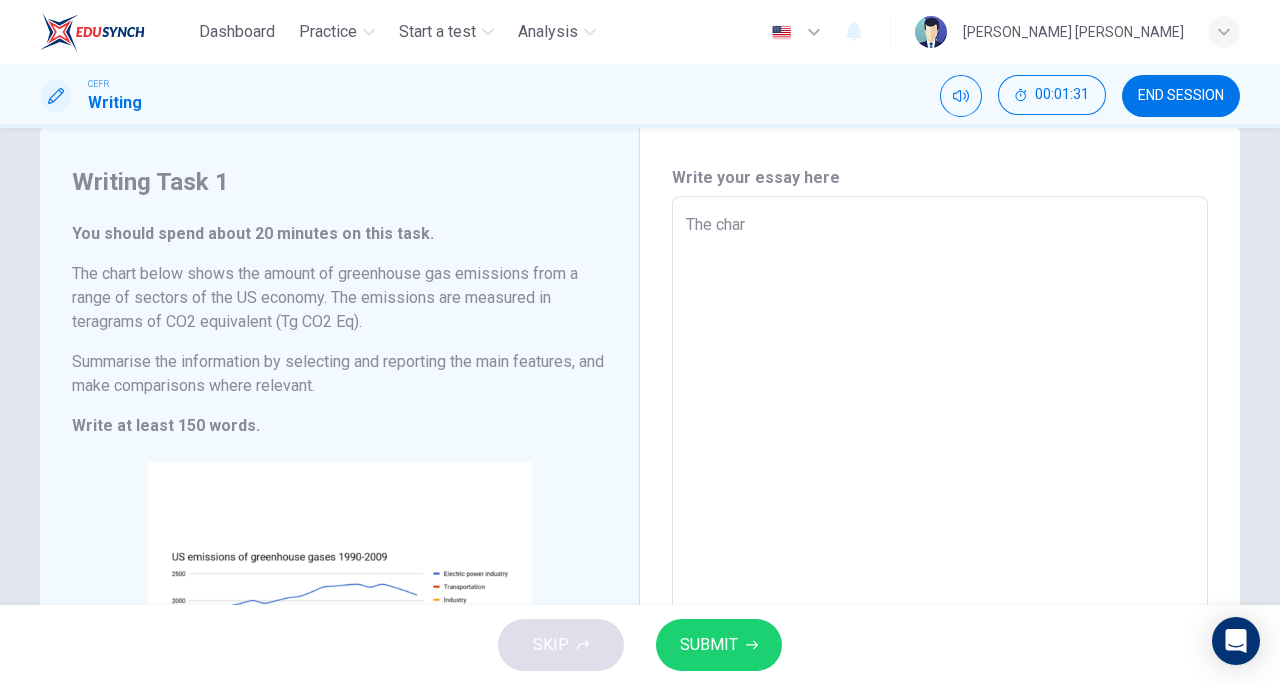 type on "x" 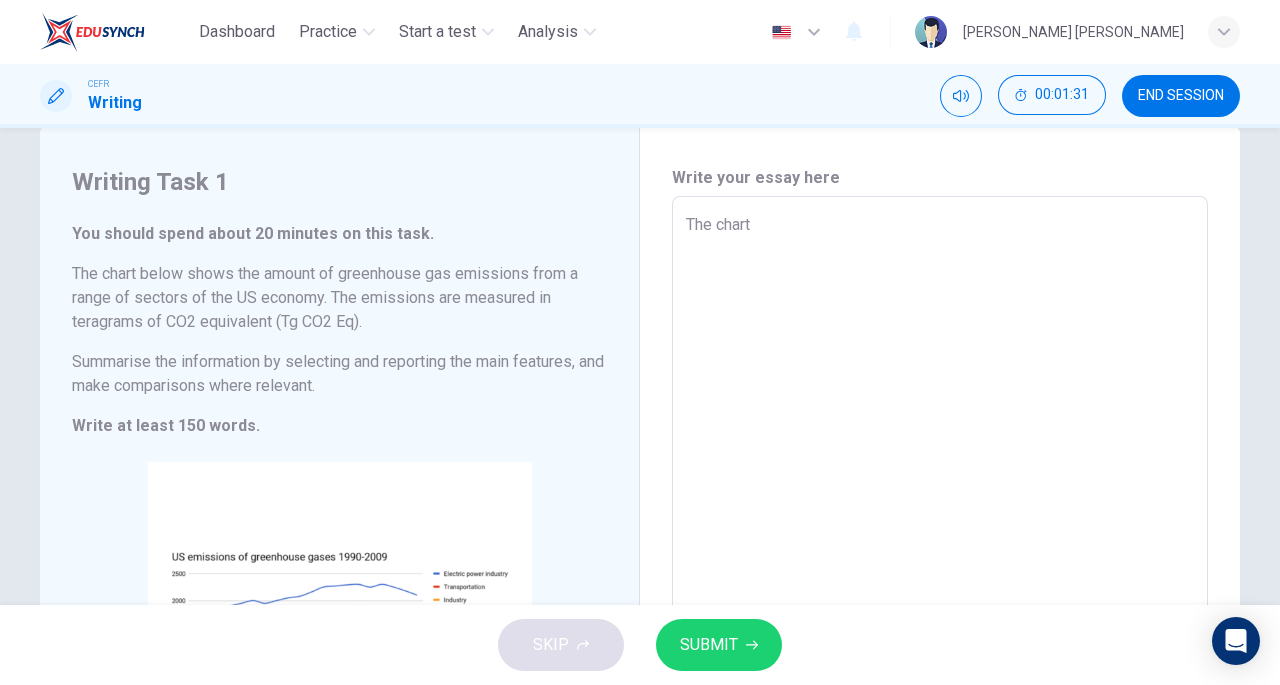 type on "x" 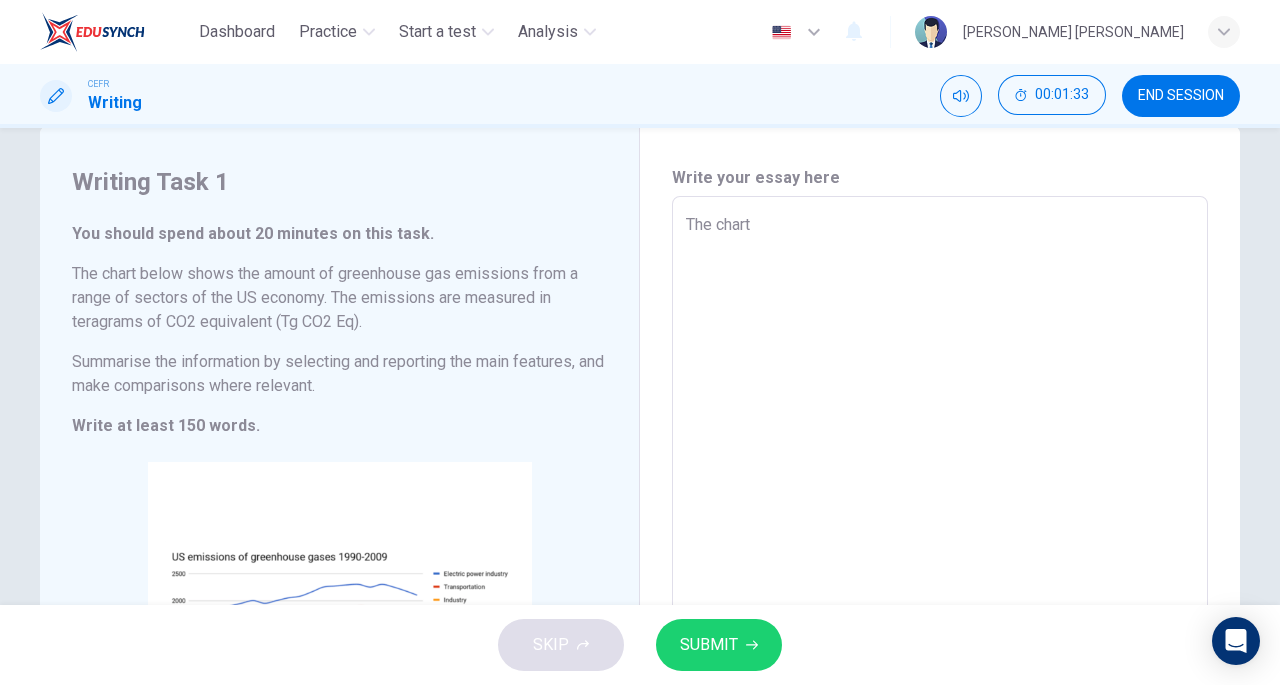 type on "The chart" 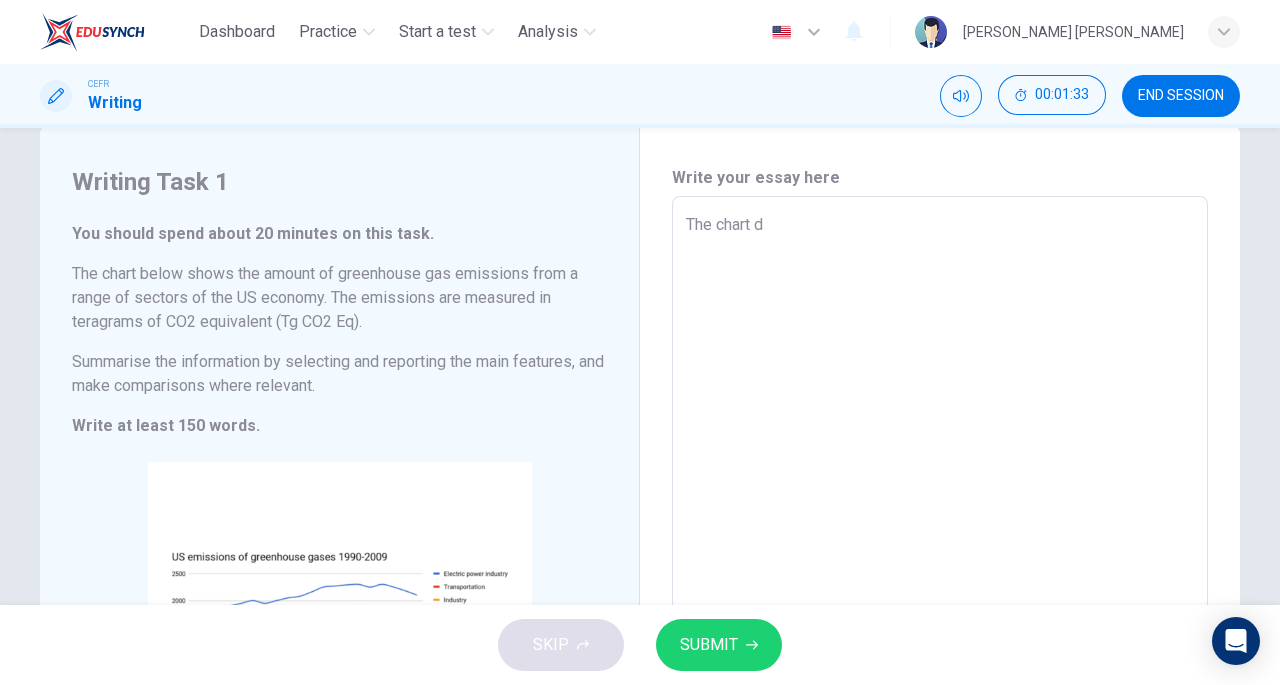 type on "x" 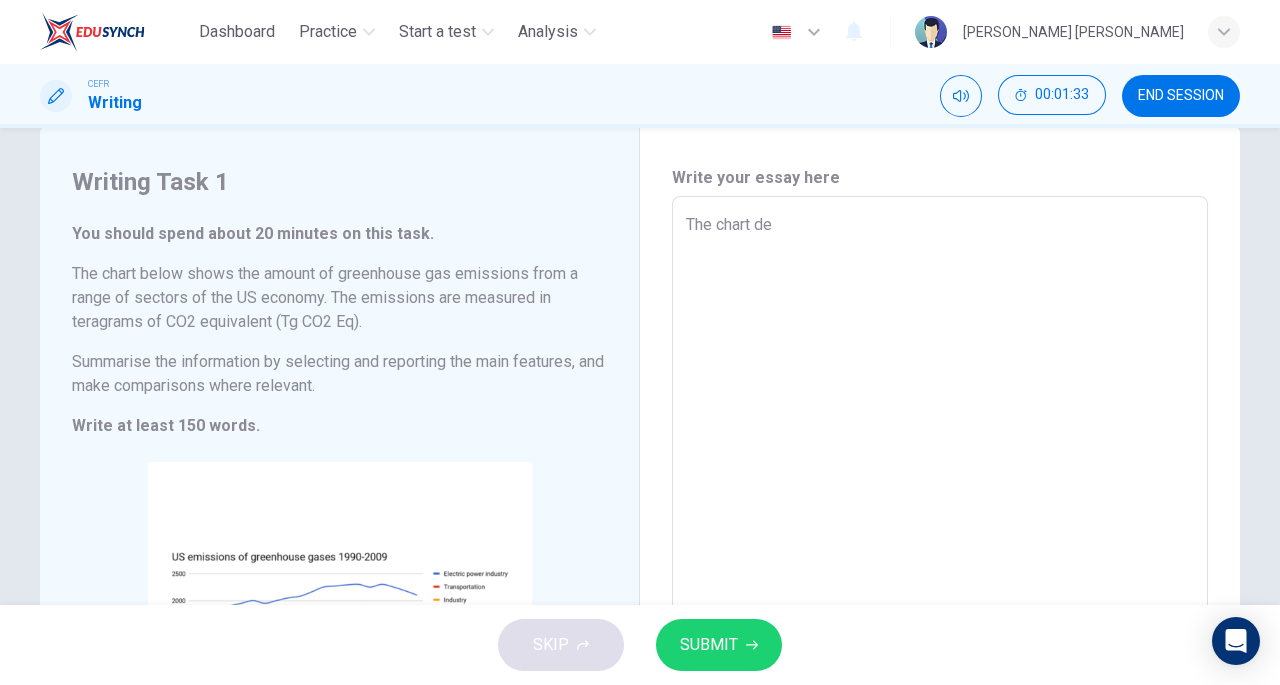 type on "x" 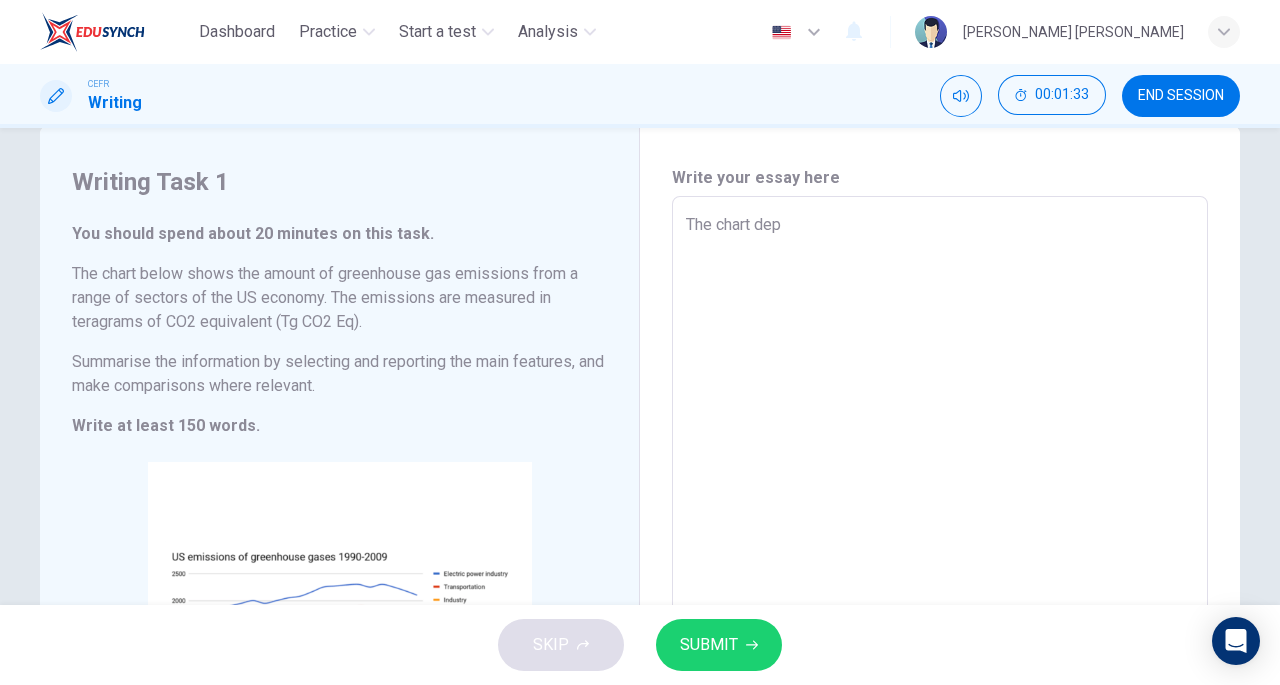 type on "x" 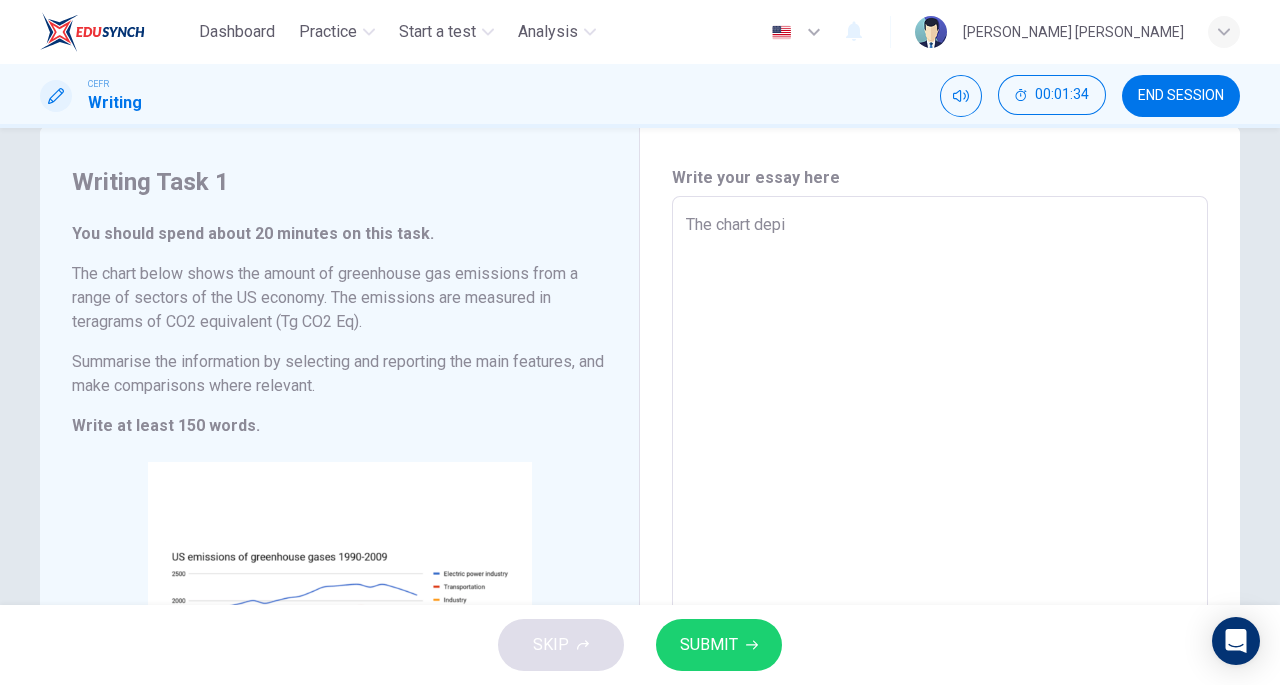 type on "The chart depic" 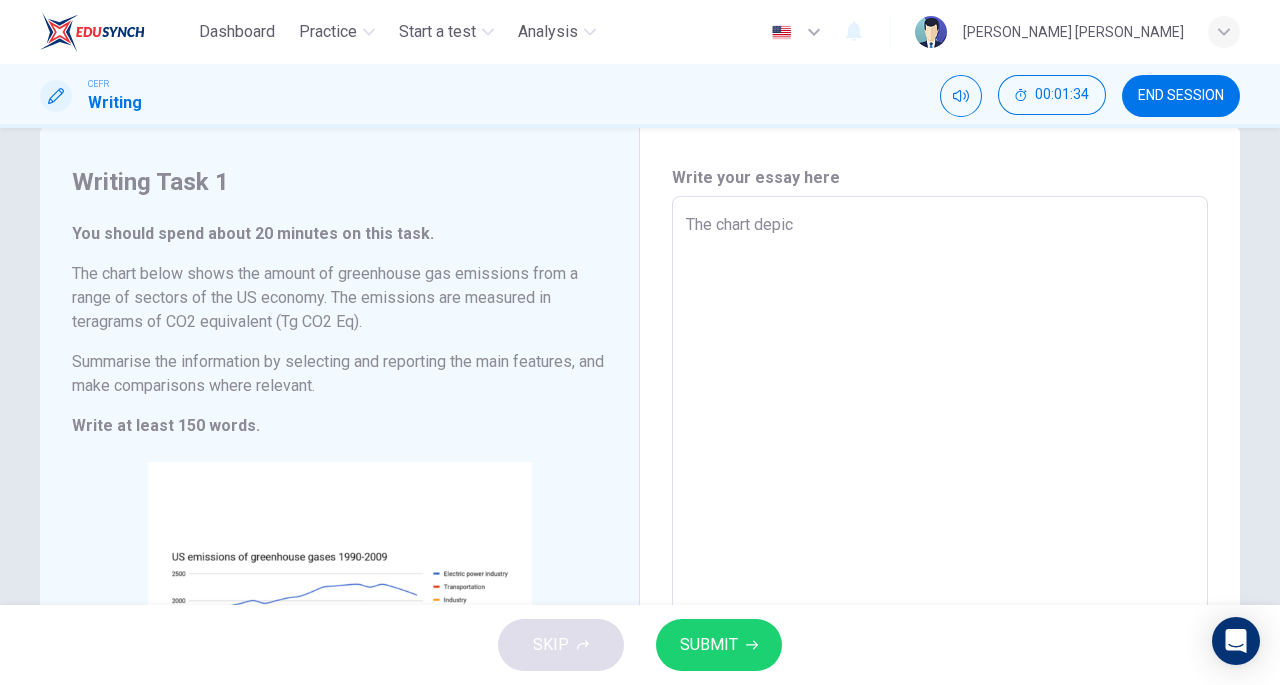 type on "x" 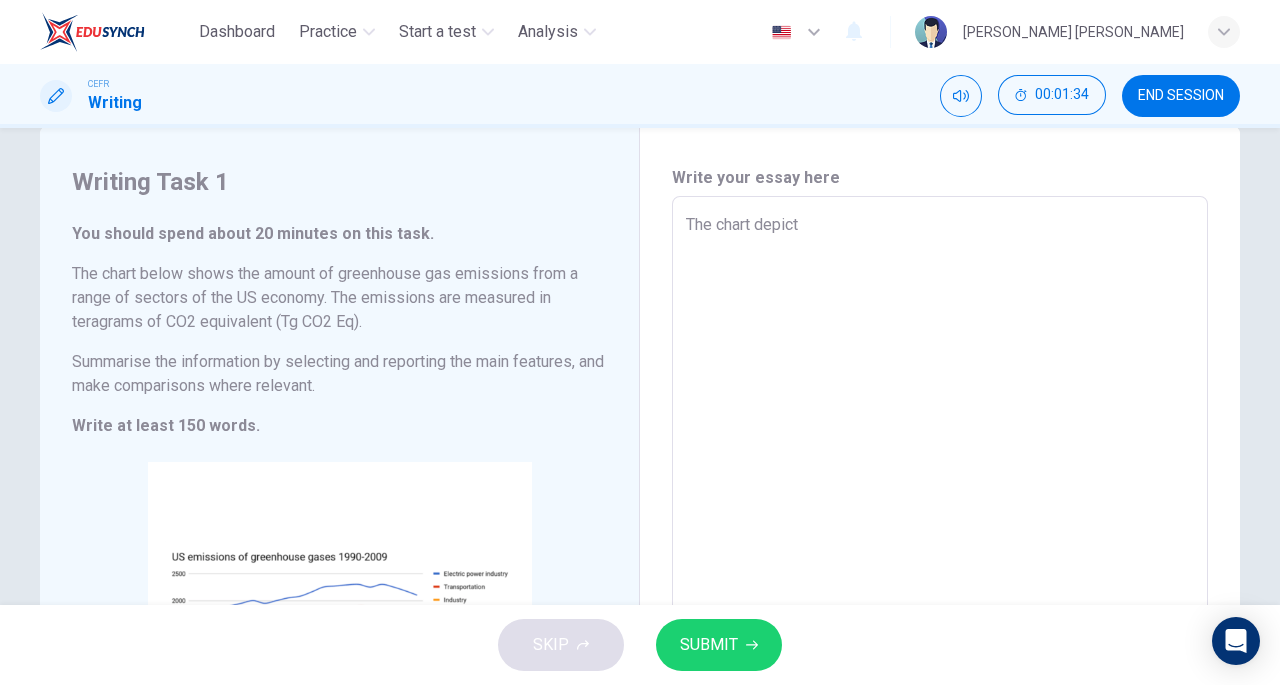 type on "x" 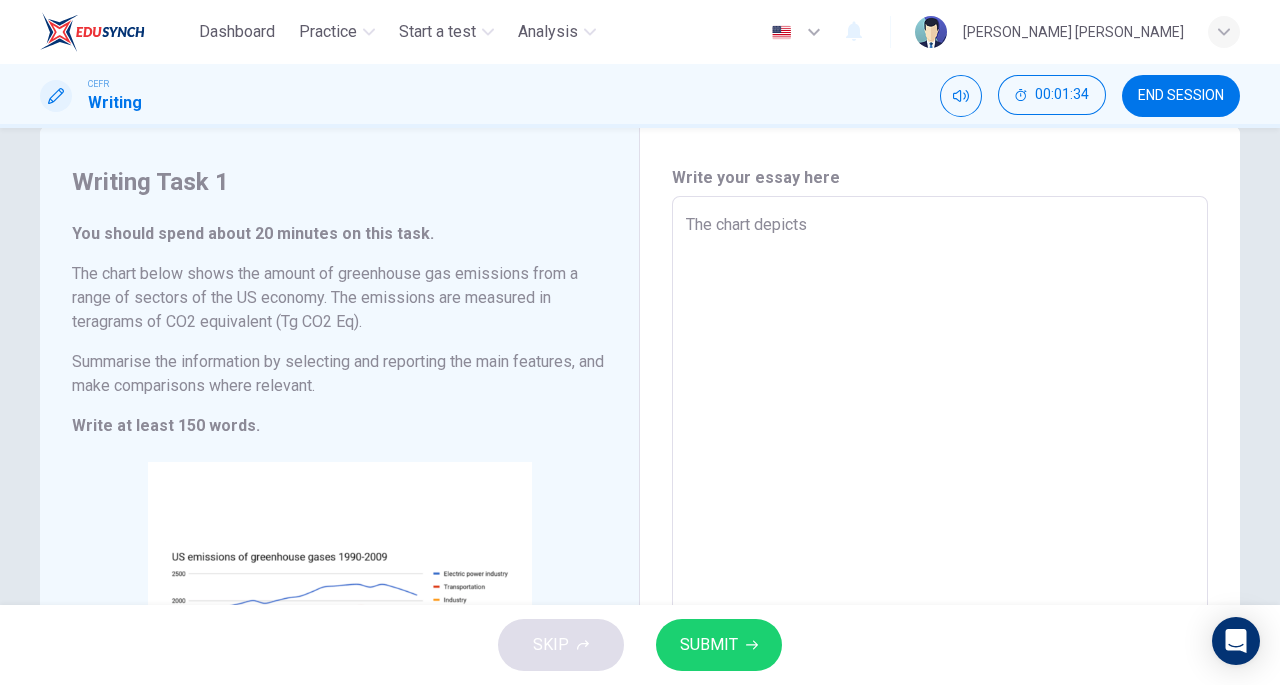 type on "x" 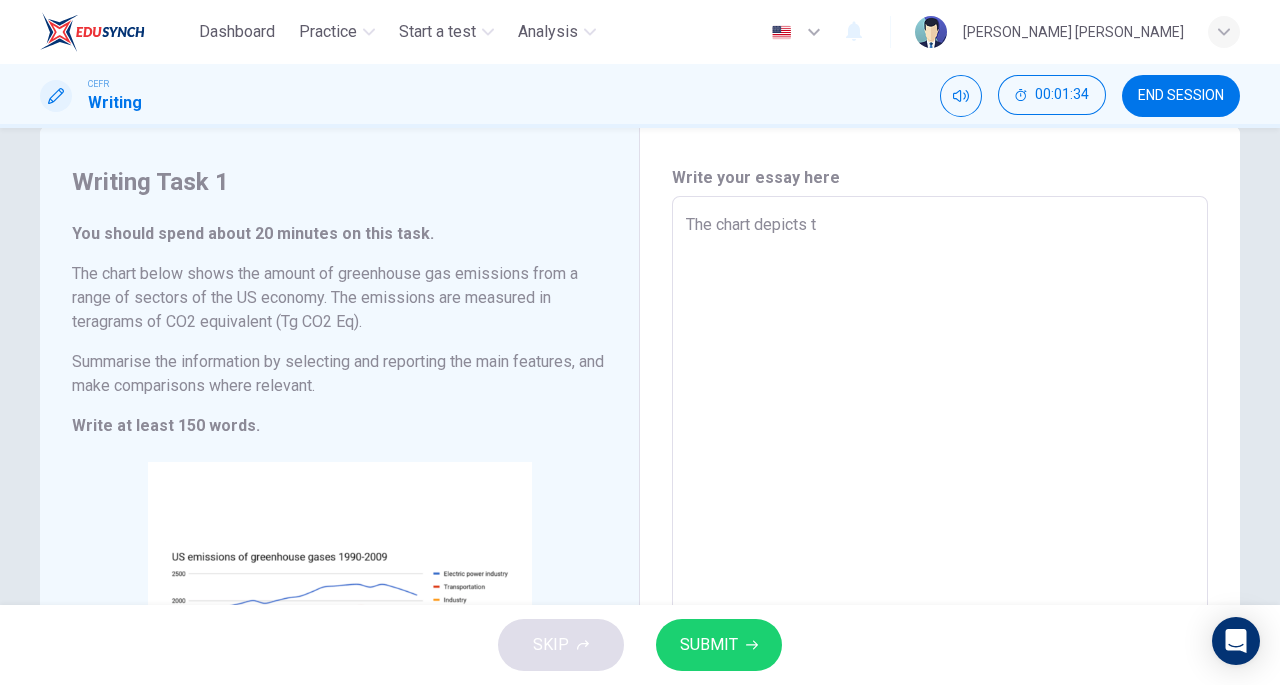 type on "The chart depicts th" 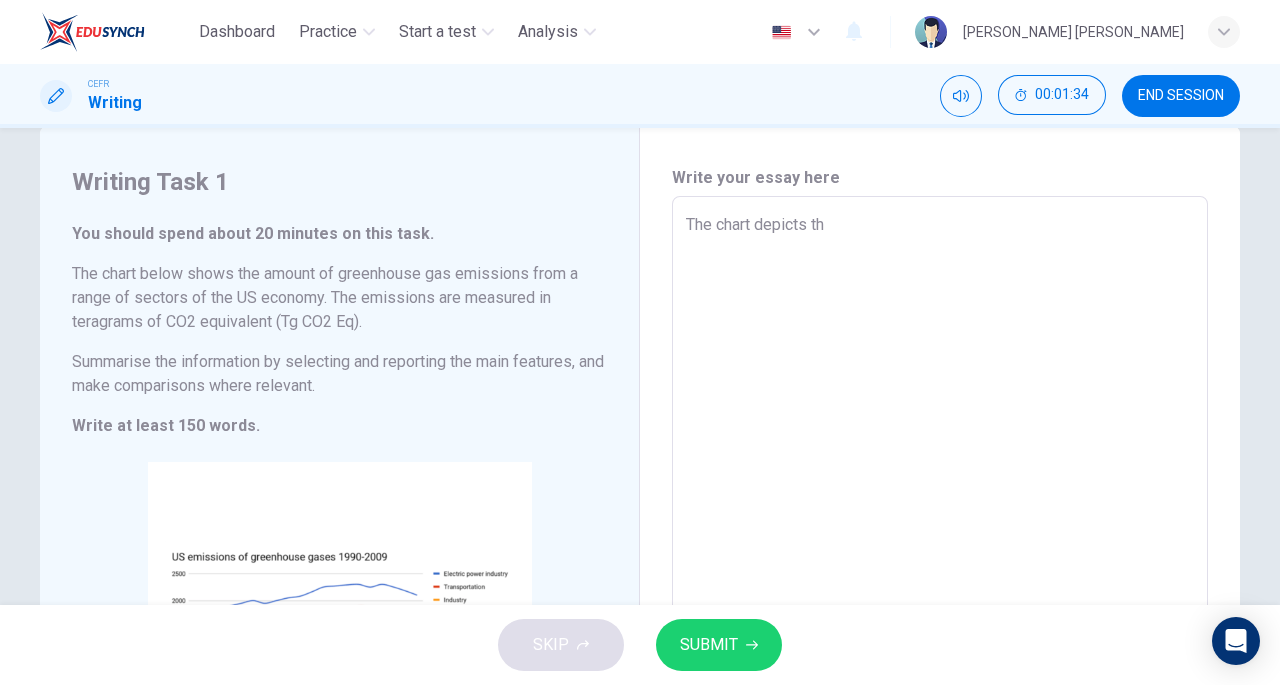type on "x" 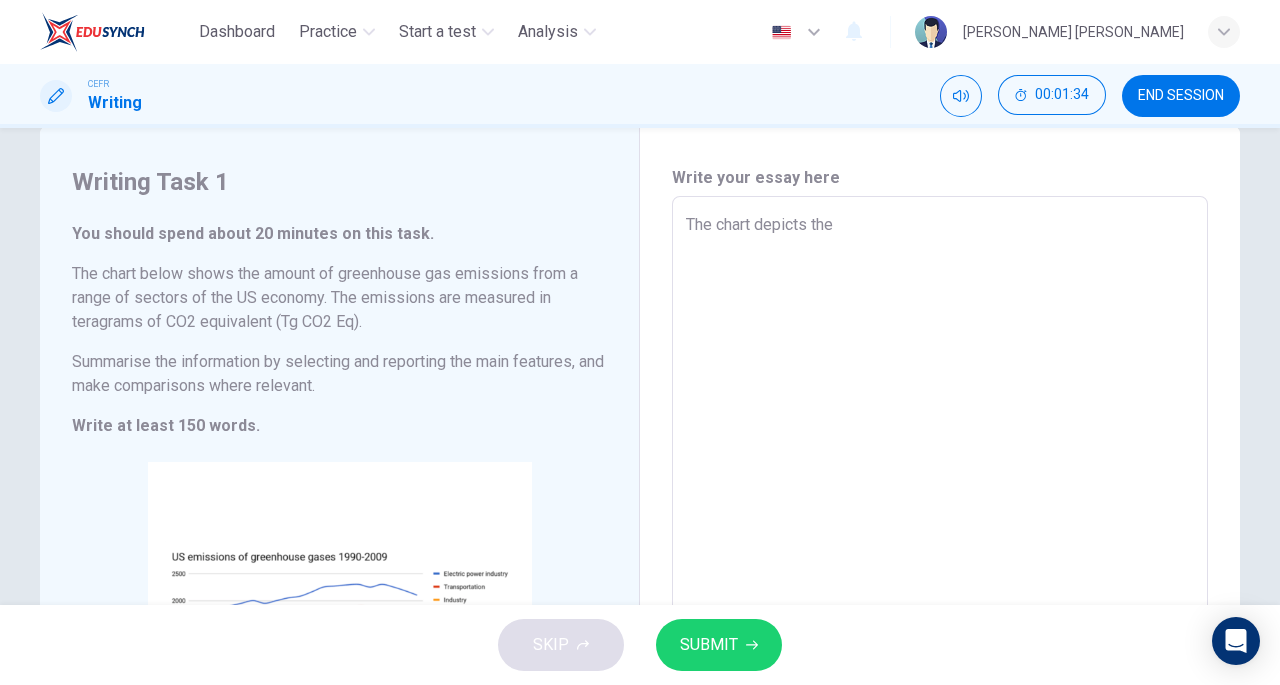 type on "x" 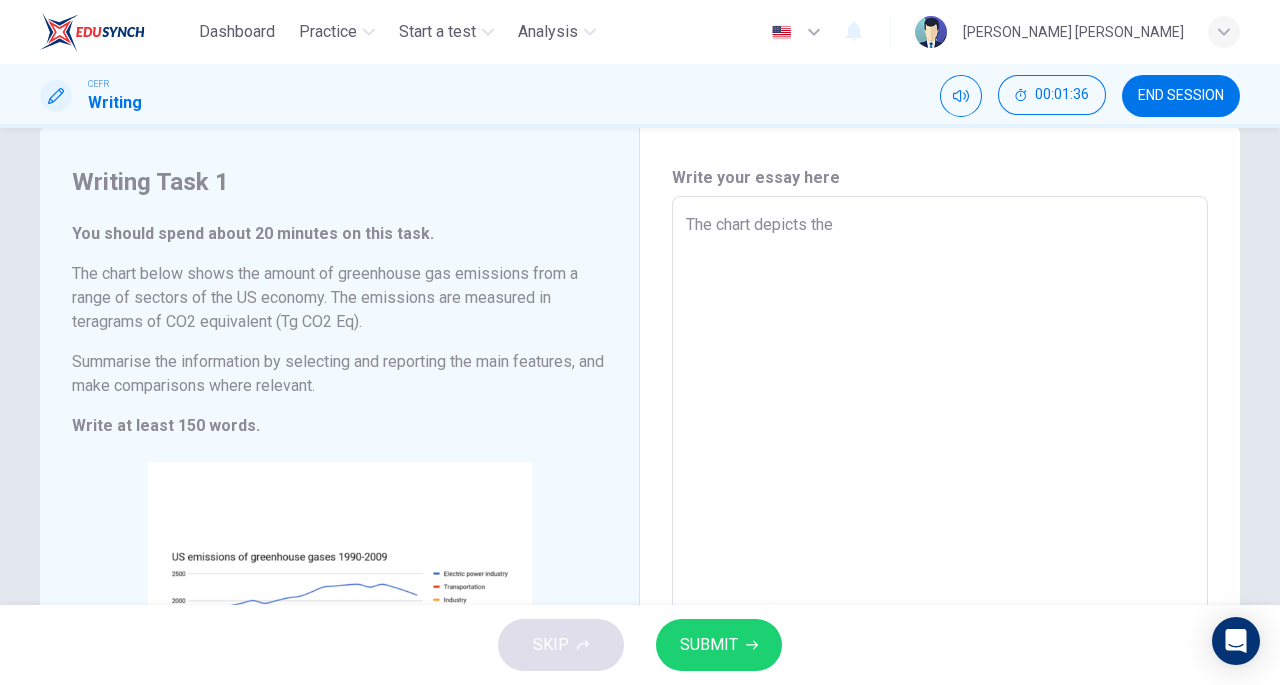 type on "The chart depicts the" 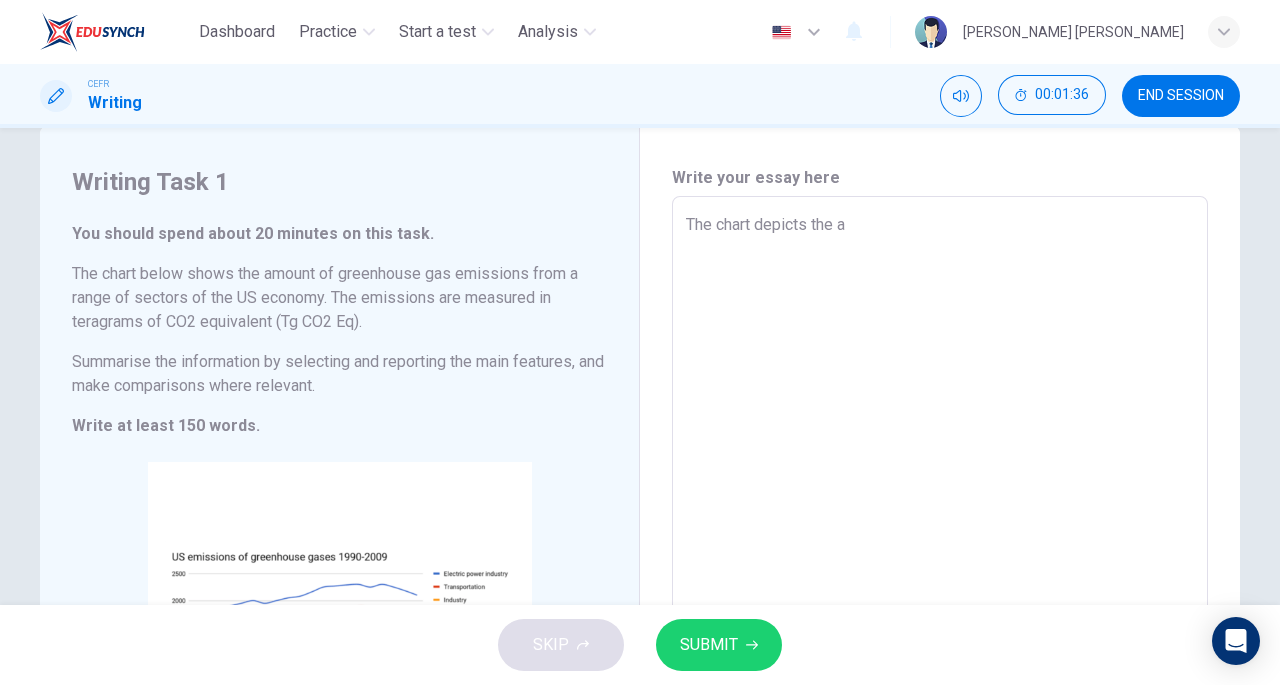 type on "The chart depicts the am" 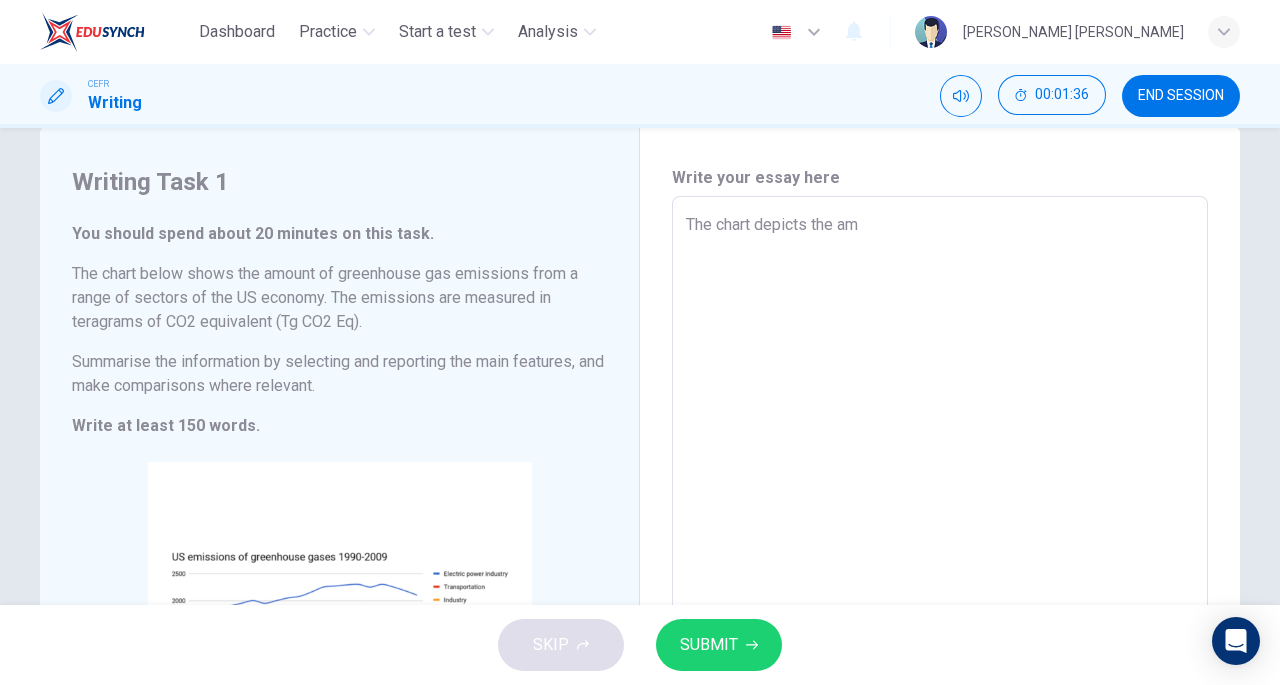 type 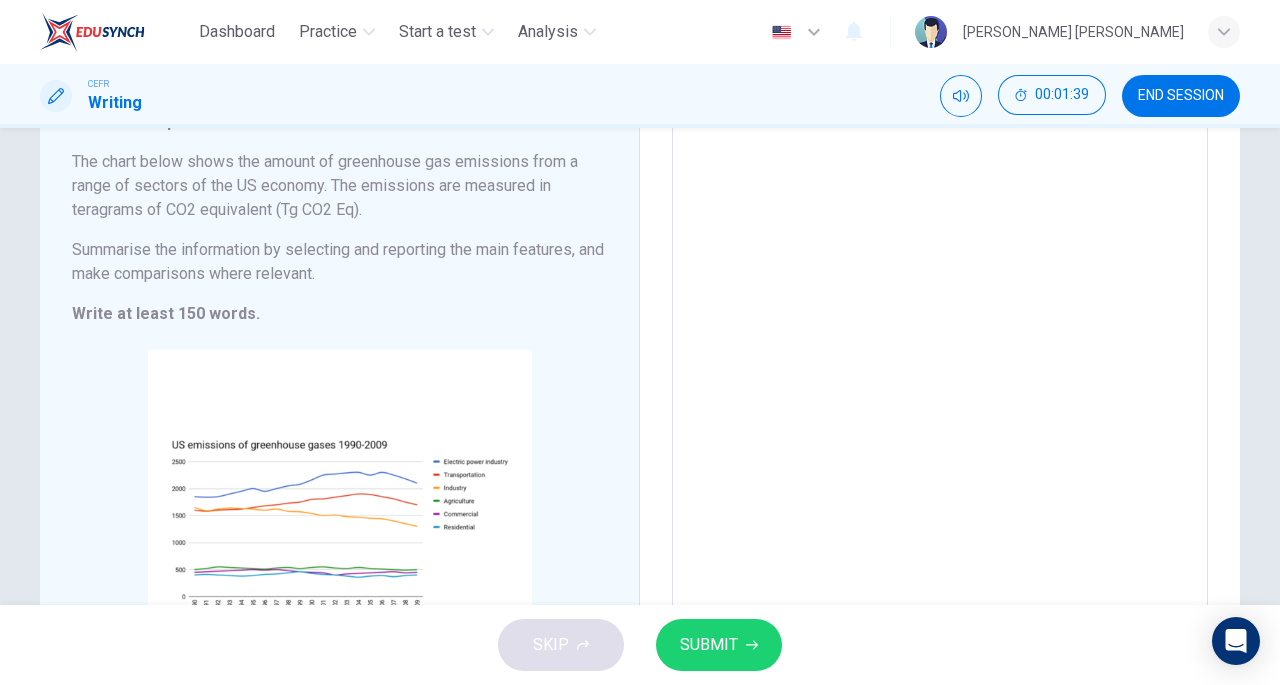 scroll, scrollTop: 108, scrollLeft: 0, axis: vertical 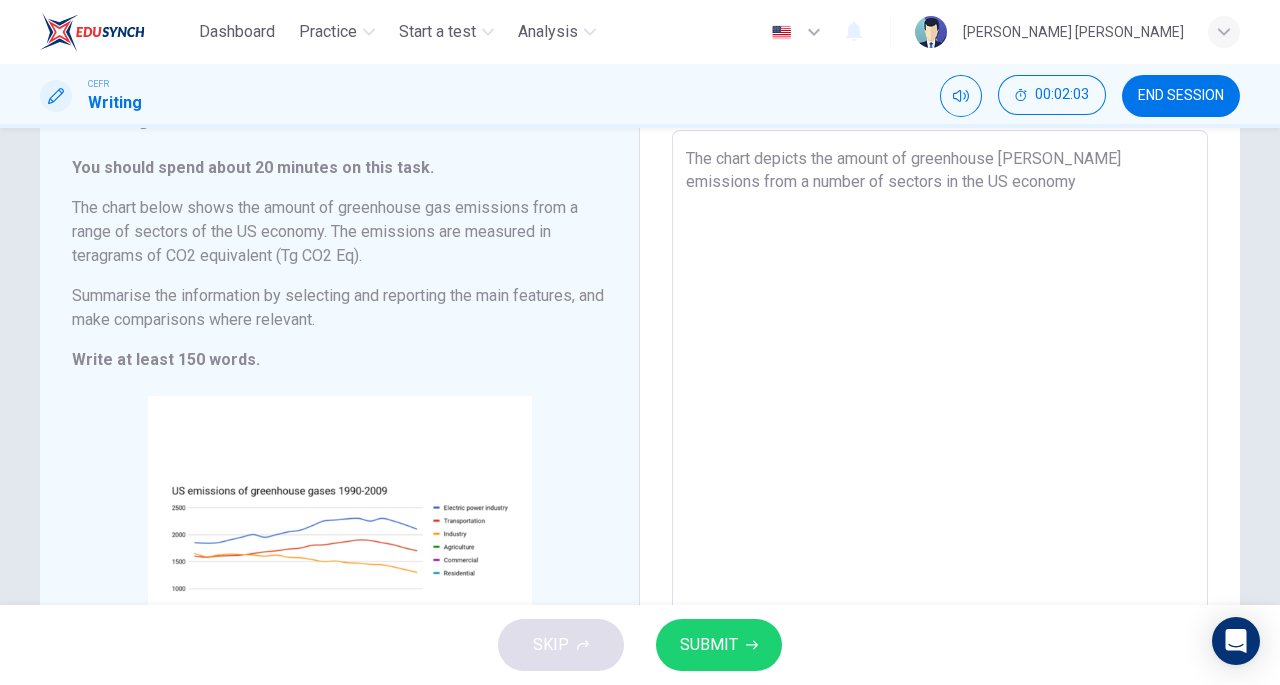 click on "The chart depicts the amount of greenhouse gase emissions from a number of sectors in the US economy" at bounding box center (940, 438) 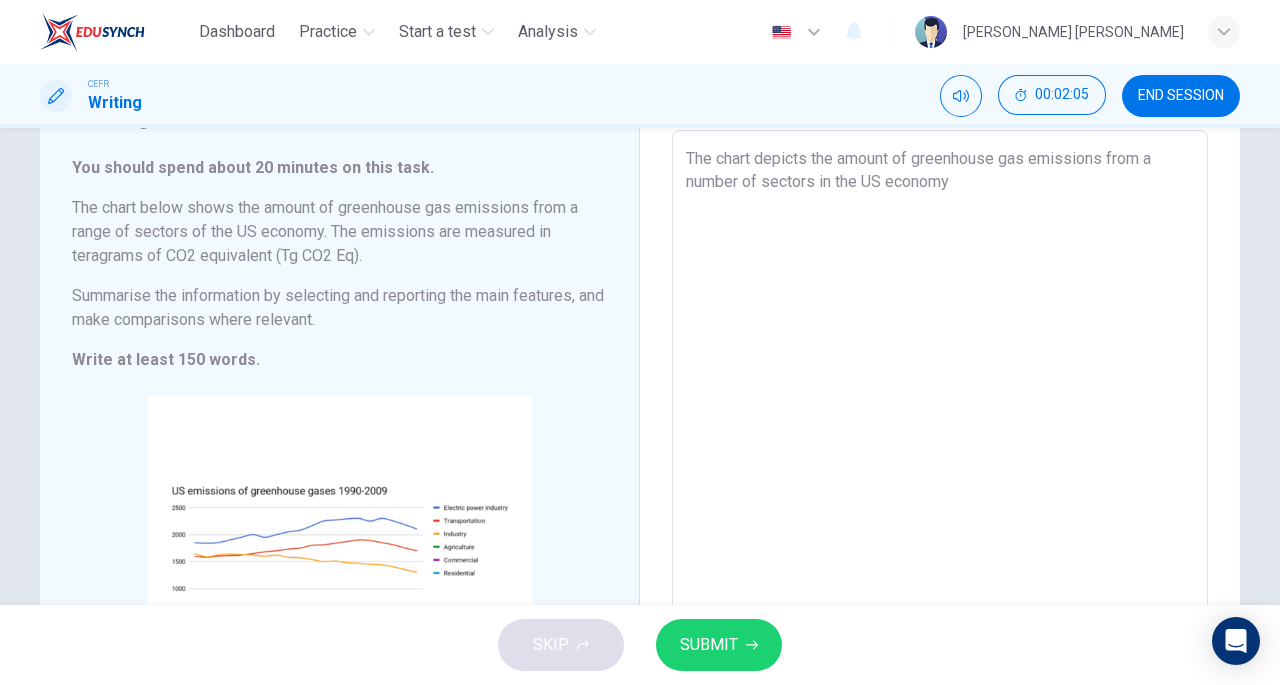 click on "The chart depicts the amount of greenhouse gas emissions from a number of sectors in the US economy" at bounding box center (940, 438) 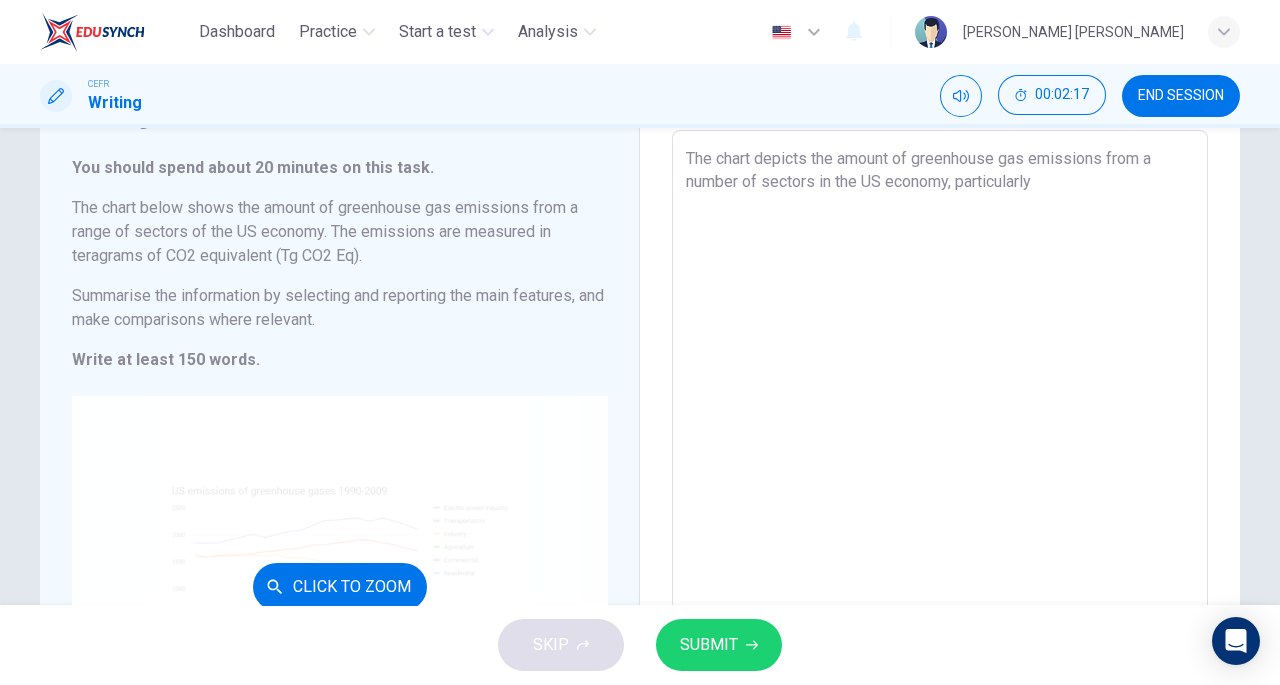 click on "Click to Zoom" at bounding box center (339, 586) 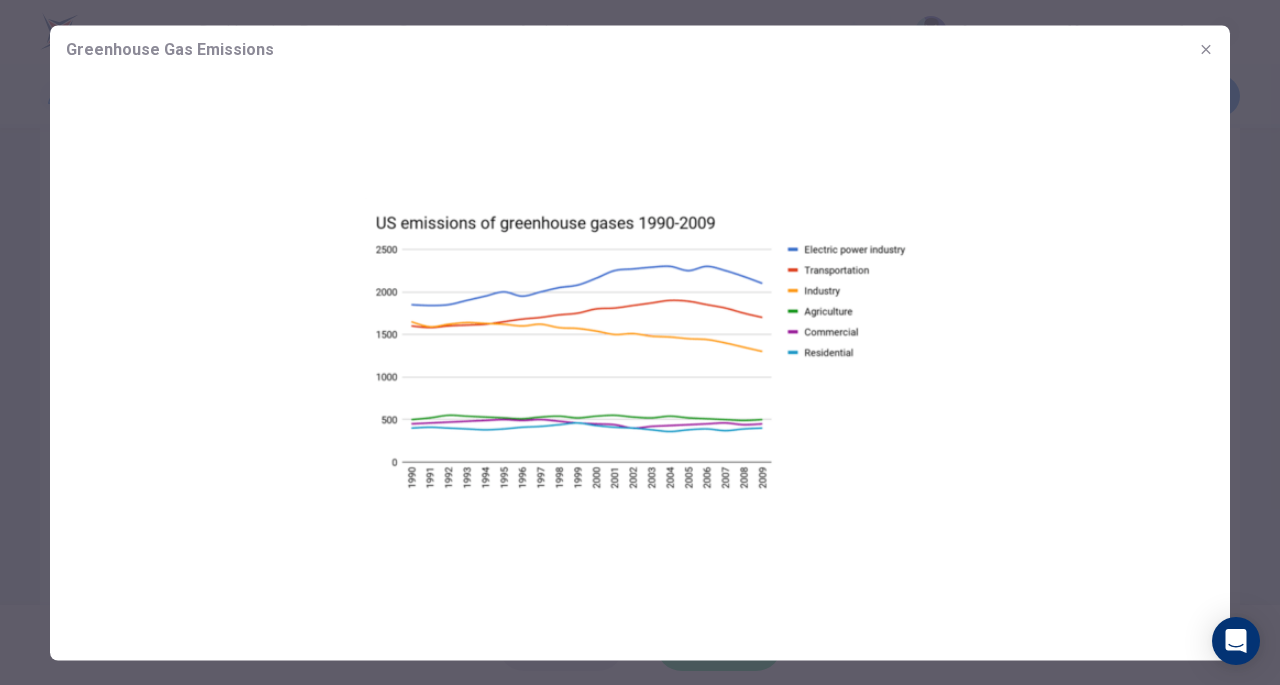 click 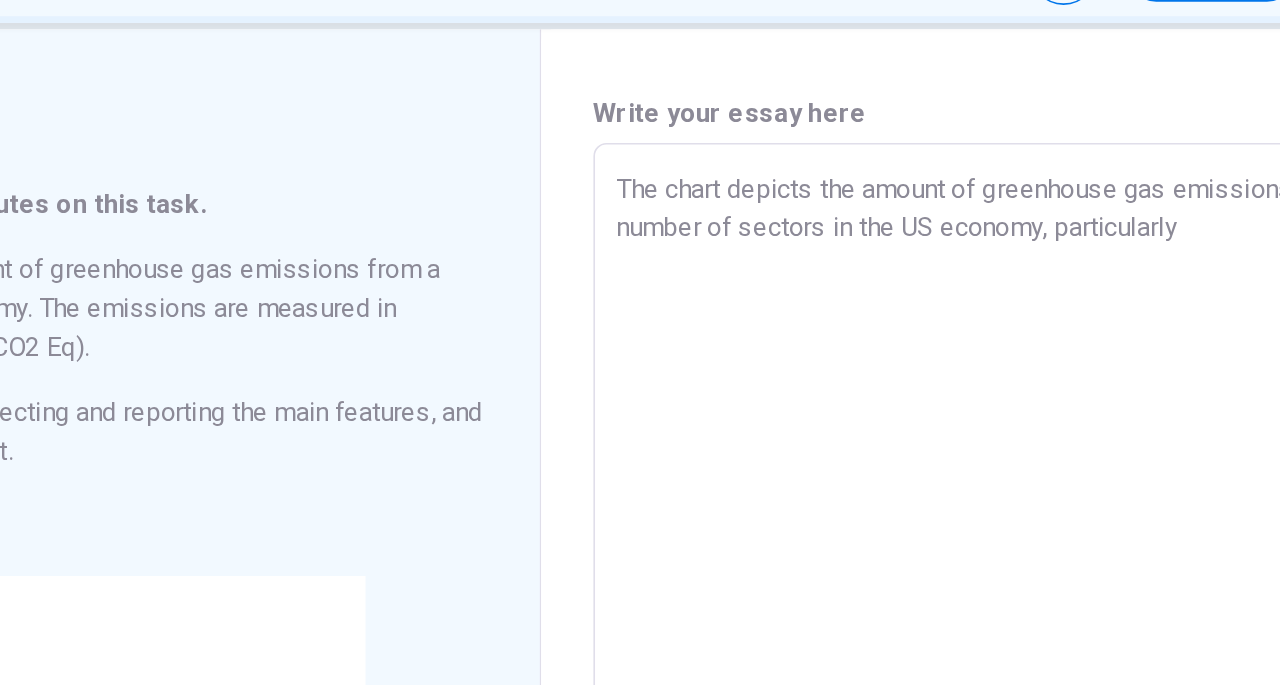 scroll, scrollTop: 33, scrollLeft: 0, axis: vertical 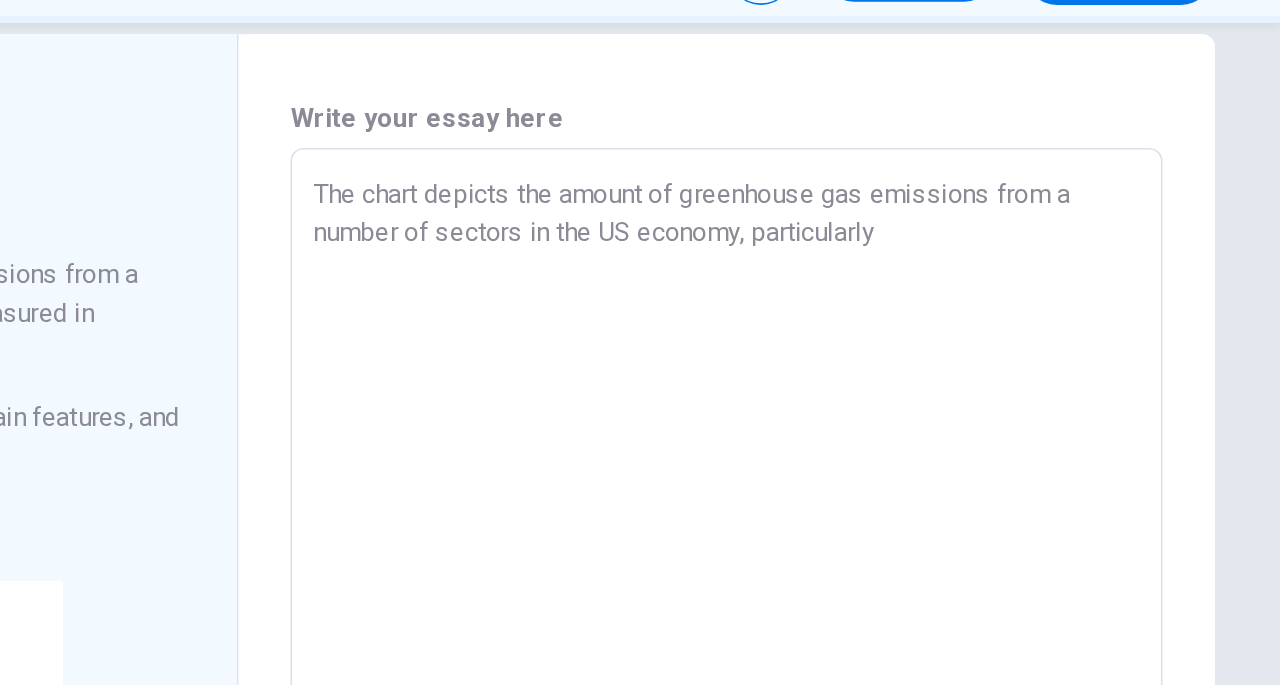 click on "The chart depicts the amount of greenhouse gas emissions from a number of sectors in the US economy, particularly" at bounding box center [940, 513] 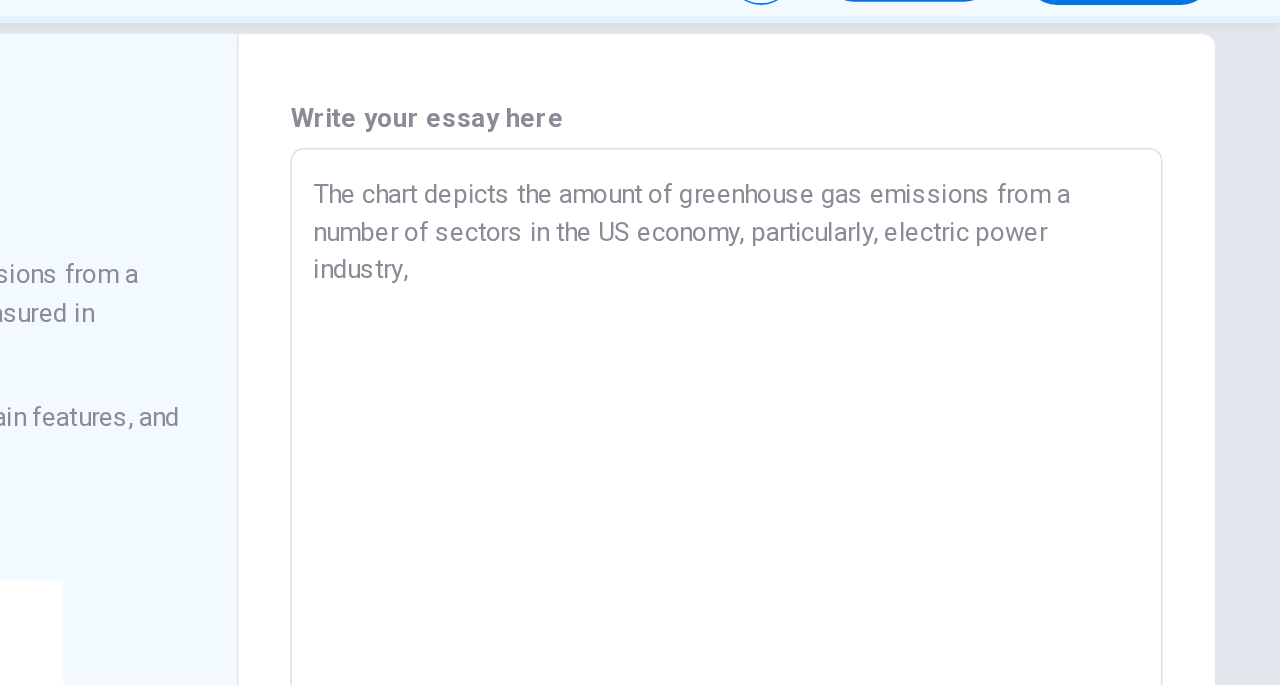 scroll, scrollTop: 0, scrollLeft: 0, axis: both 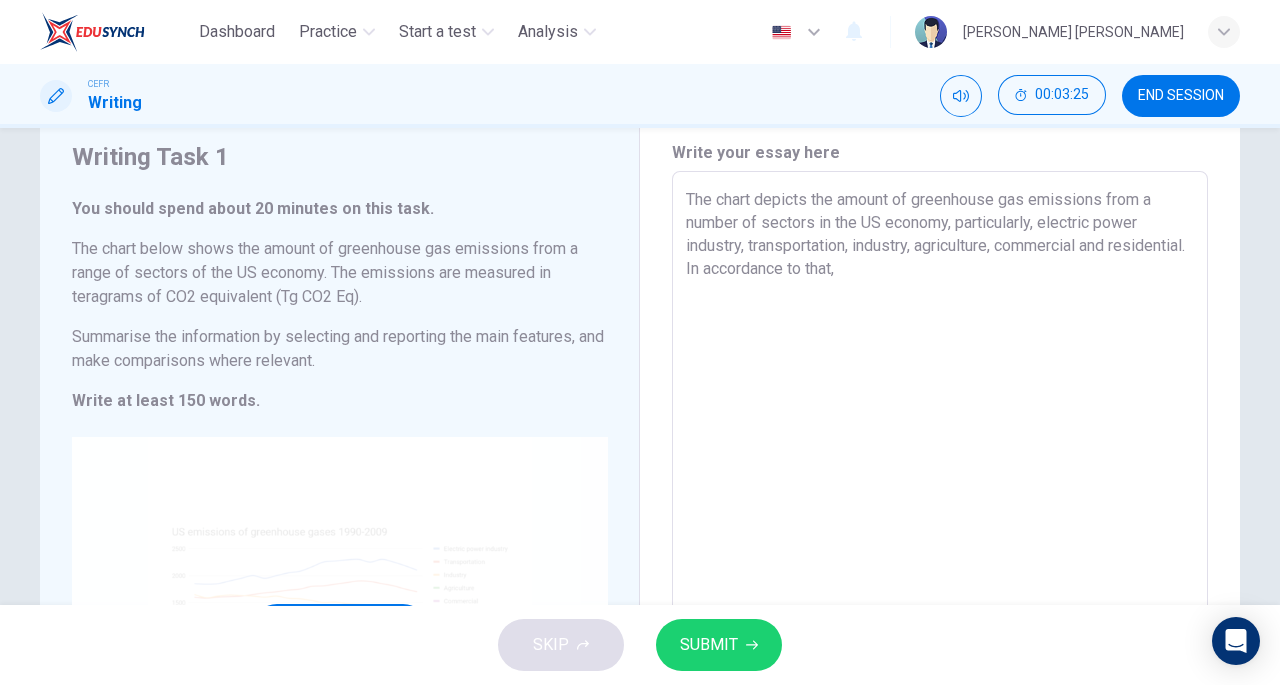 click on "Click to Zoom" at bounding box center (339, 627) 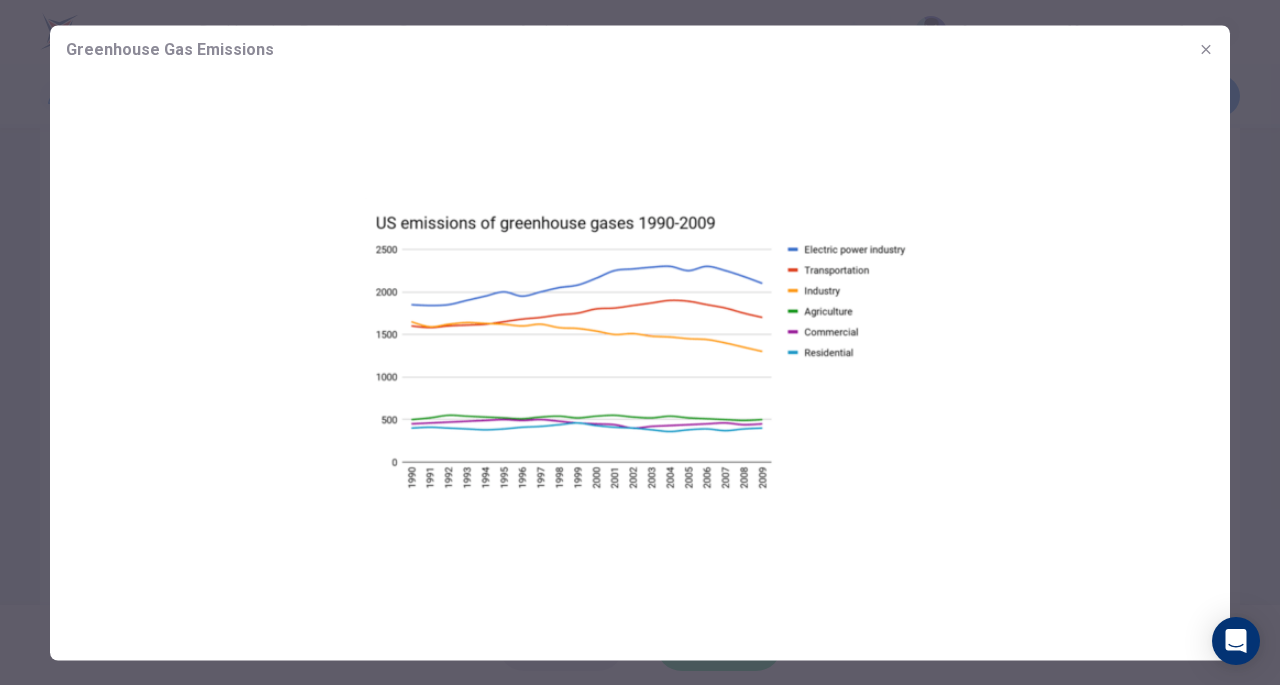 click 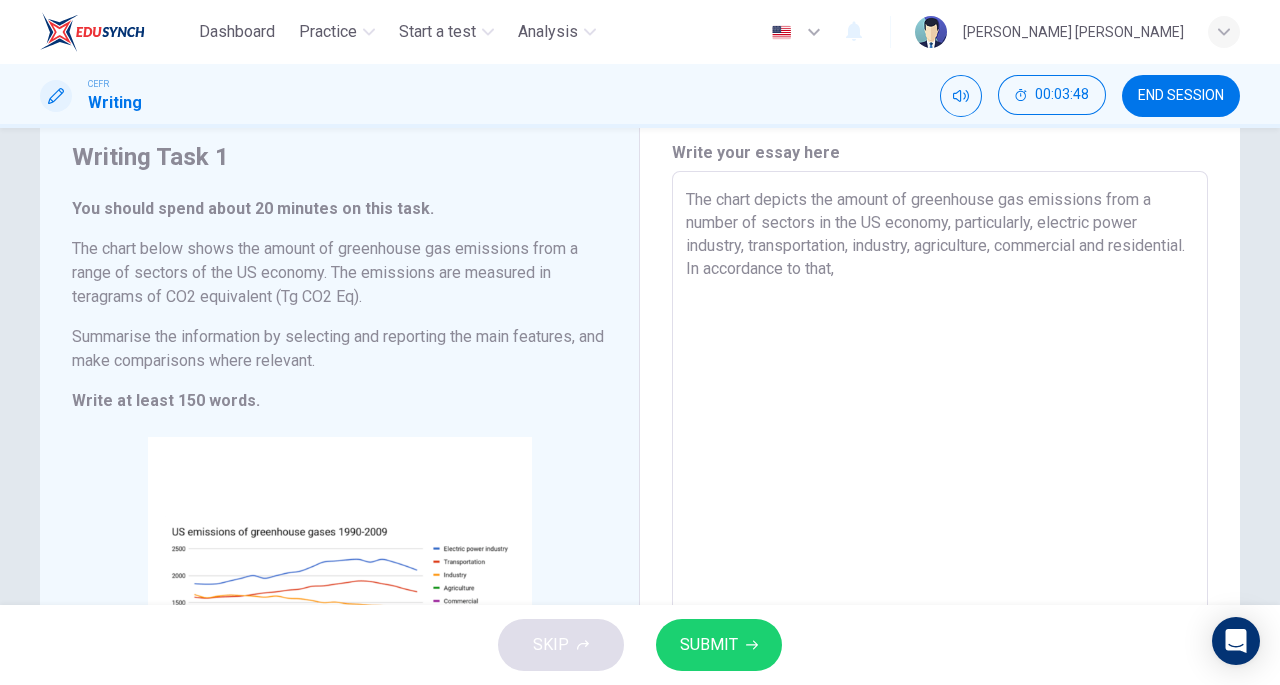 click on "The chart depicts the amount of greenhouse gas emissions from a number of sectors in the US economy, particularly, electric power industry, transportation, industry, agriculture, commercial and residential. In accordance to that," at bounding box center [940, 479] 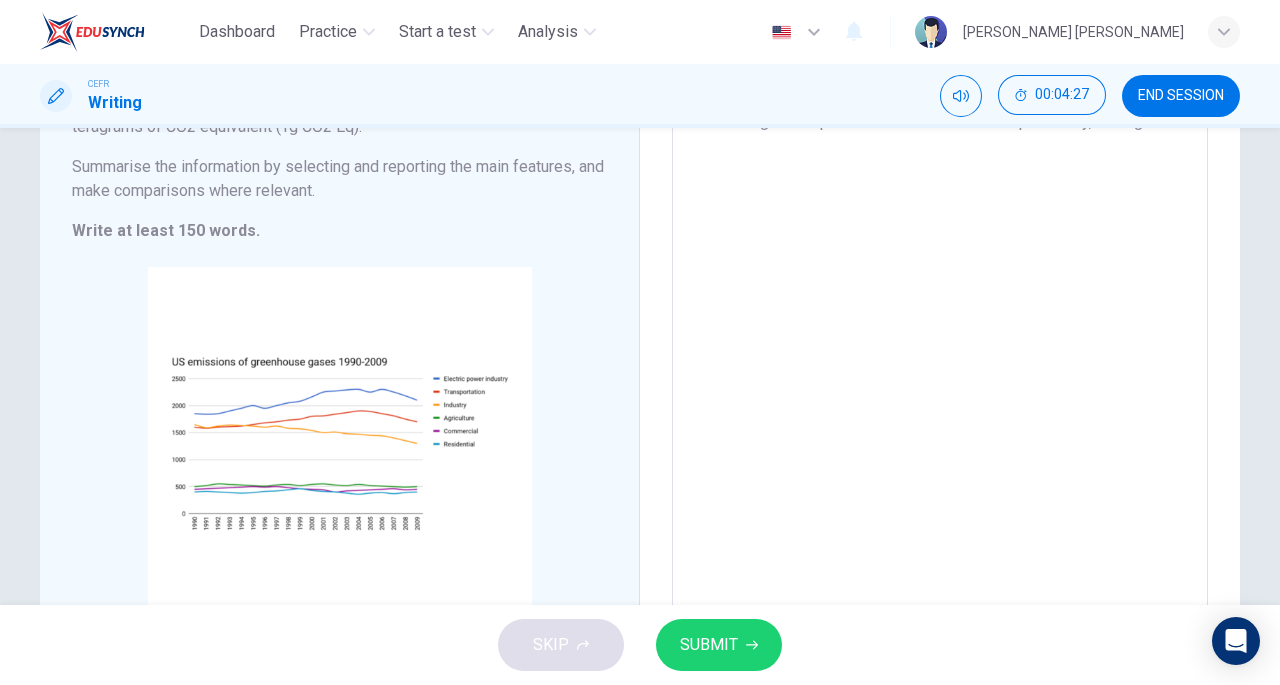 scroll, scrollTop: 238, scrollLeft: 0, axis: vertical 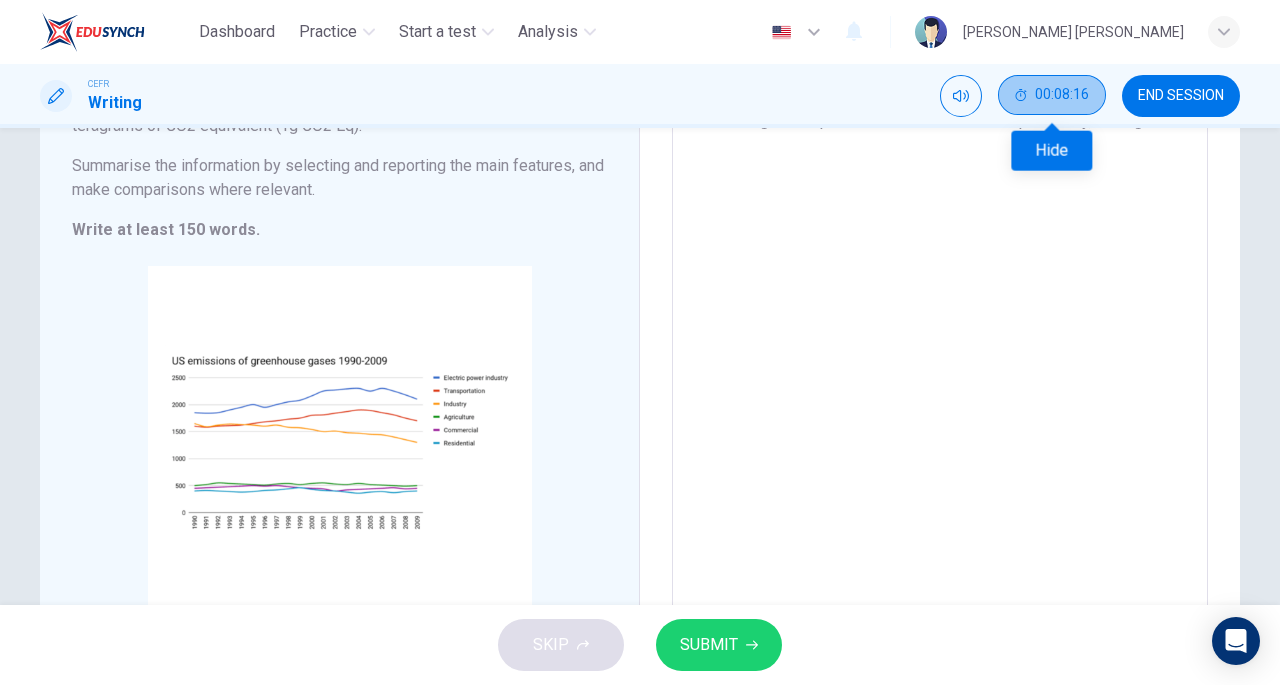 click on "00:08:16" at bounding box center (1052, 95) 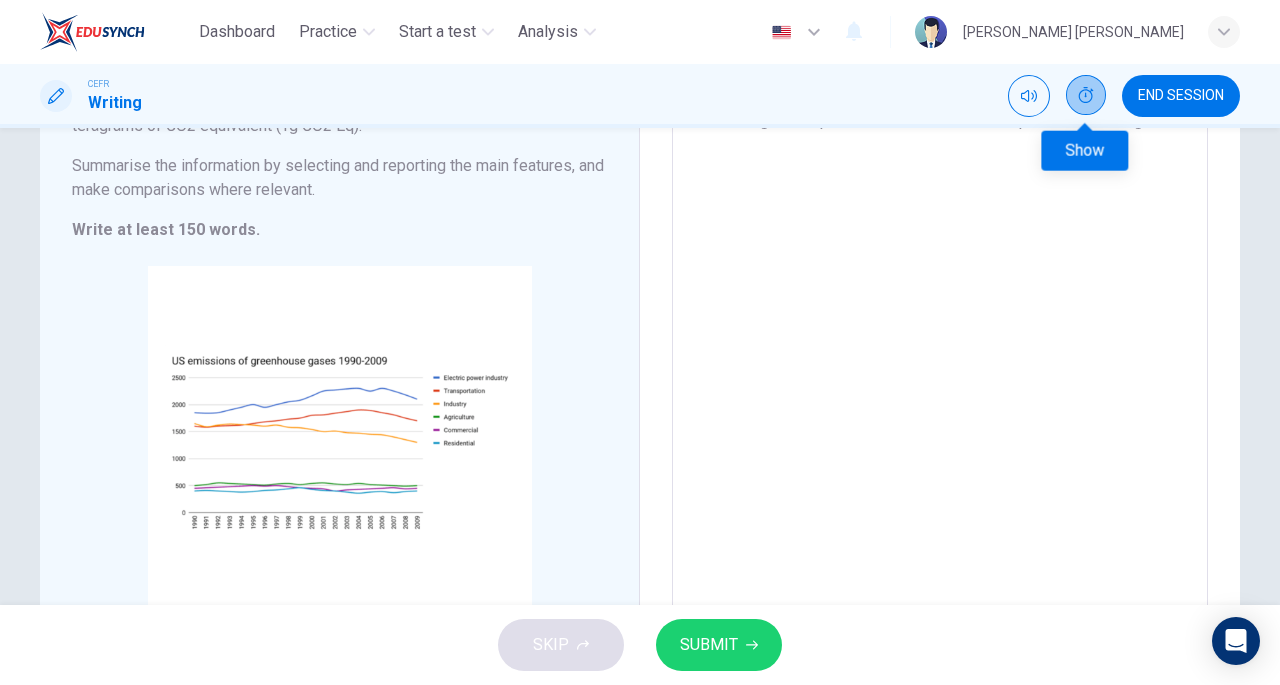 click at bounding box center [1086, 95] 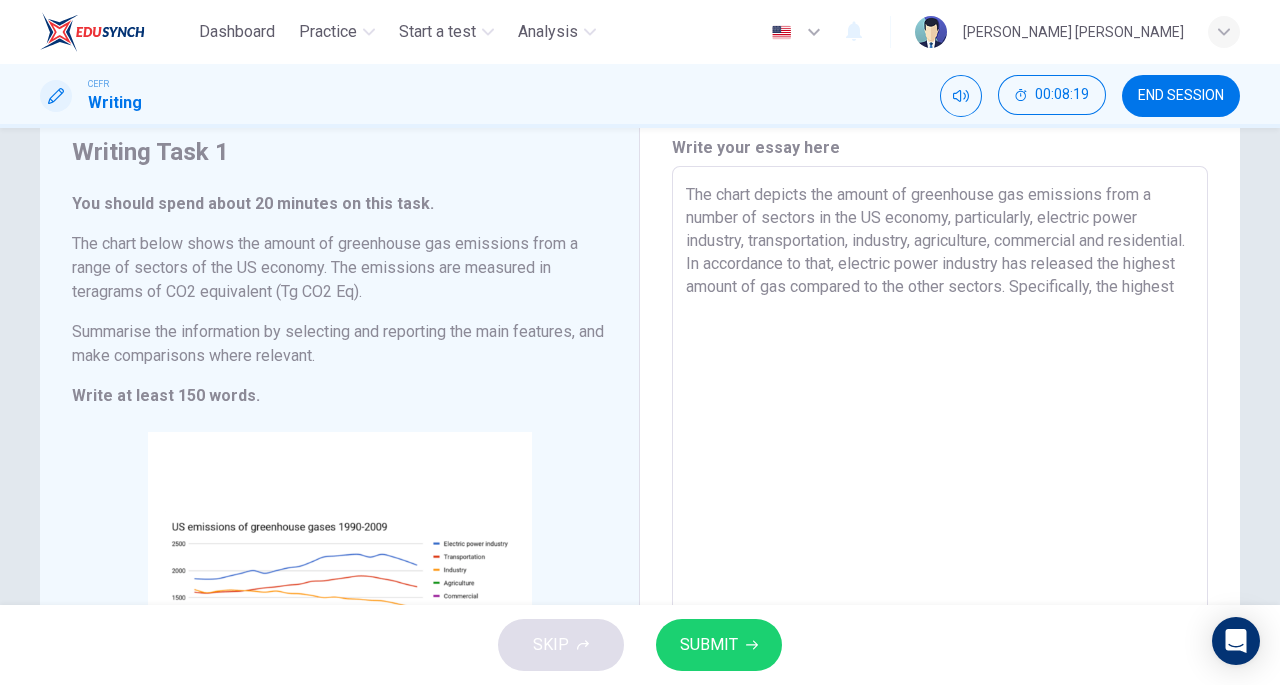 scroll, scrollTop: 45, scrollLeft: 0, axis: vertical 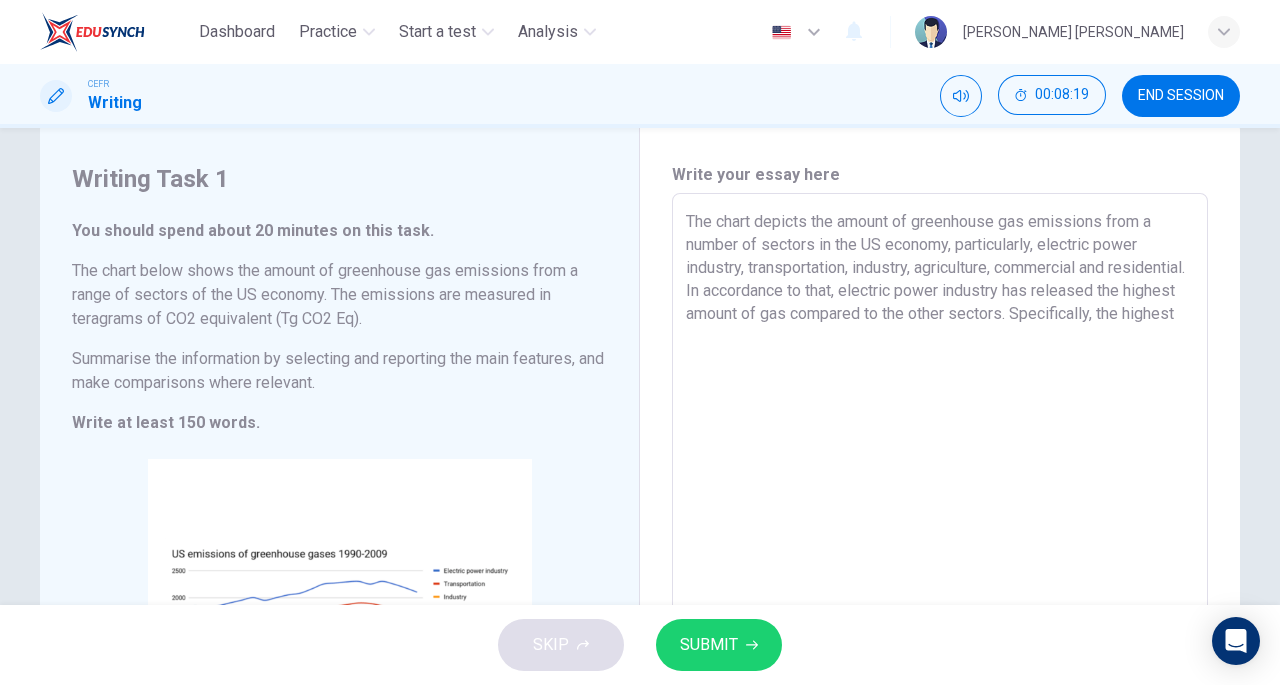click on "The chart depicts the amount of greenhouse gas emissions from a number of sectors in the US economy, particularly, electric power industry, transportation, industry, agriculture, commercial and residential. In accordance to that, electric power industry has released the highest amount of gas compared to the other sectors. Specifically, the highest" at bounding box center (940, 501) 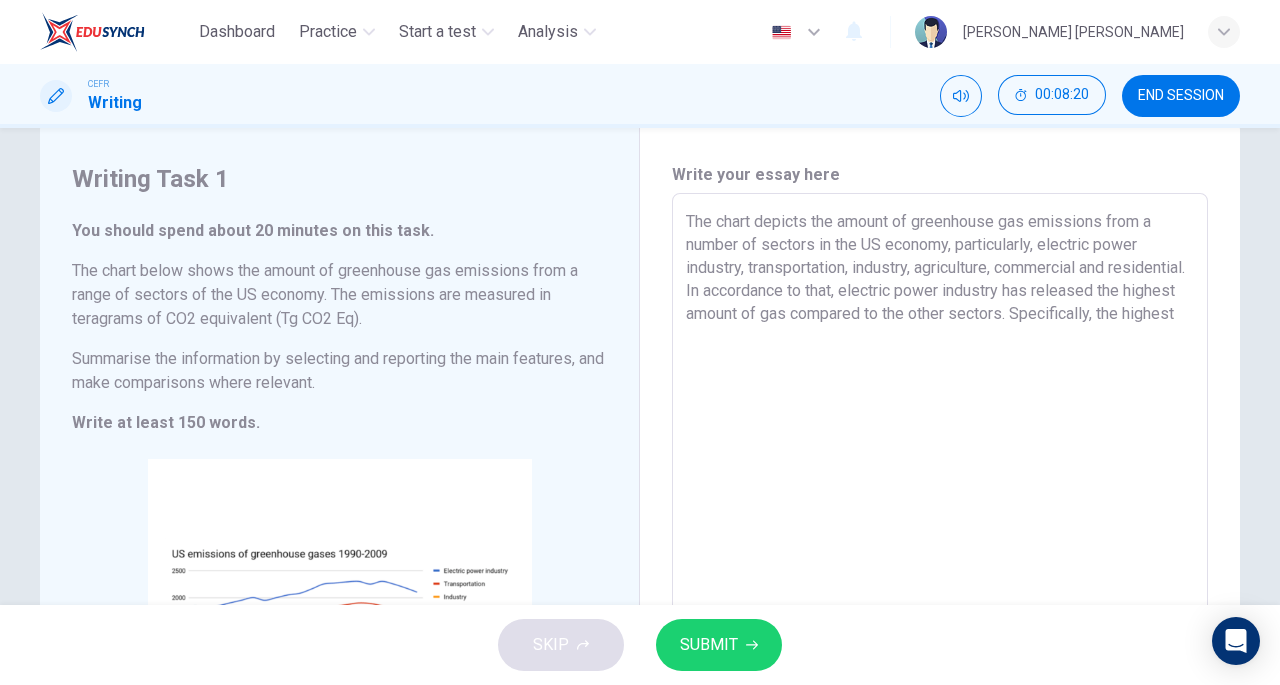 click on "The chart depicts the amount of greenhouse gas emissions from a number of sectors in the US economy, particularly, electric power industry, transportation, industry, agriculture, commercial and residential. In accordance to that, electric power industry has released the highest amount of gas compared to the other sectors. Specifically, the highest" at bounding box center (940, 501) 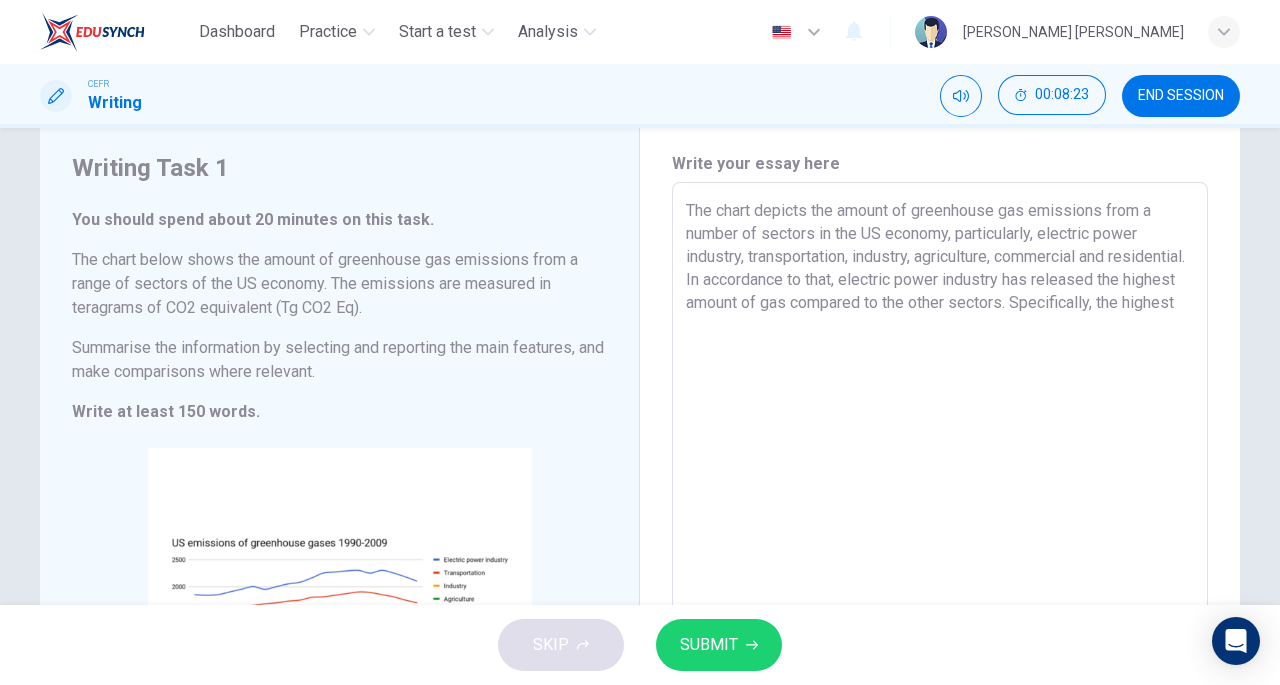 scroll, scrollTop: 116, scrollLeft: 0, axis: vertical 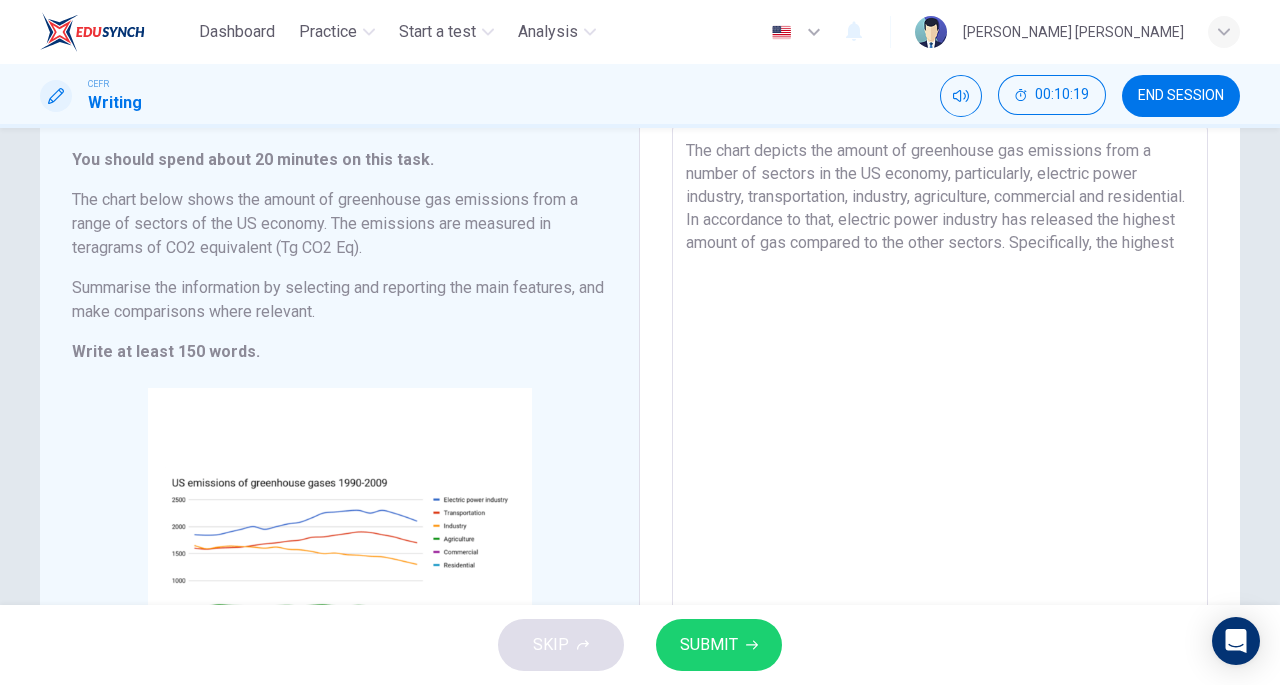 click on "The chart depicts the amount of greenhouse gas emissions from a number of sectors in the US economy, particularly, electric power industry, transportation, industry, agriculture, commercial and residential. In accordance to that, electric power industry has released the highest amount of gas compared to the other sectors. Specifically, the highest" at bounding box center (940, 430) 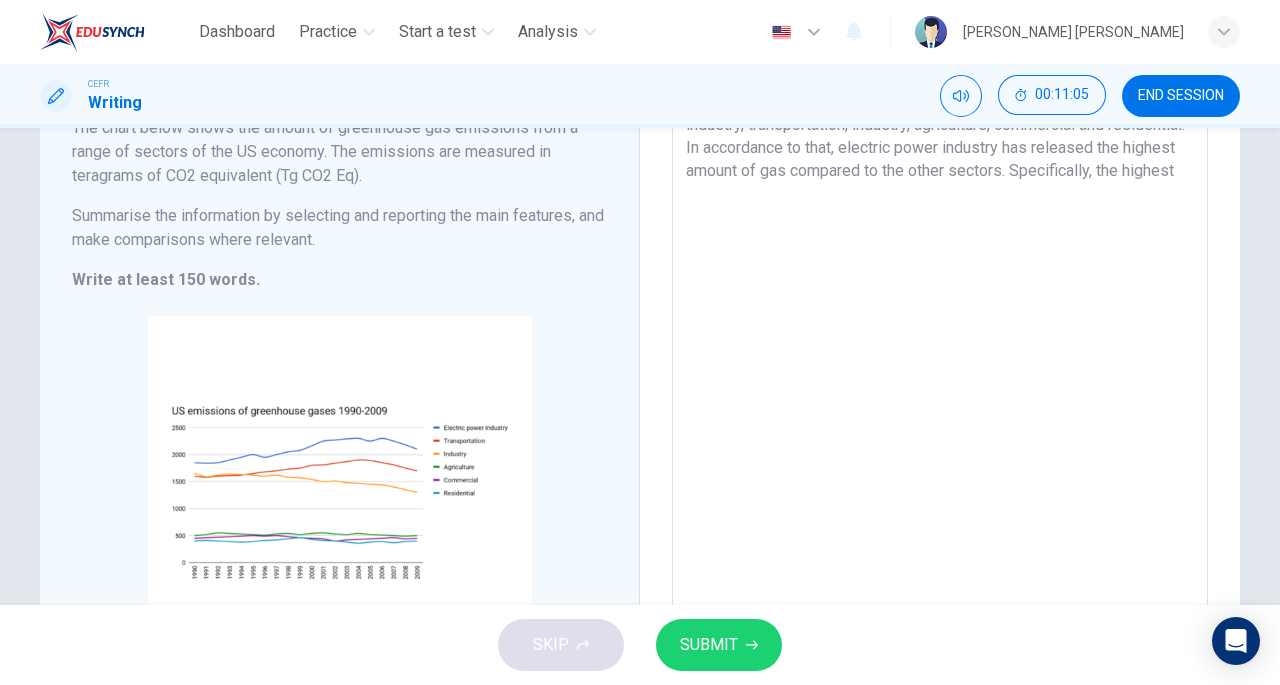 scroll, scrollTop: 190, scrollLeft: 0, axis: vertical 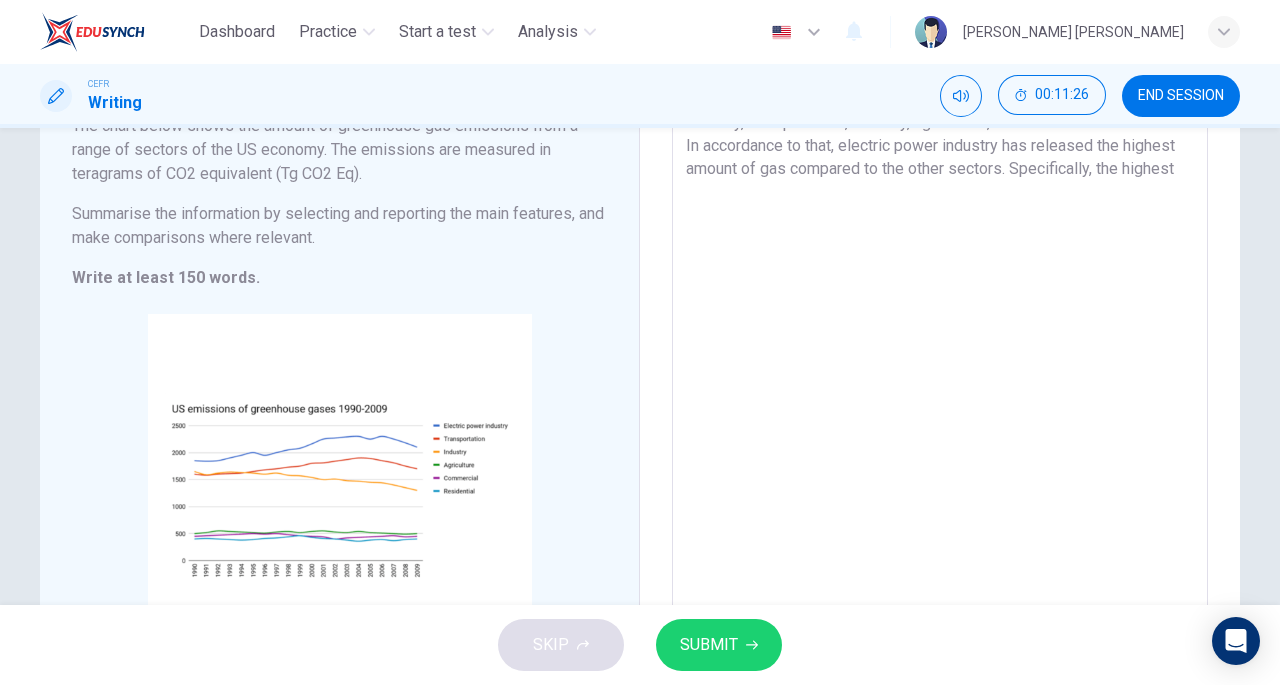 click on "The chart depicts the amount of greenhouse gas emissions from a number of sectors in the US economy, particularly, electric power industry, transportation, industry, agriculture, commercial and residential. In accordance to that, electric power industry has released the highest amount of gas compared to the other sectors. Specifically, the highest" at bounding box center [940, 356] 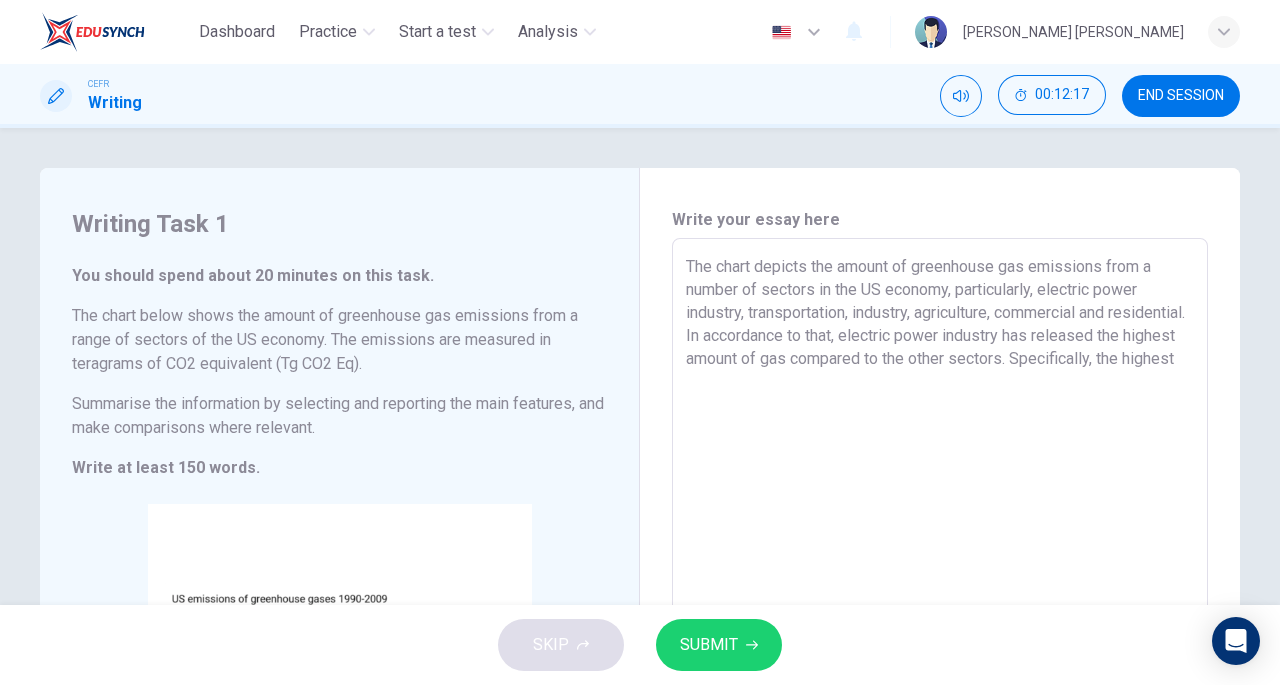 scroll, scrollTop: 0, scrollLeft: 0, axis: both 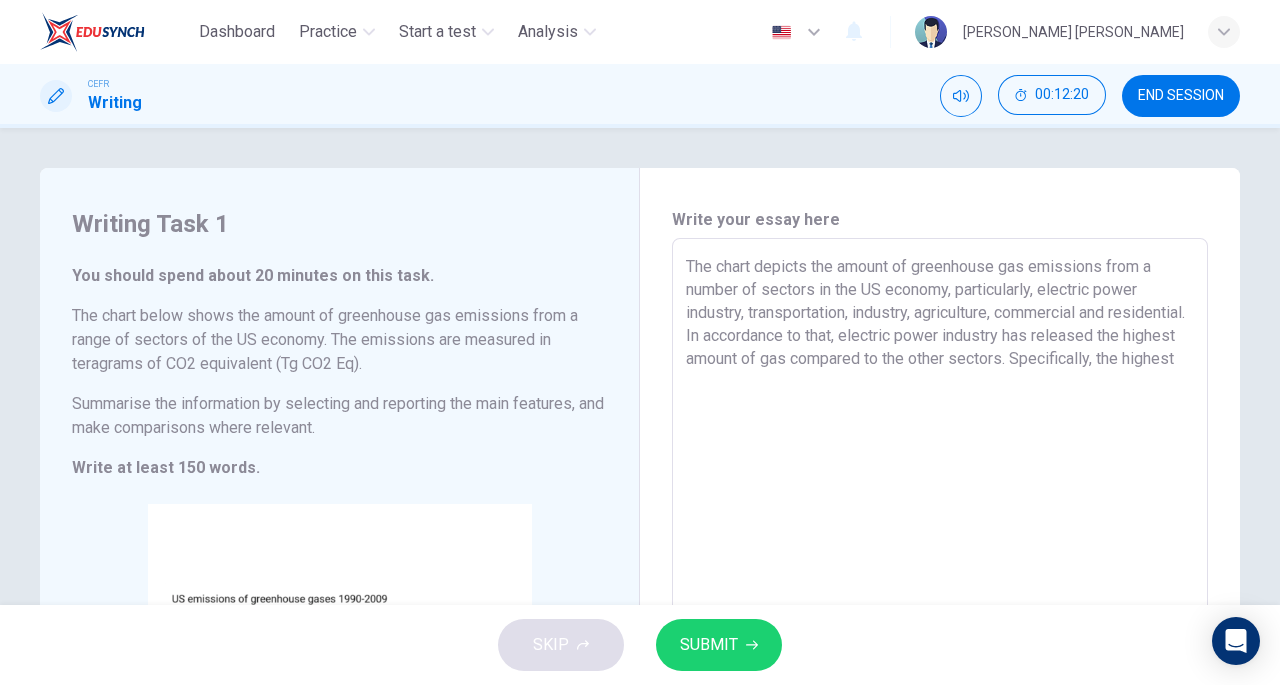 drag, startPoint x: 950, startPoint y: 402, endPoint x: 1097, endPoint y: 368, distance: 150.88075 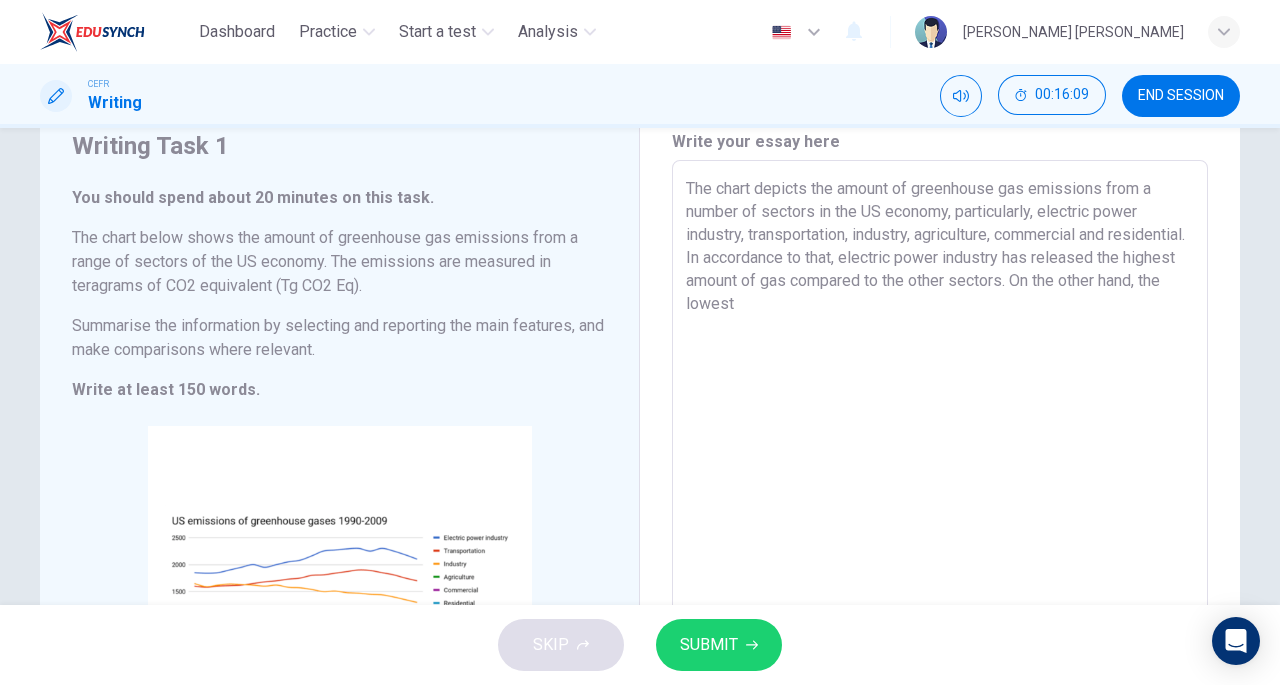 scroll, scrollTop: 46, scrollLeft: 0, axis: vertical 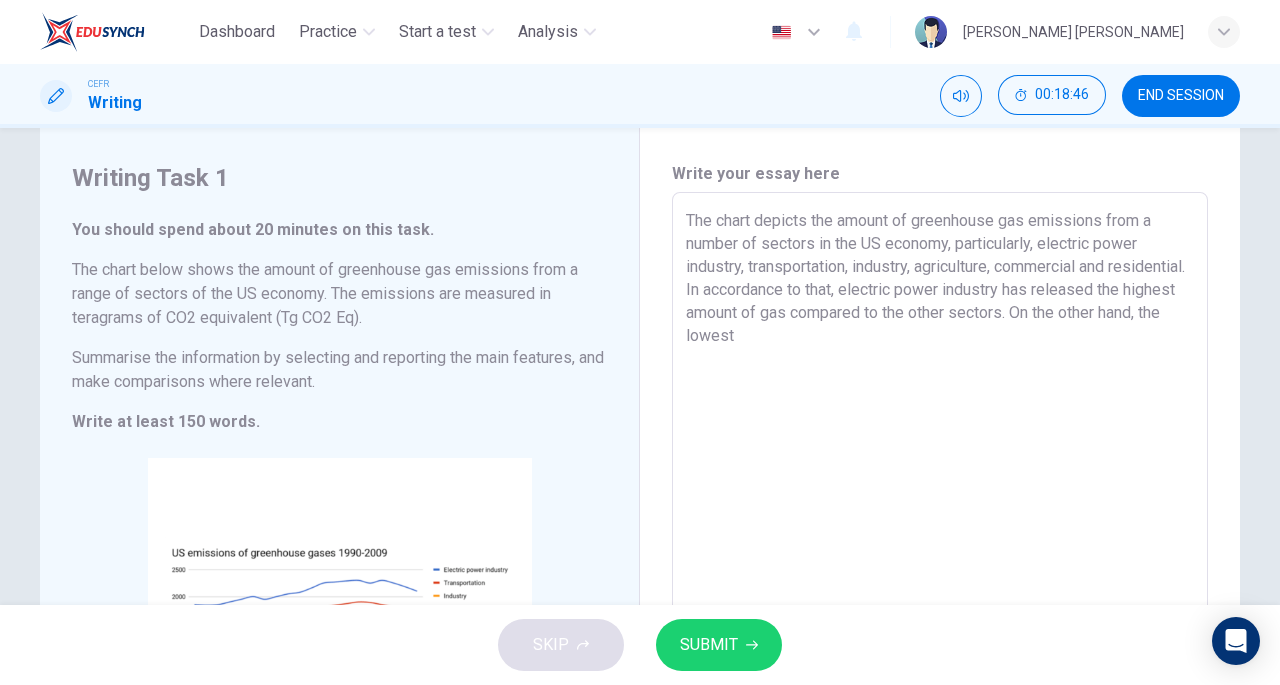 click on "Write your essay here The chart depicts the amount of greenhouse gas emissions from a number of sectors in the US economy, particularly, electric power industry, transportation, industry, agriculture, commercial and residential. In accordance to that, electric power industry has released the highest amount of gas compared to the other sectors. On the other hand, the lowest x ​ Word count :  53" at bounding box center (940, 500) 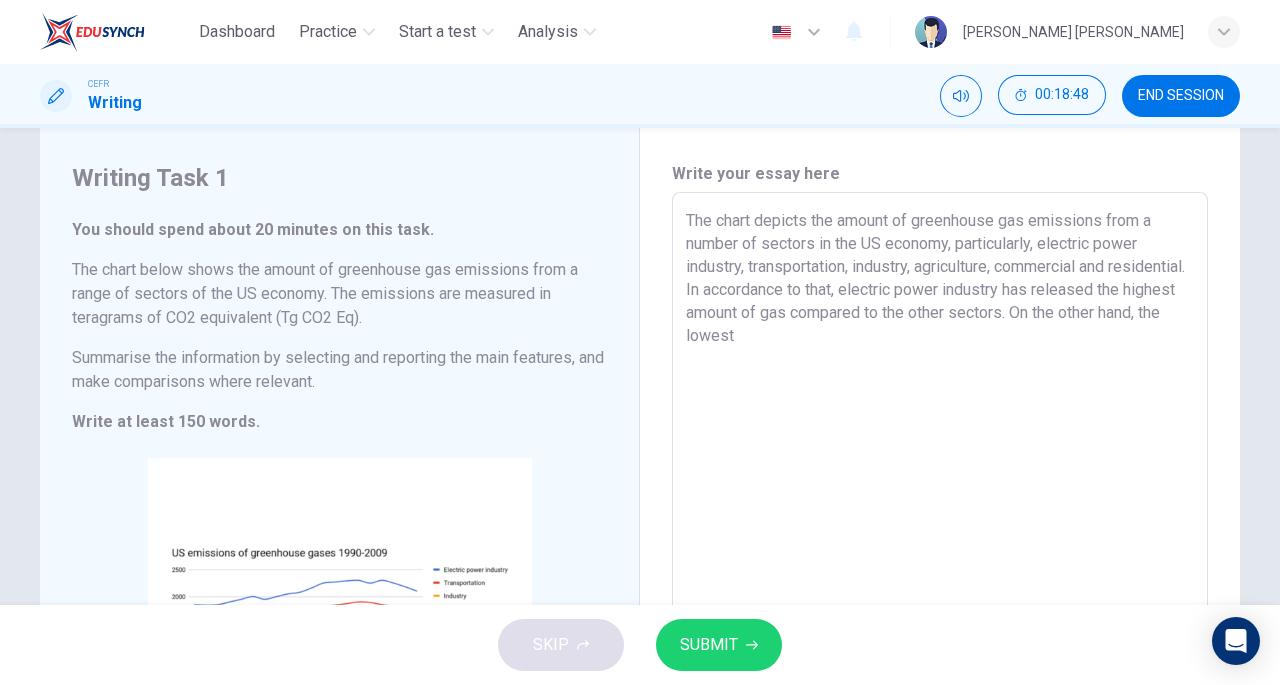 click on "The chart depicts the amount of greenhouse gas emissions from a number of sectors in the US economy, particularly, electric power industry, transportation, industry, agriculture, commercial and residential. In accordance to that, electric power industry has released the highest amount of gas compared to the other sectors. On the other hand, the lowest" at bounding box center [940, 500] 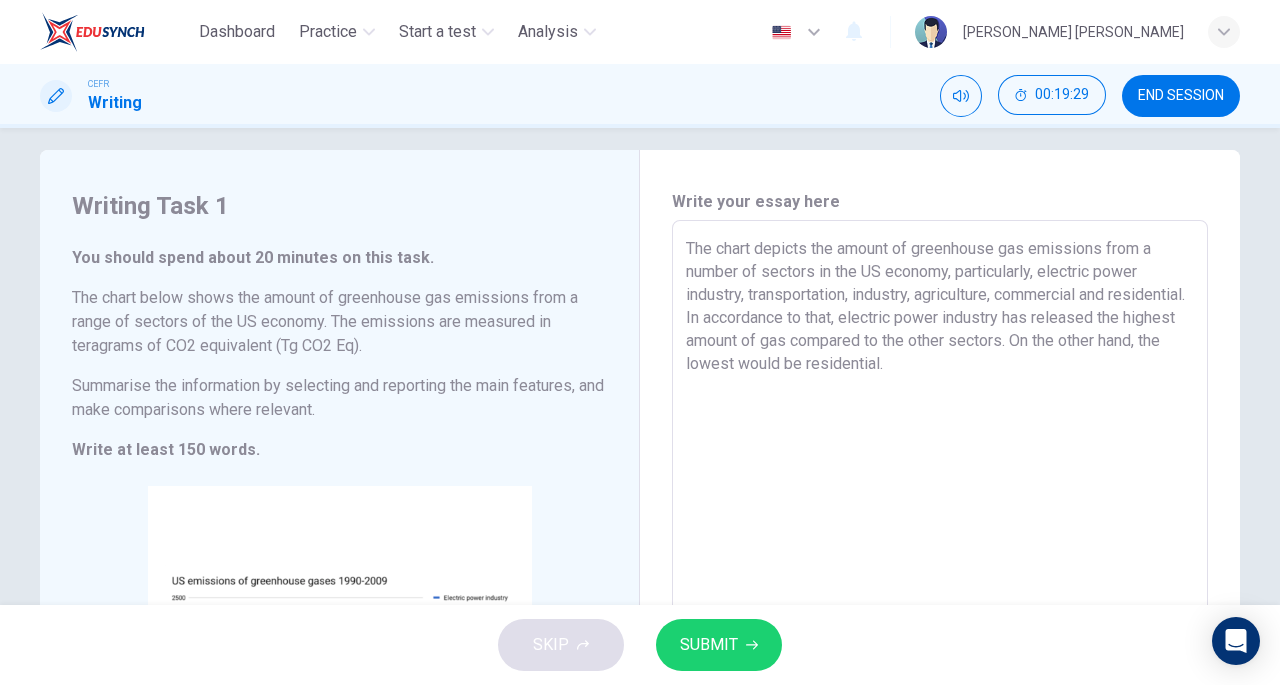 scroll, scrollTop: 360, scrollLeft: 0, axis: vertical 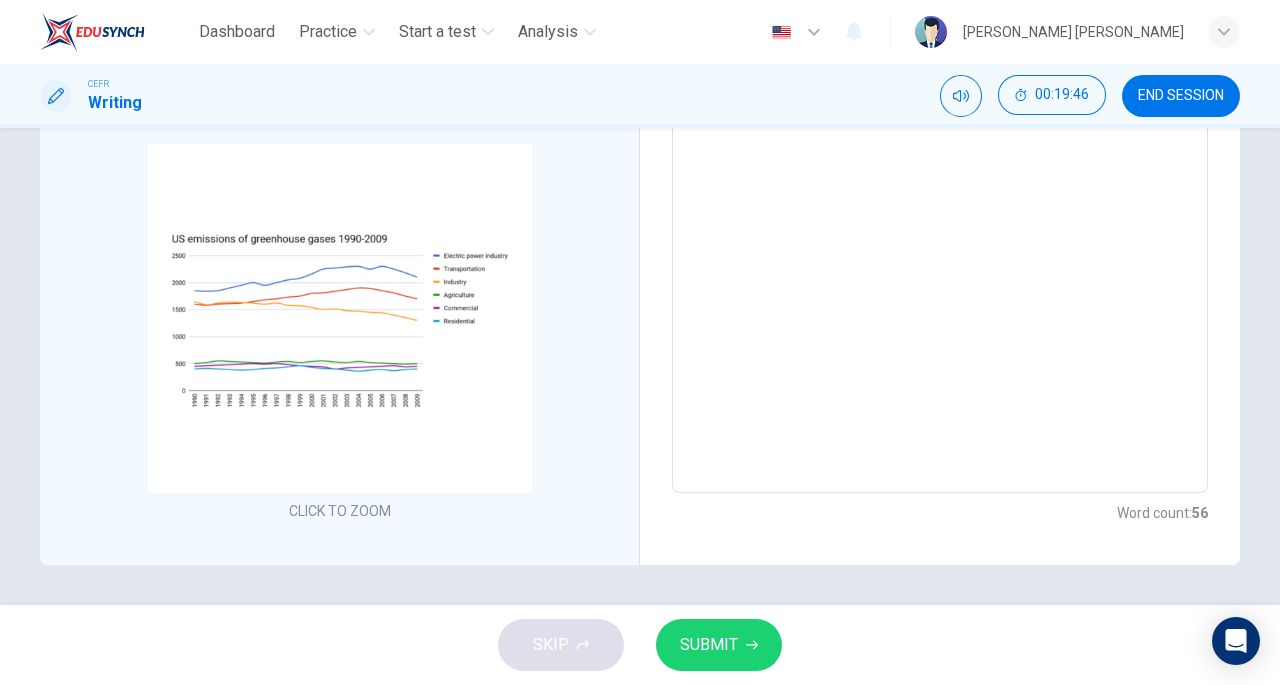 click on "END SESSION" at bounding box center (1181, 96) 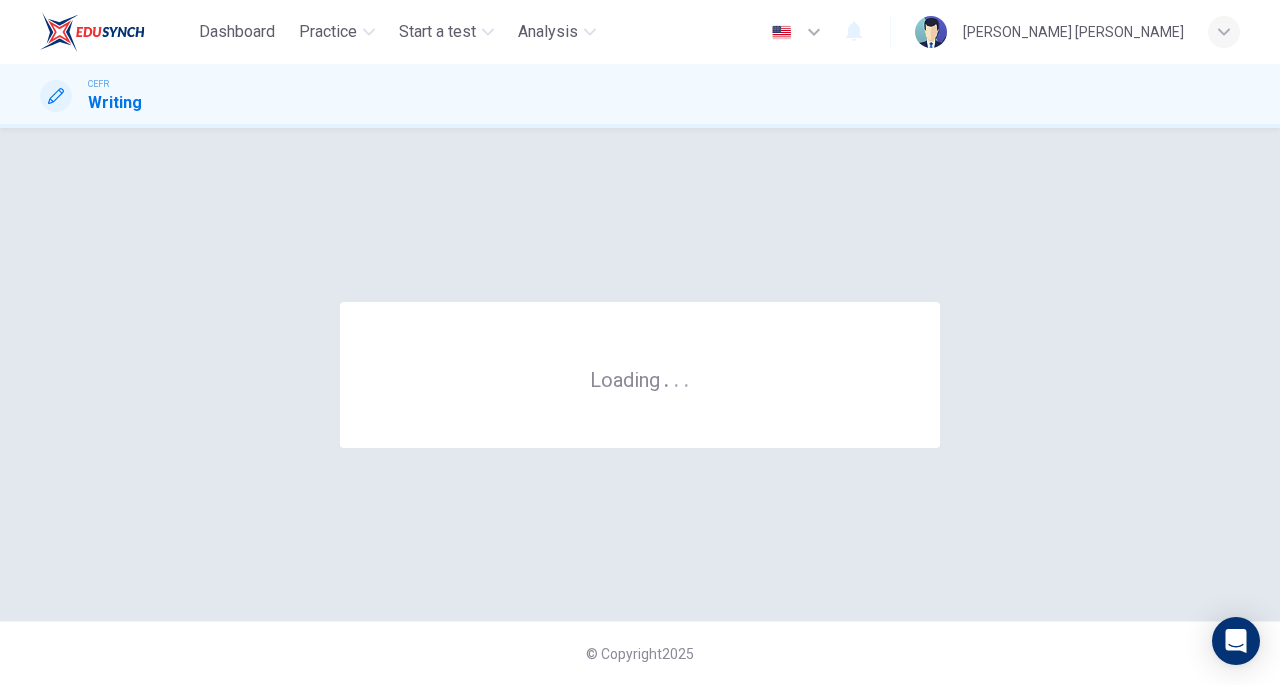 scroll, scrollTop: 0, scrollLeft: 0, axis: both 